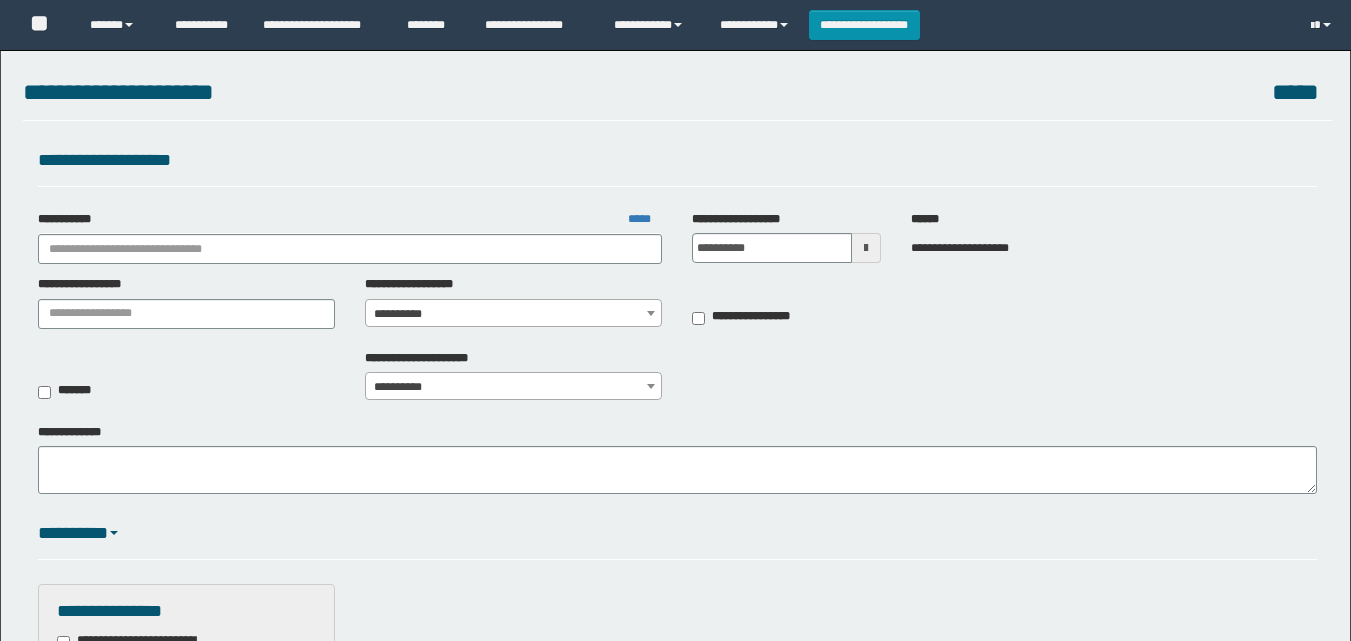 scroll, scrollTop: 0, scrollLeft: 0, axis: both 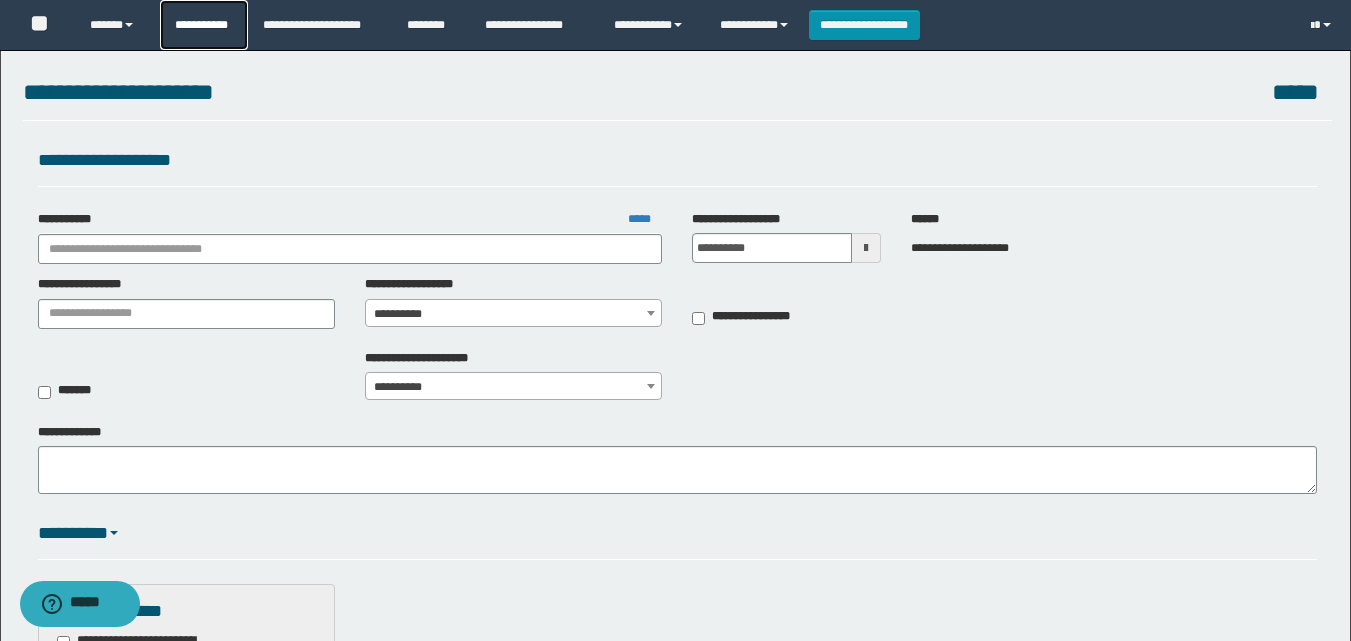 click on "**********" at bounding box center (204, 25) 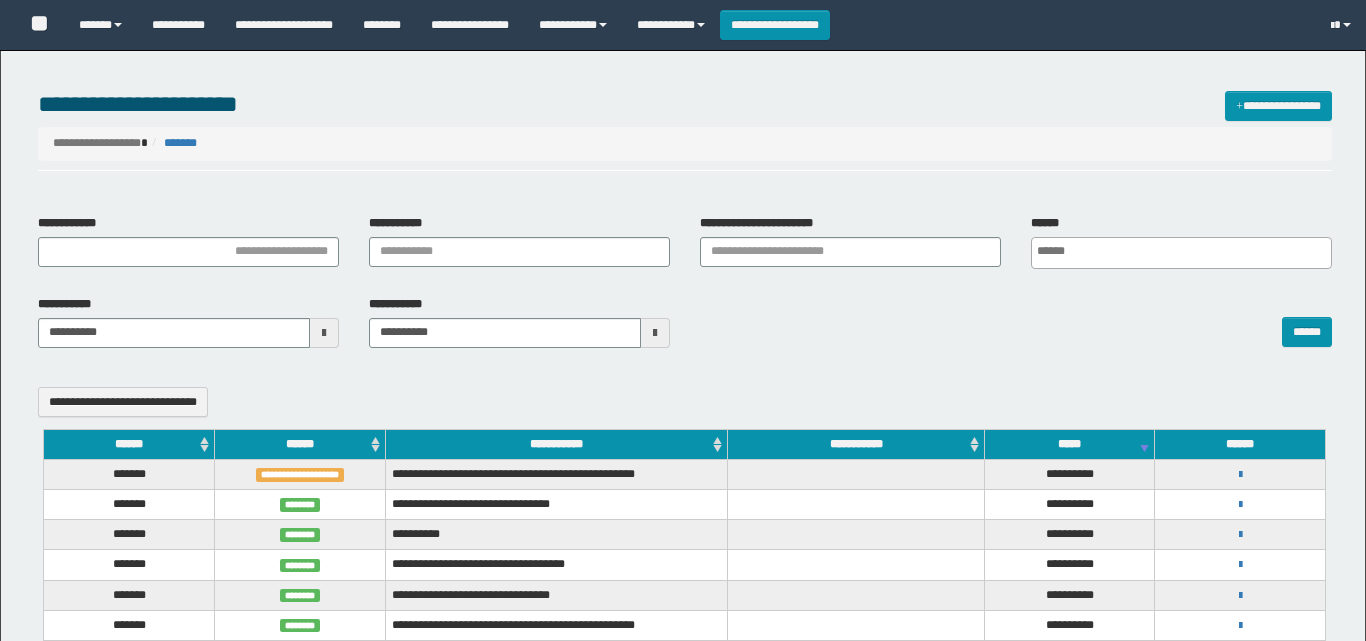 select 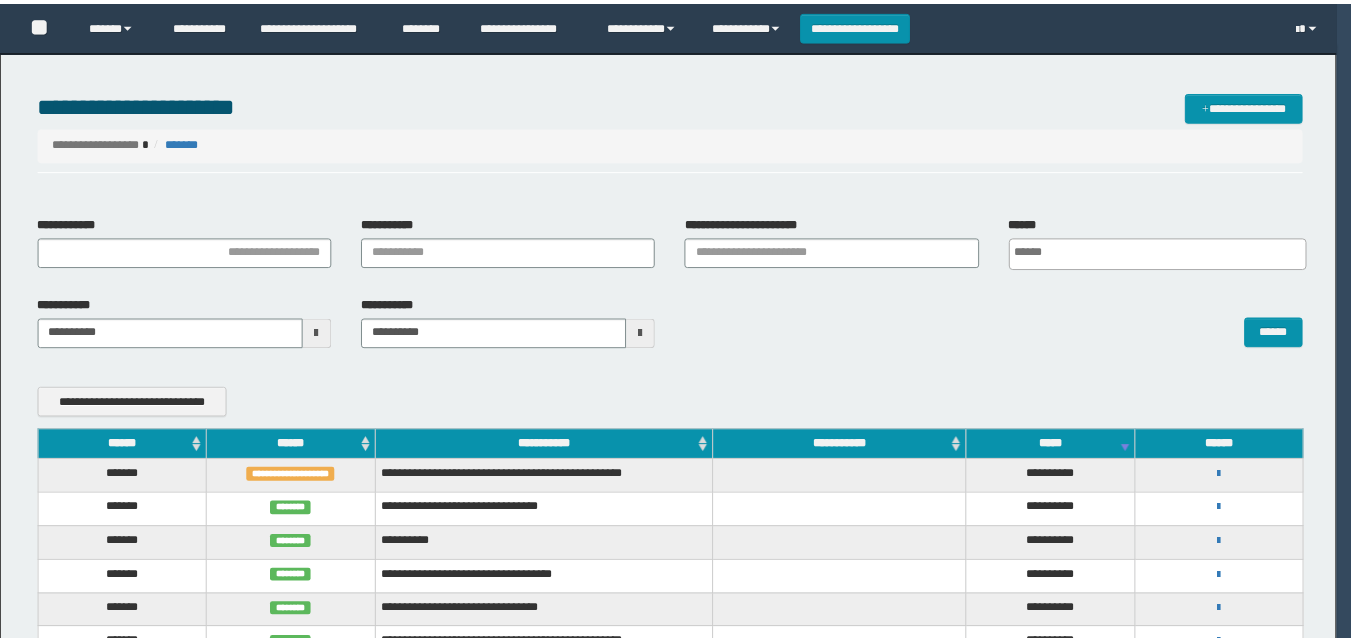 scroll, scrollTop: 0, scrollLeft: 0, axis: both 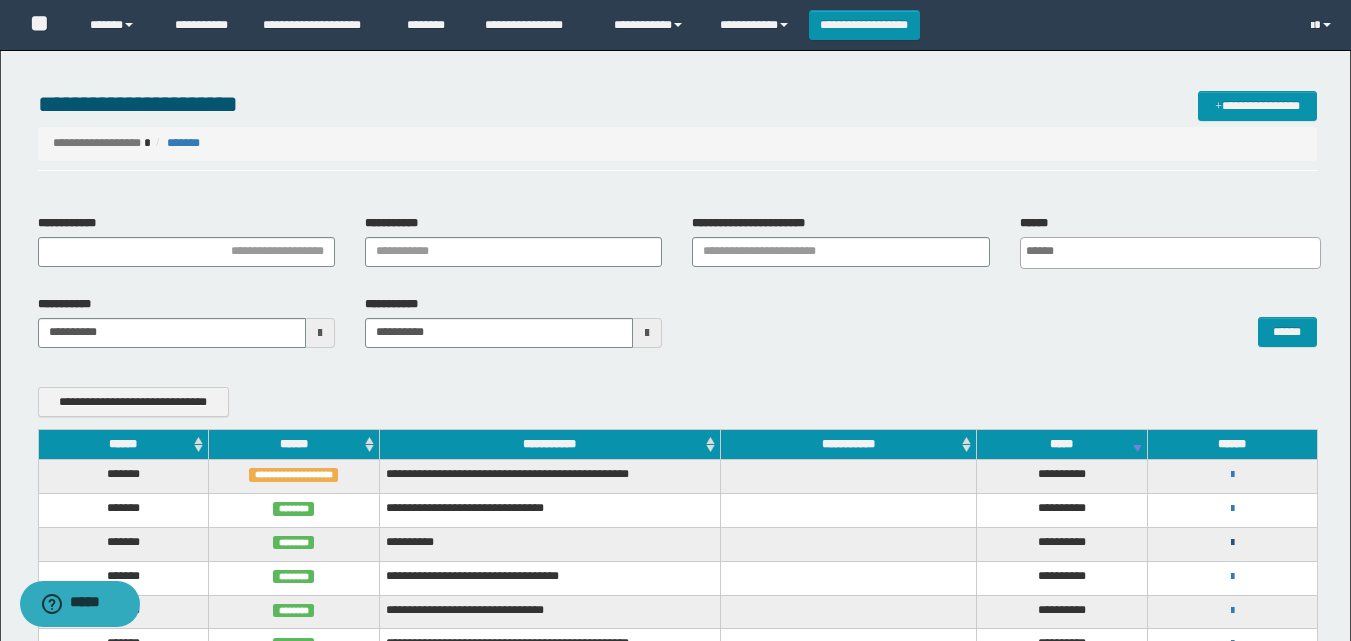 click at bounding box center [1232, 543] 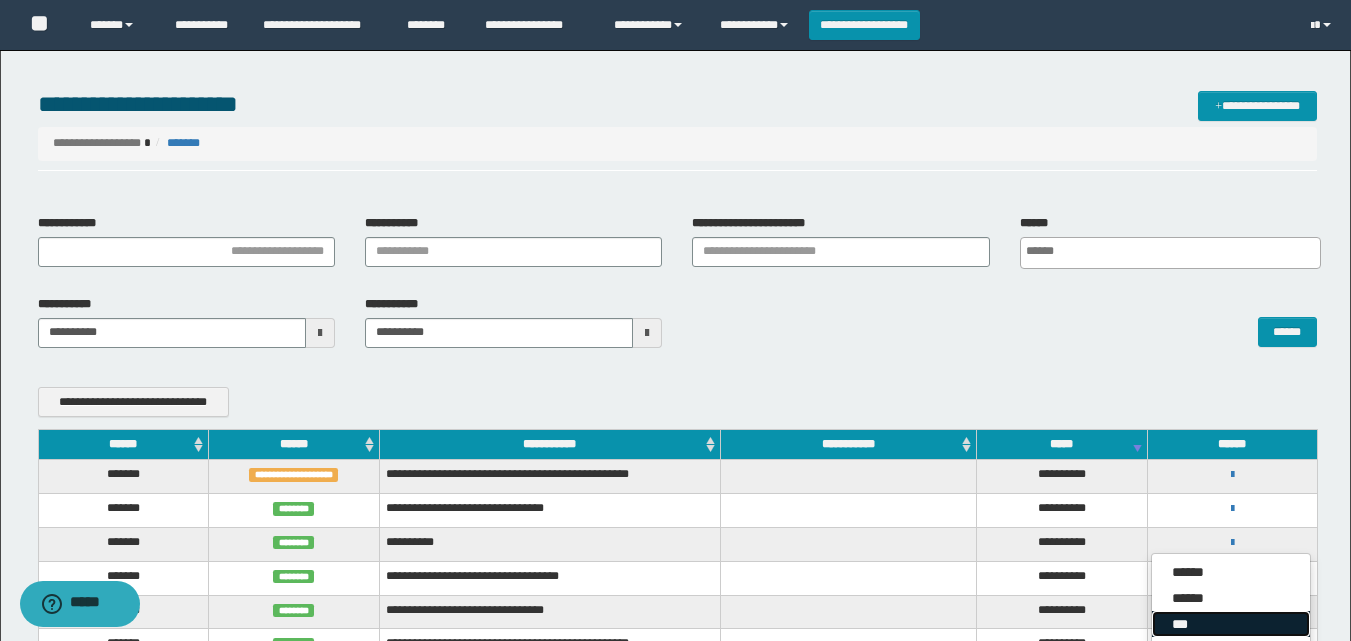 click on "***" at bounding box center [1231, 624] 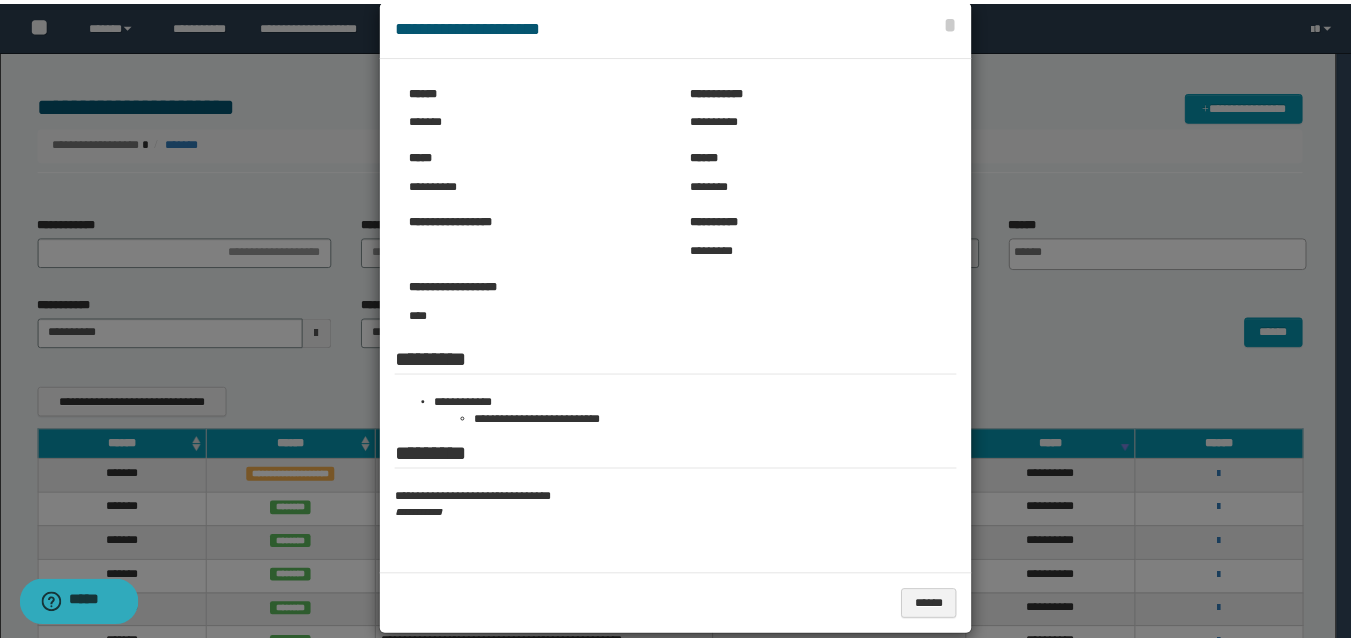 scroll, scrollTop: 58, scrollLeft: 0, axis: vertical 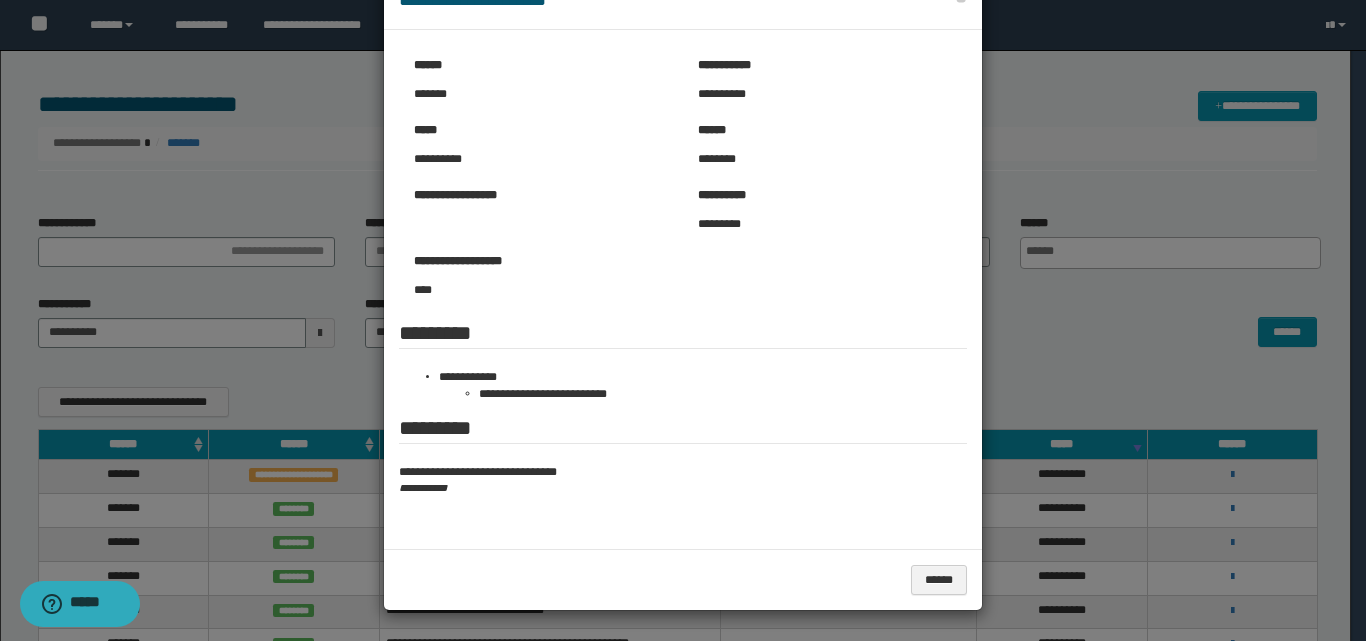 click on "**********" at bounding box center (683, 488) 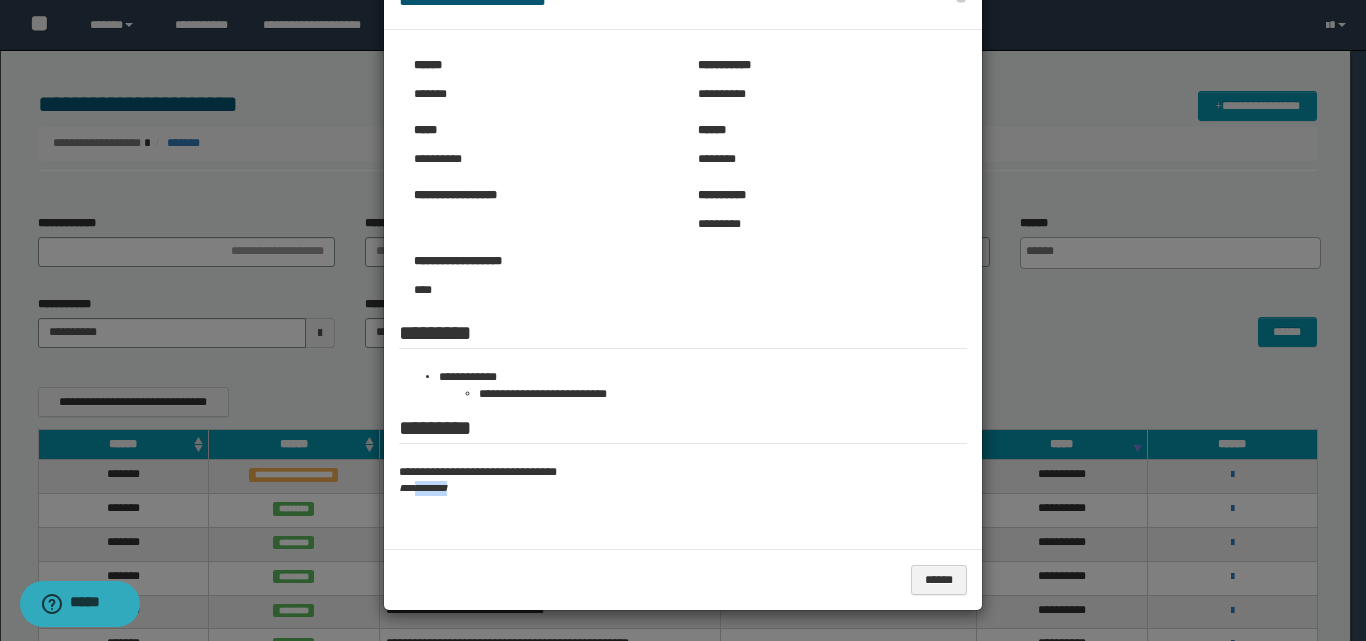 click on "**********" at bounding box center [683, 488] 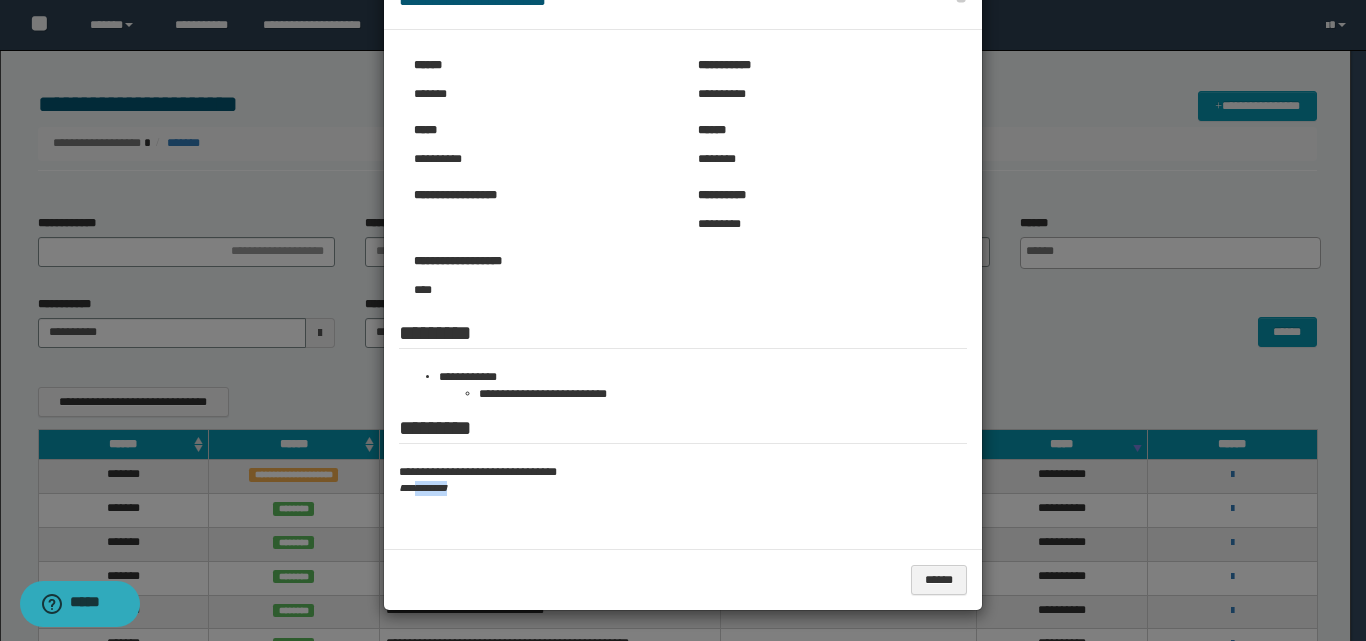 copy on "********" 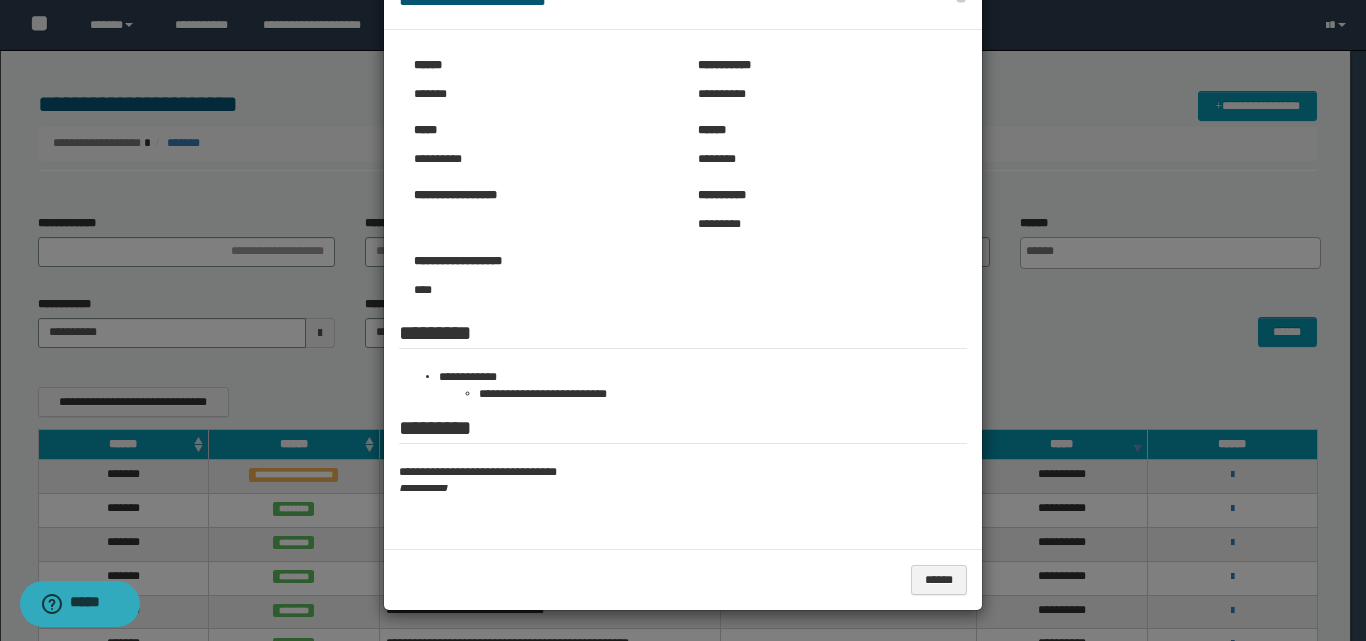 click at bounding box center [683, 291] 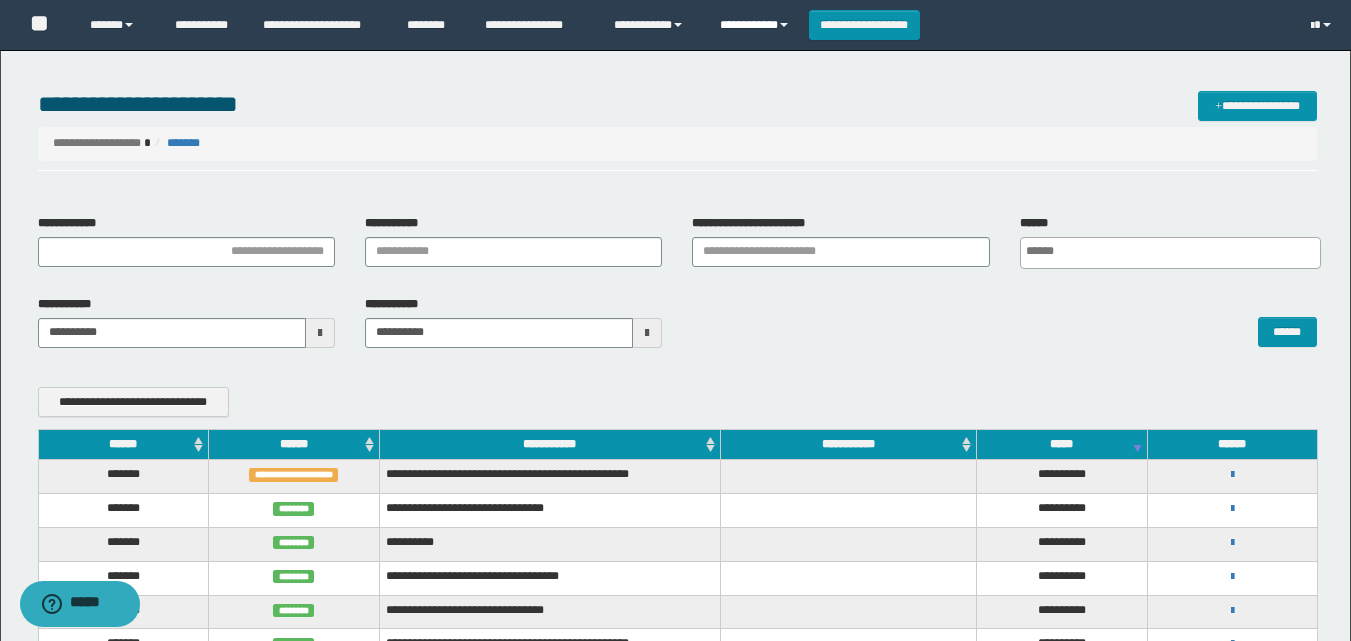 click on "**********" at bounding box center [757, 25] 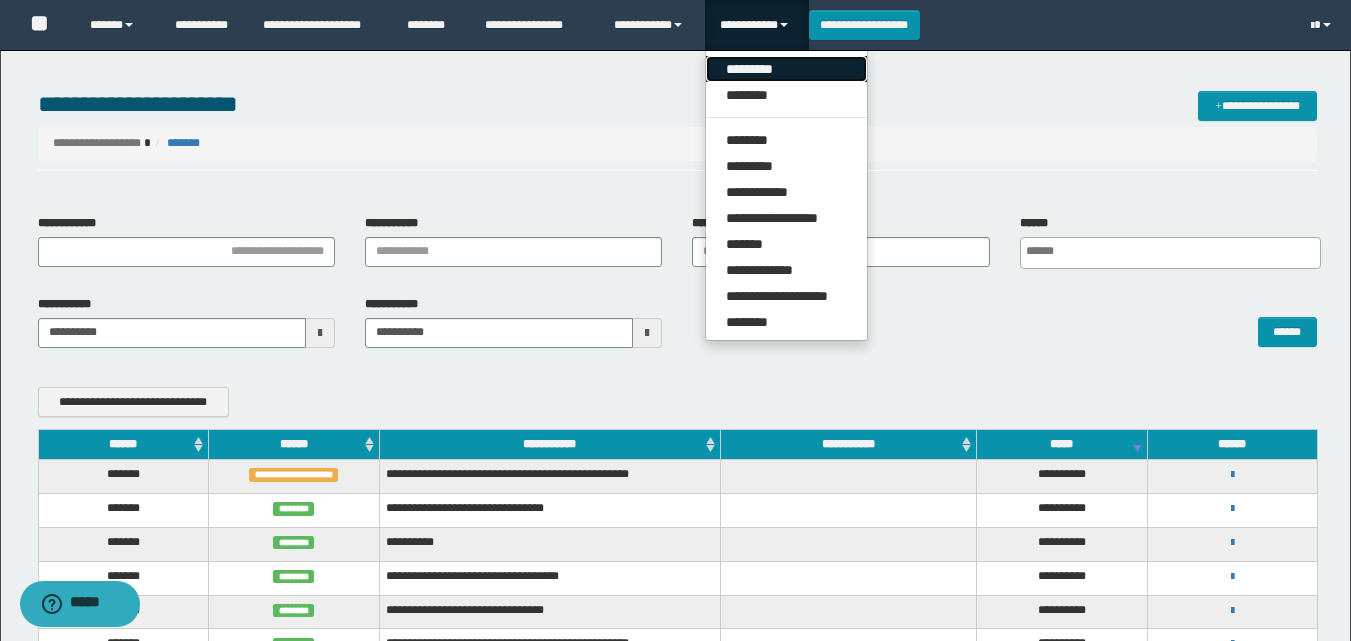 click on "*********" at bounding box center (786, 69) 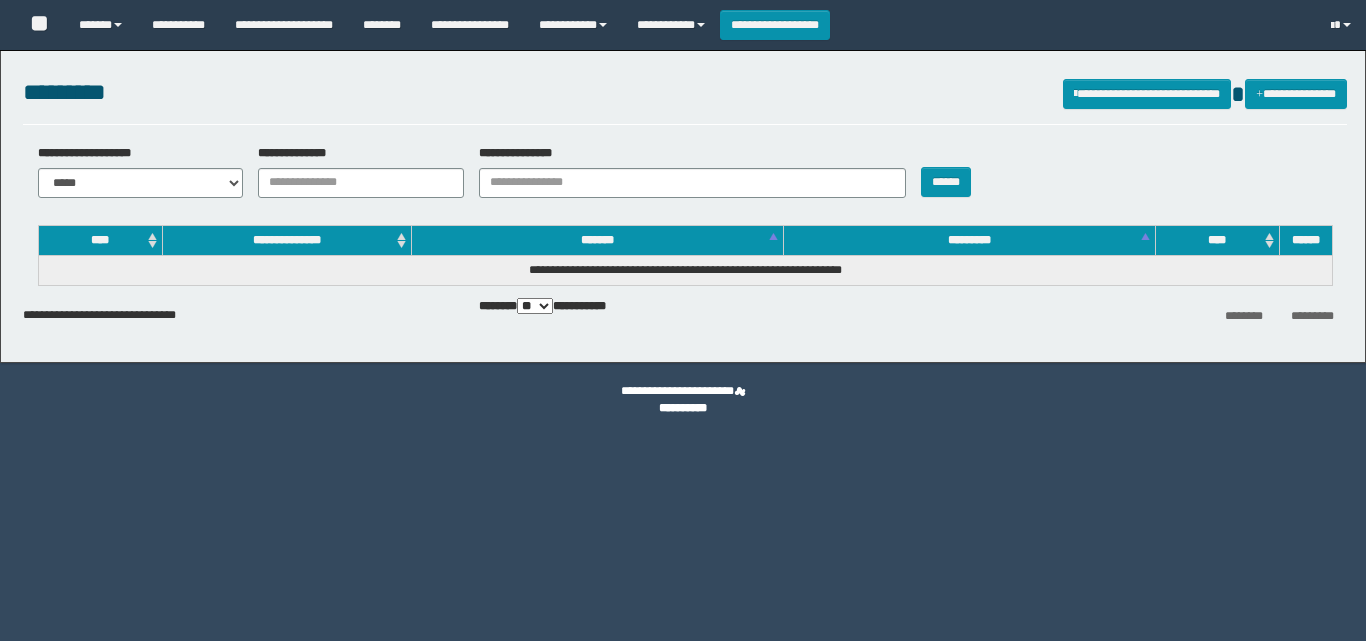scroll, scrollTop: 0, scrollLeft: 0, axis: both 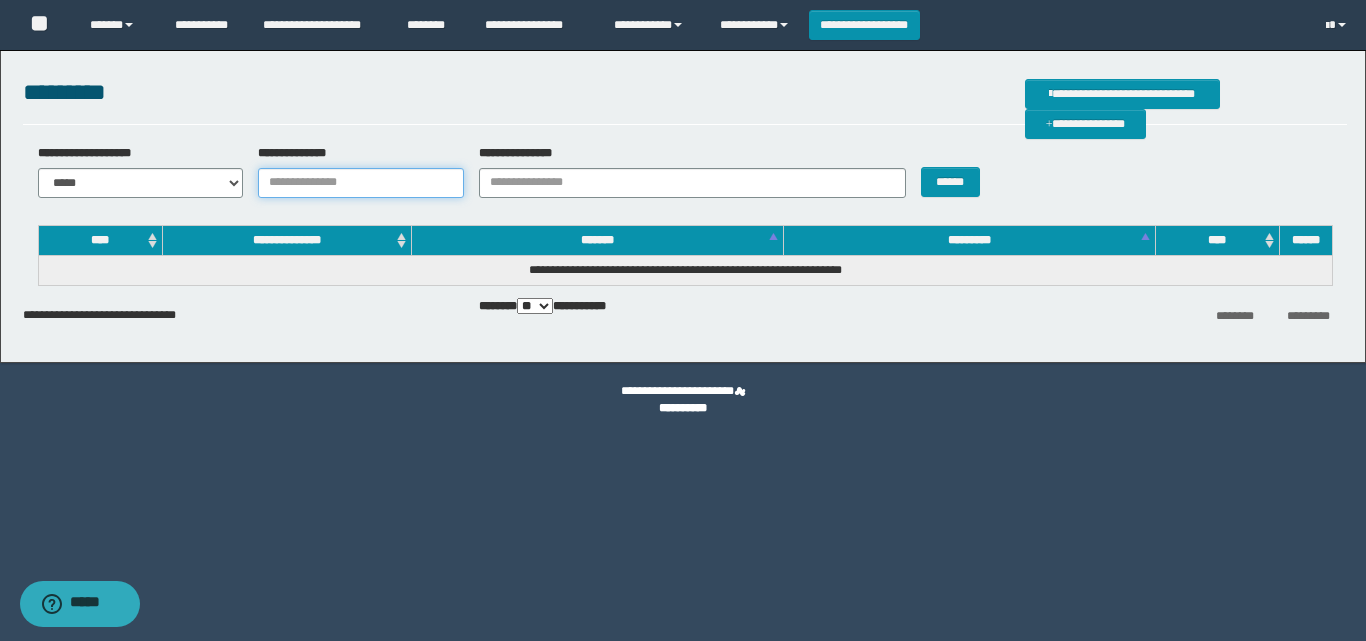 click on "**********" at bounding box center (361, 183) 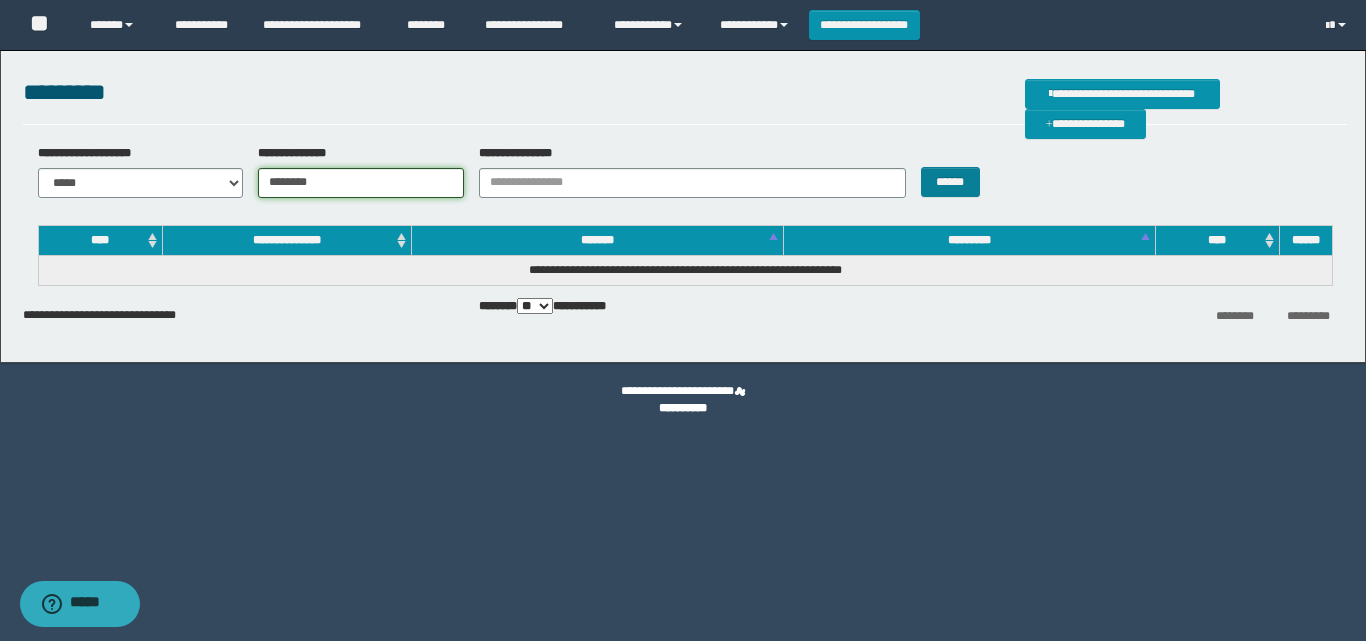 type on "********" 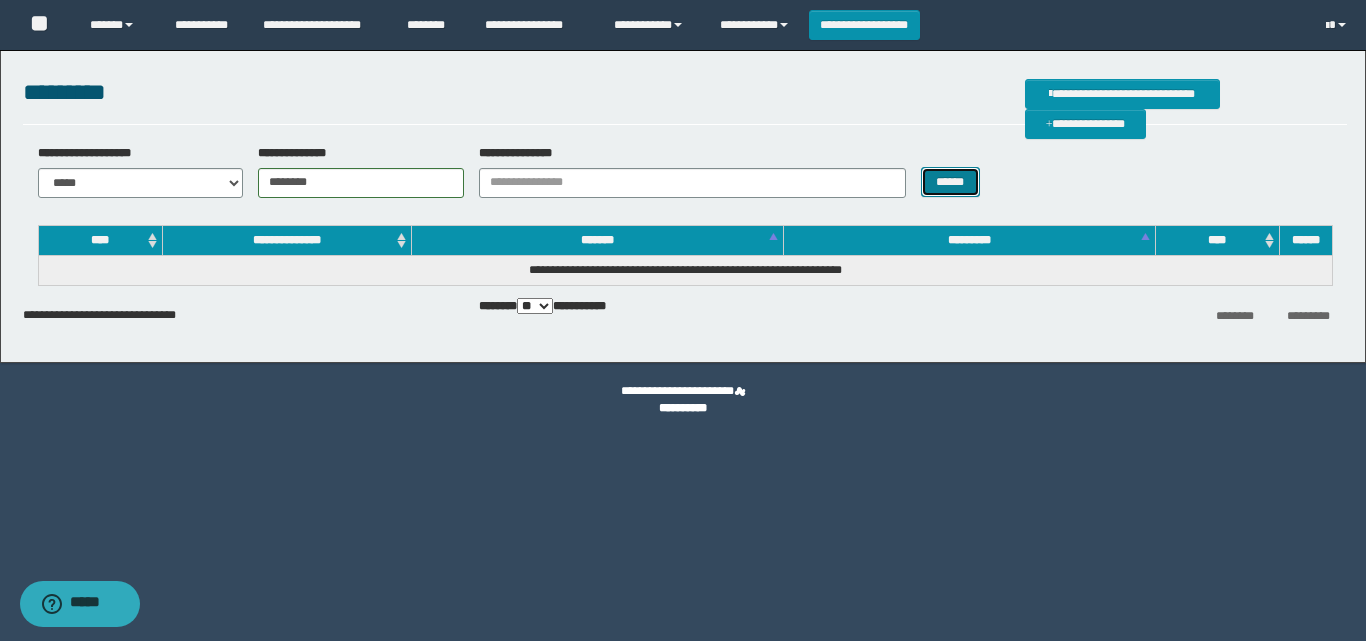 click on "******" at bounding box center [950, 182] 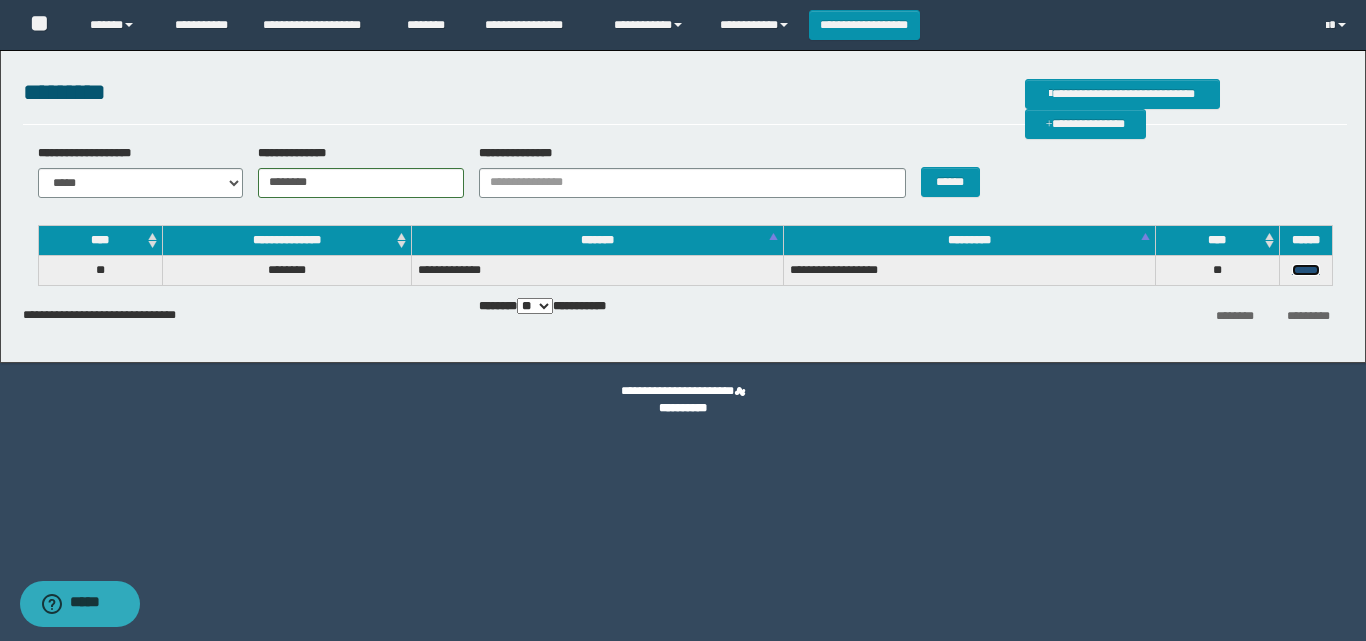 click on "******" at bounding box center [1306, 270] 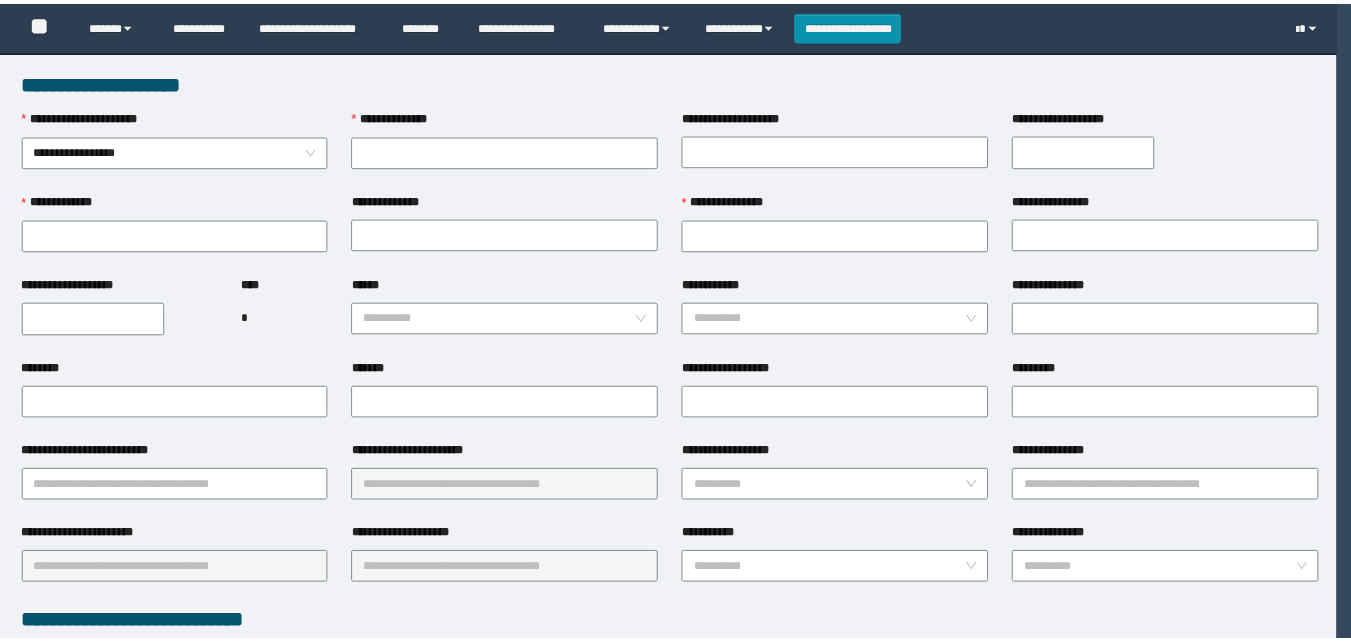 scroll, scrollTop: 0, scrollLeft: 0, axis: both 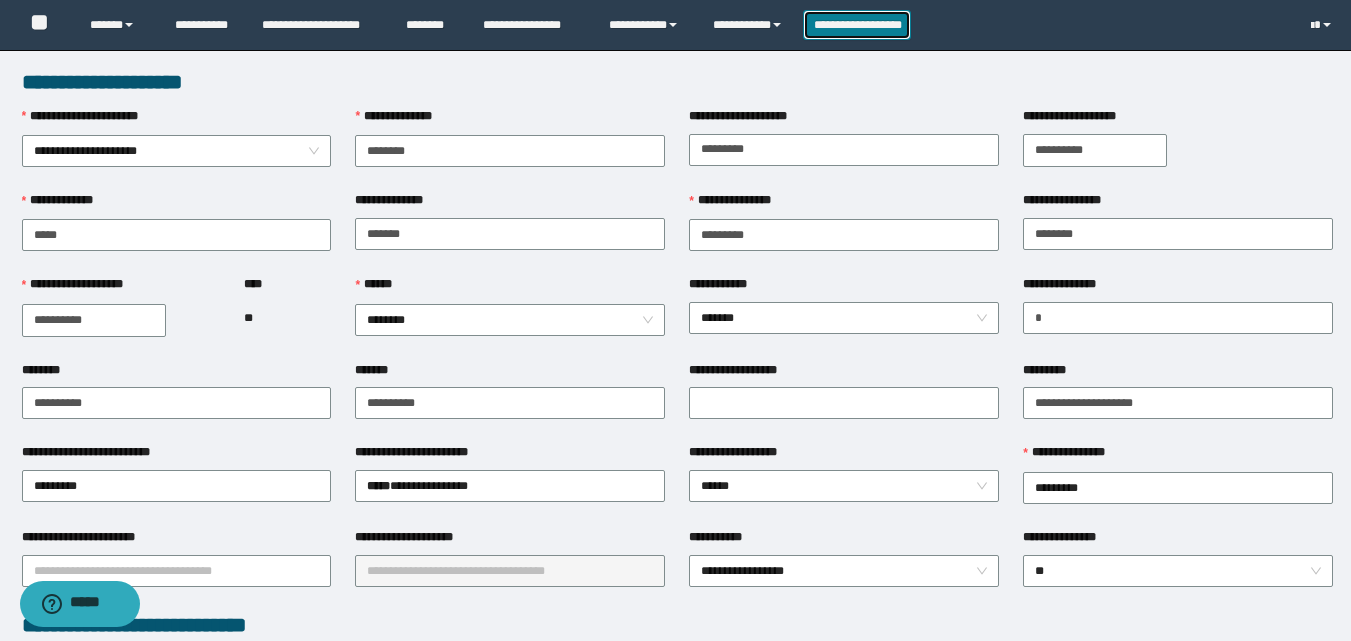 click on "**********" at bounding box center (857, 25) 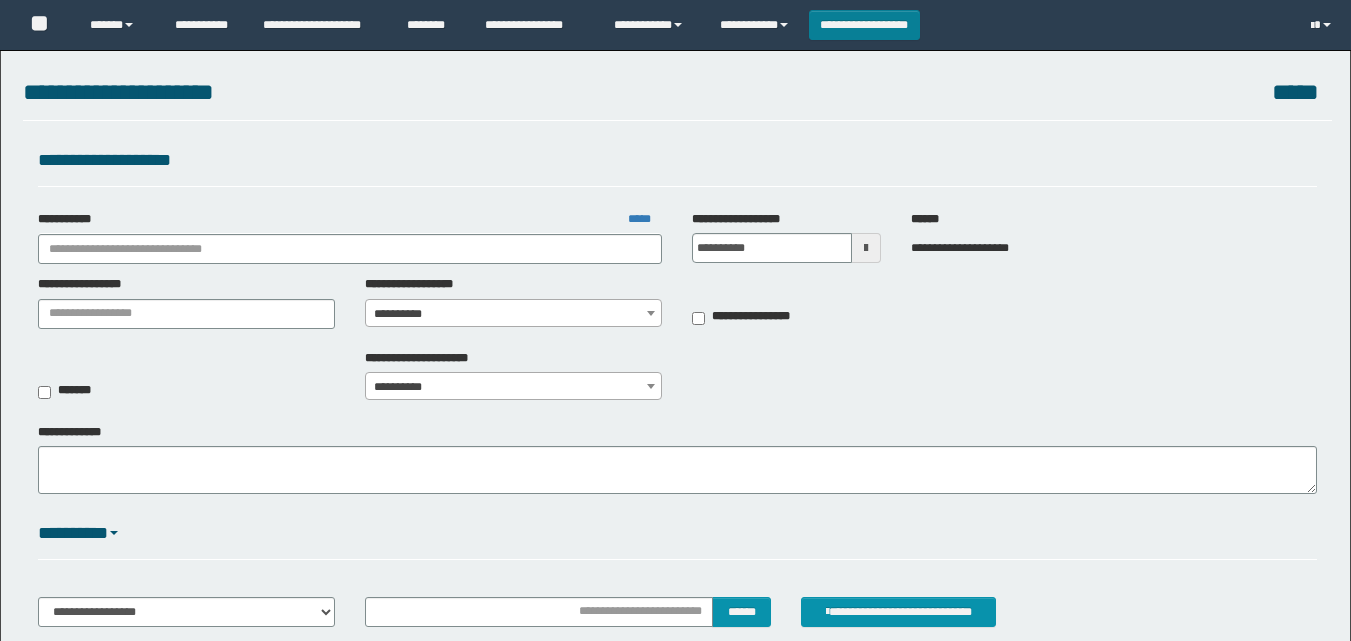 scroll, scrollTop: 0, scrollLeft: 0, axis: both 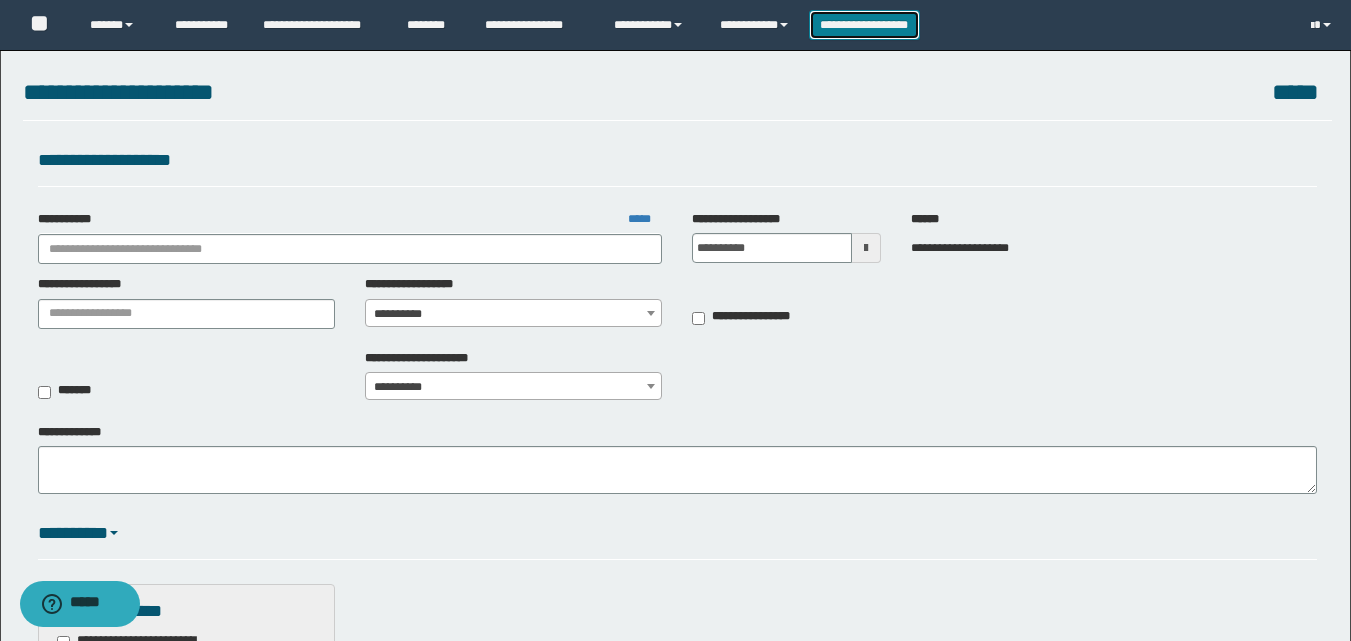 click on "**********" at bounding box center [864, 25] 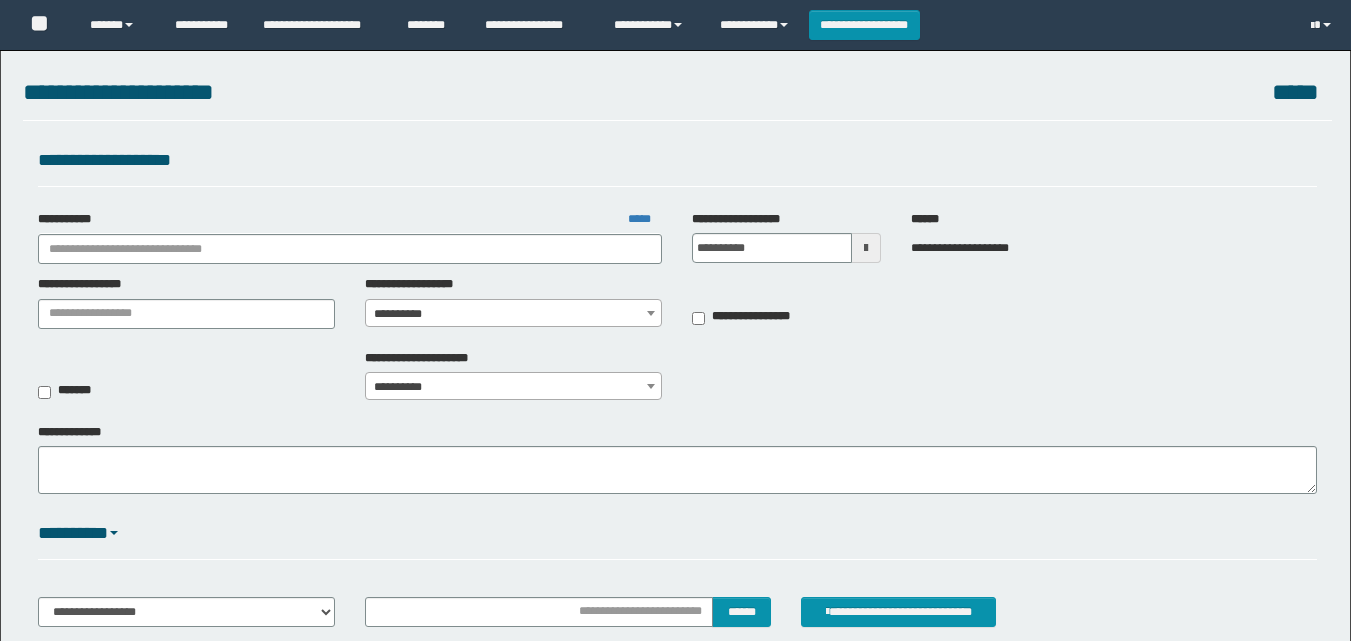 scroll, scrollTop: 0, scrollLeft: 0, axis: both 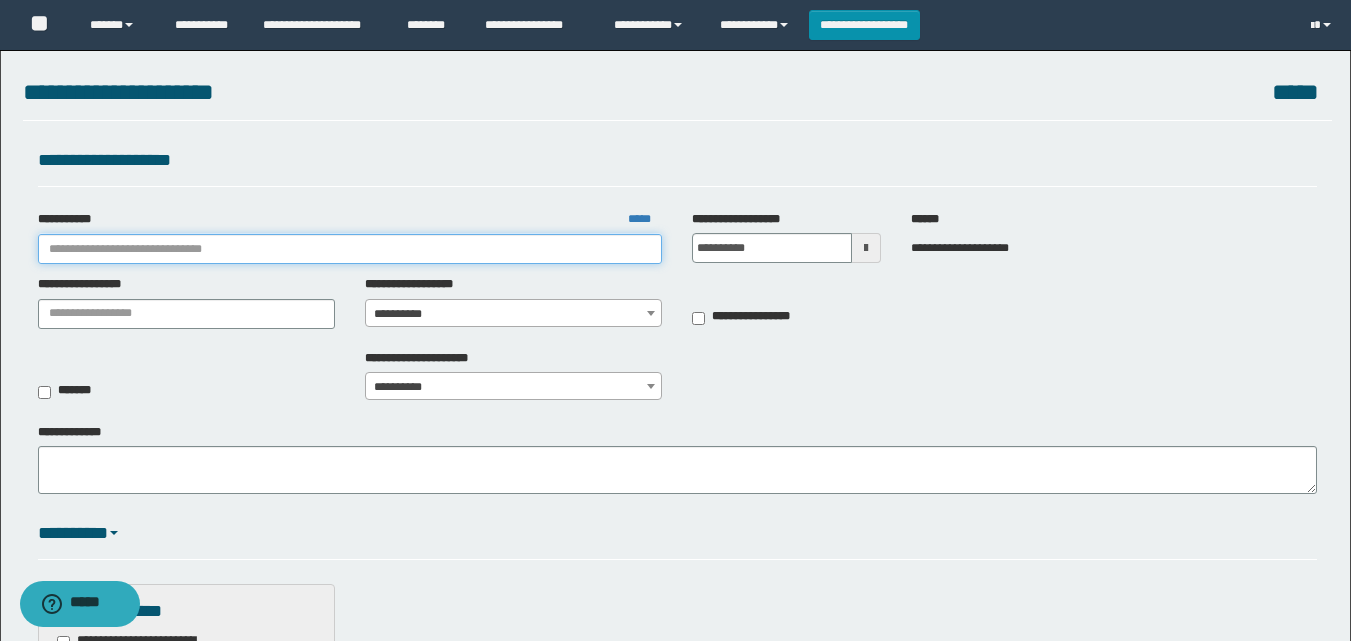 click on "**********" at bounding box center [350, 249] 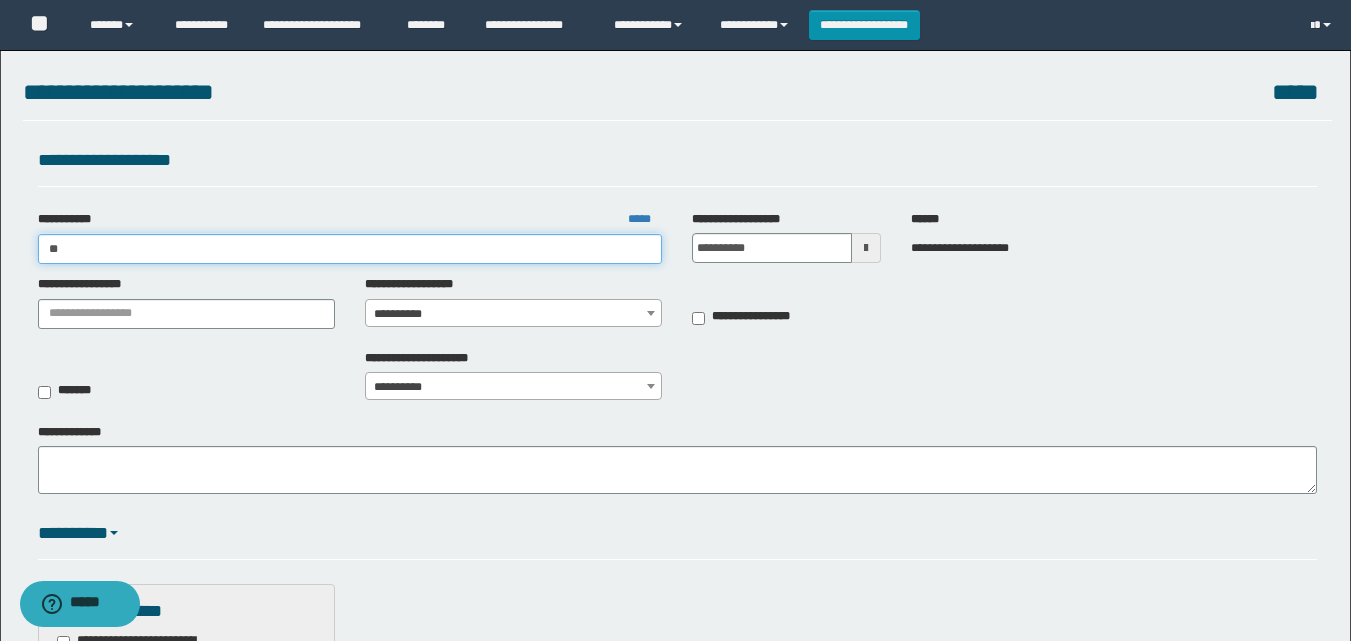type on "***" 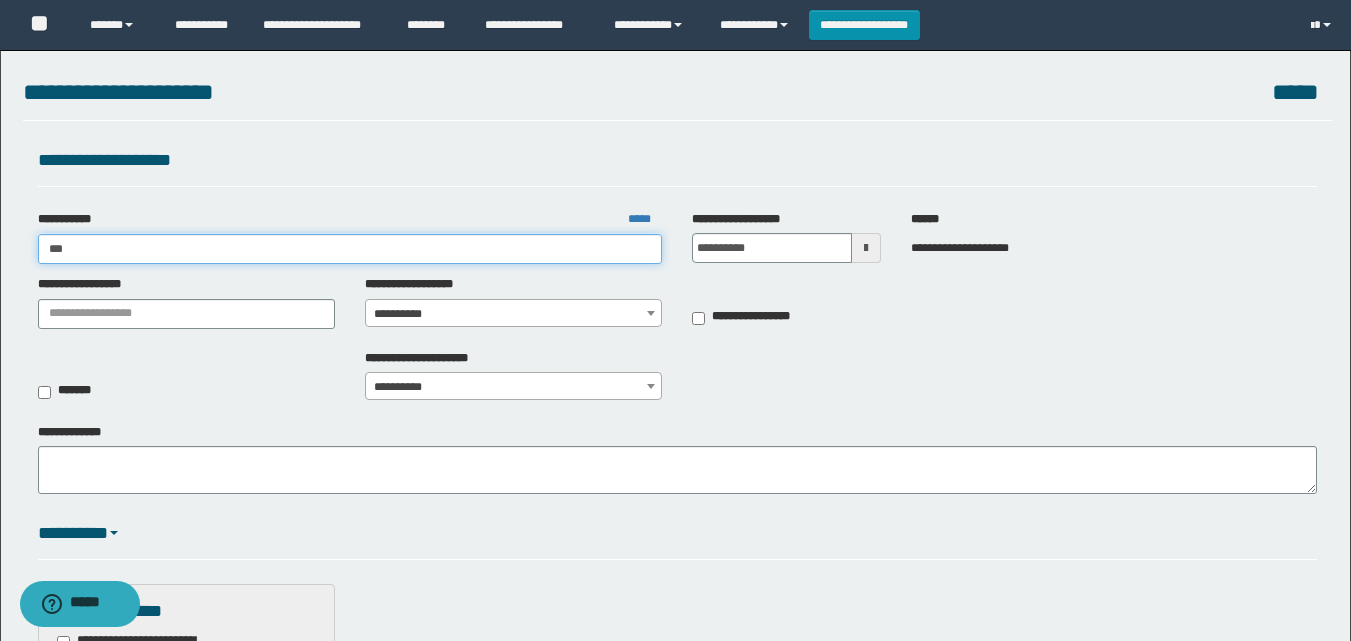 type on "***" 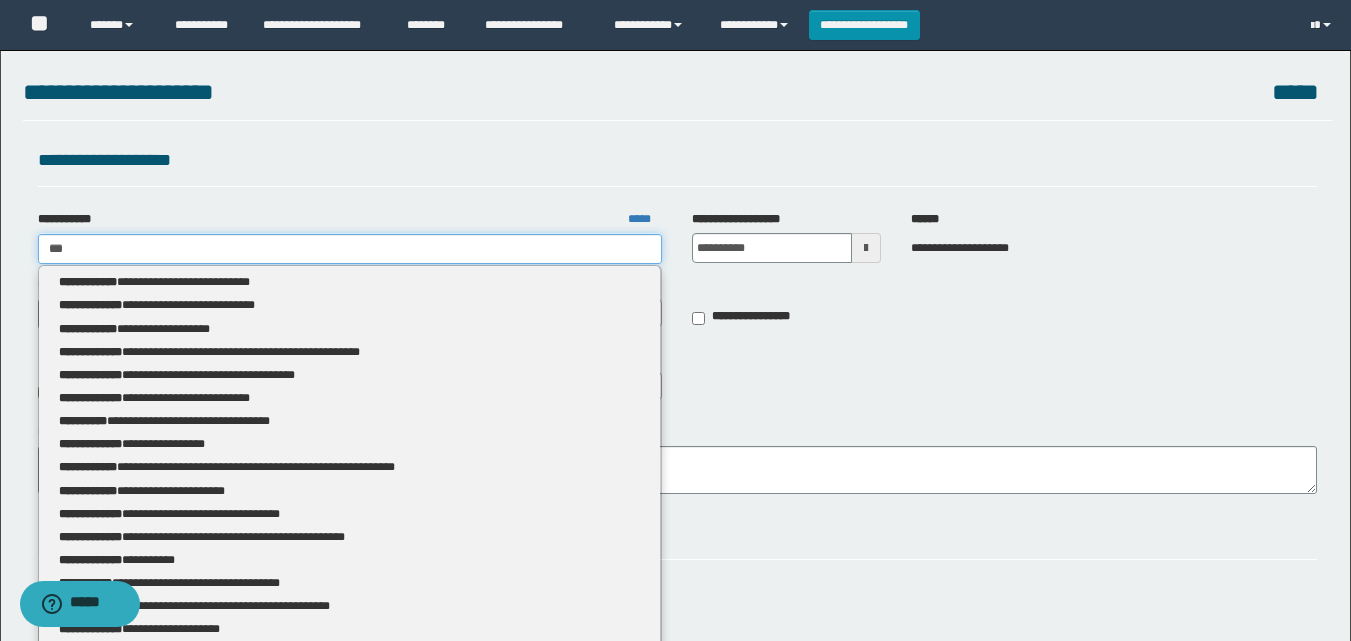 type 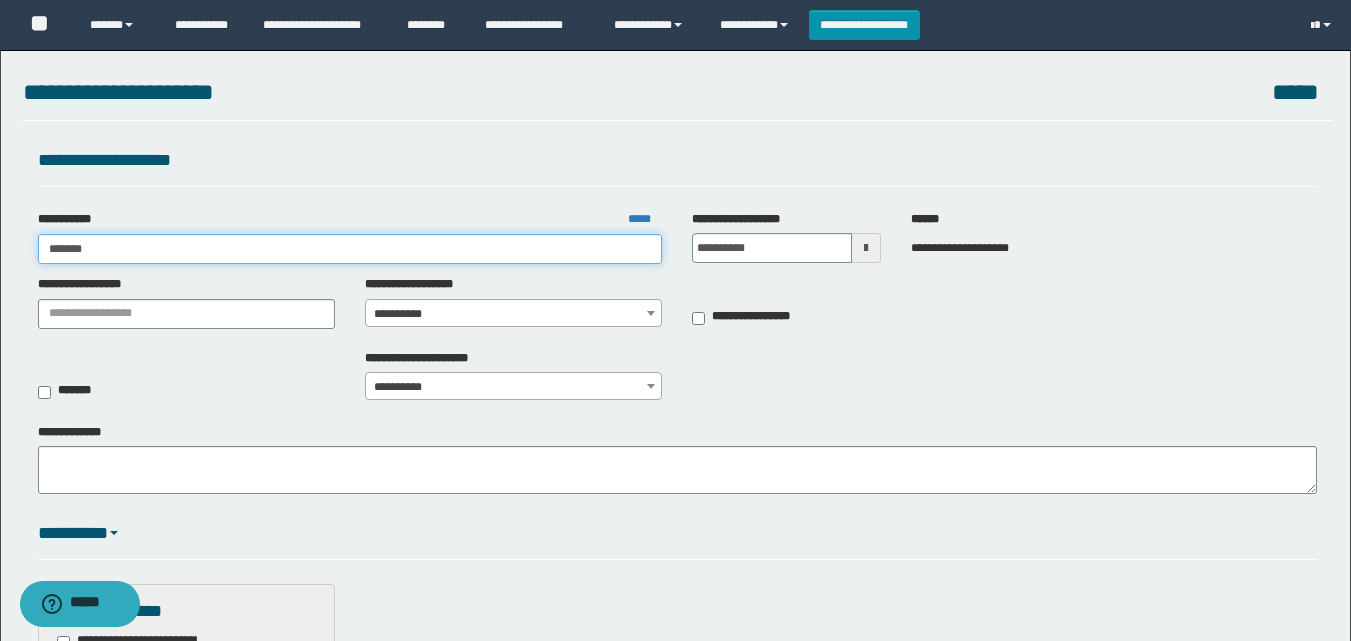 type on "********" 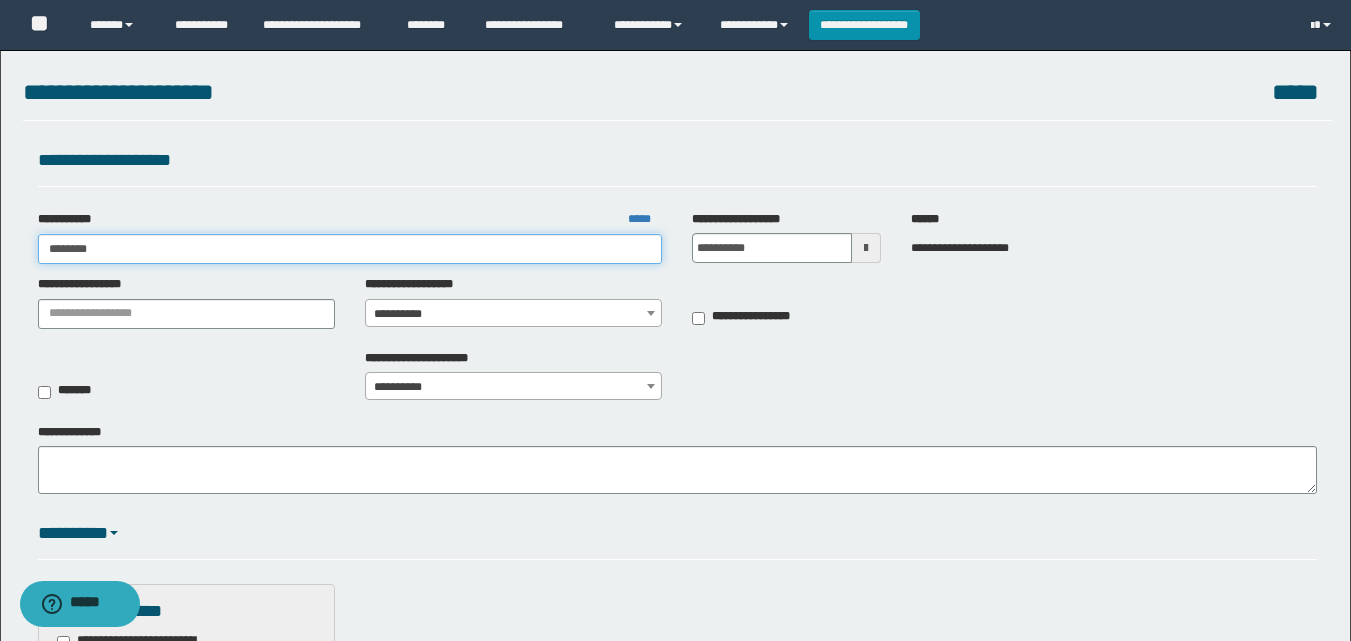 type on "********" 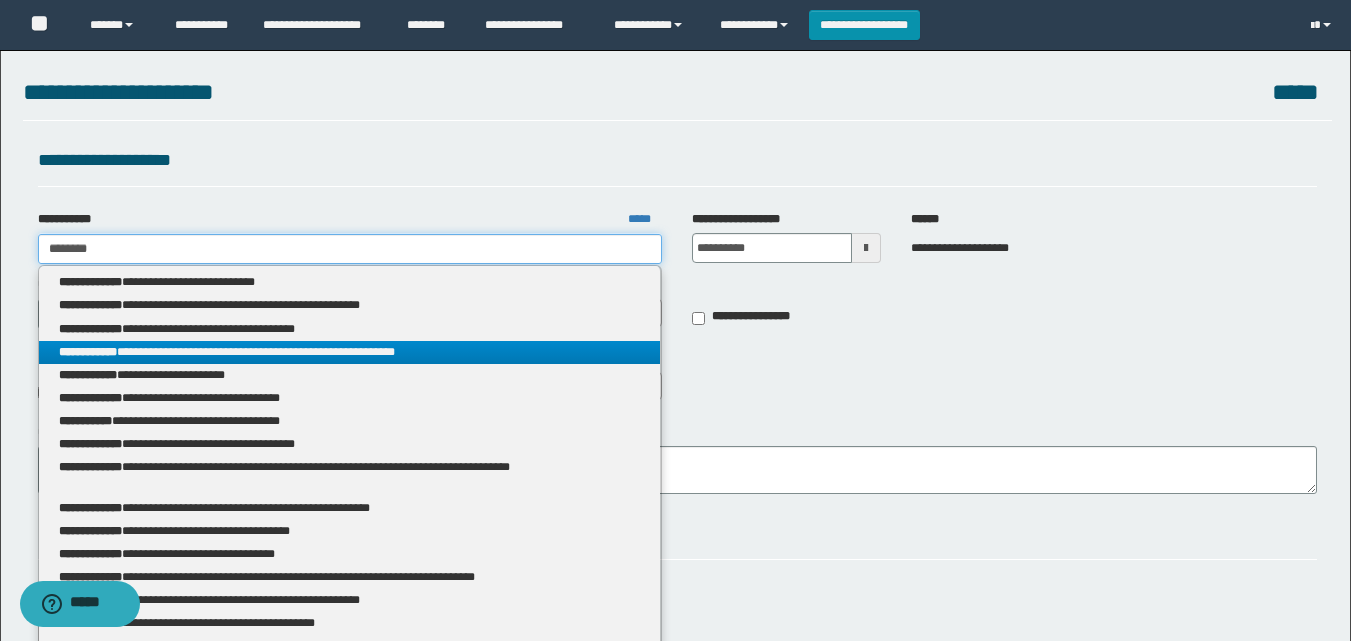 type 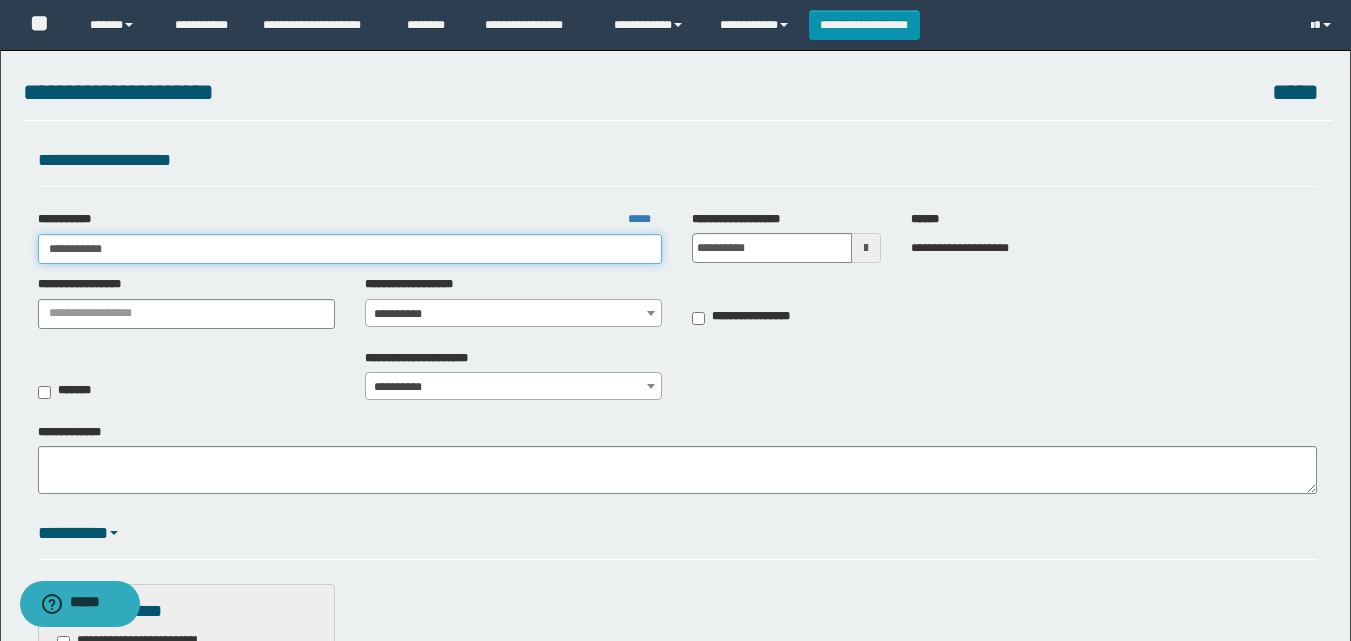 type on "**********" 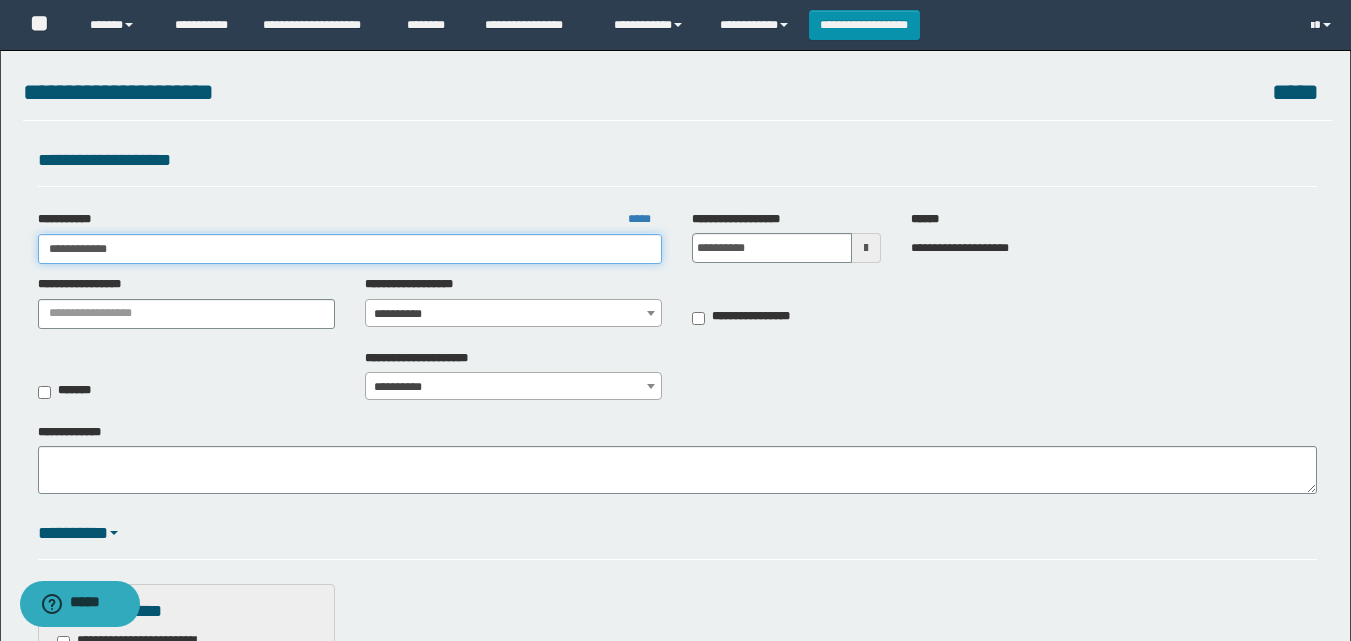 type on "**********" 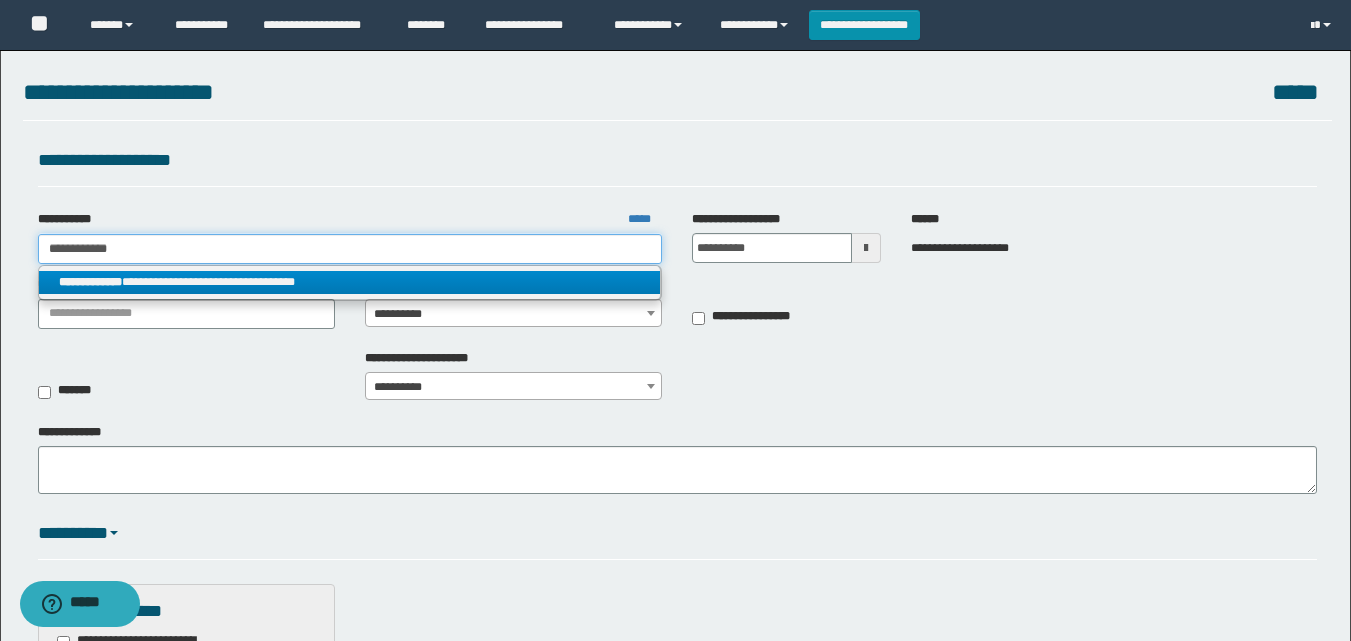 type on "**********" 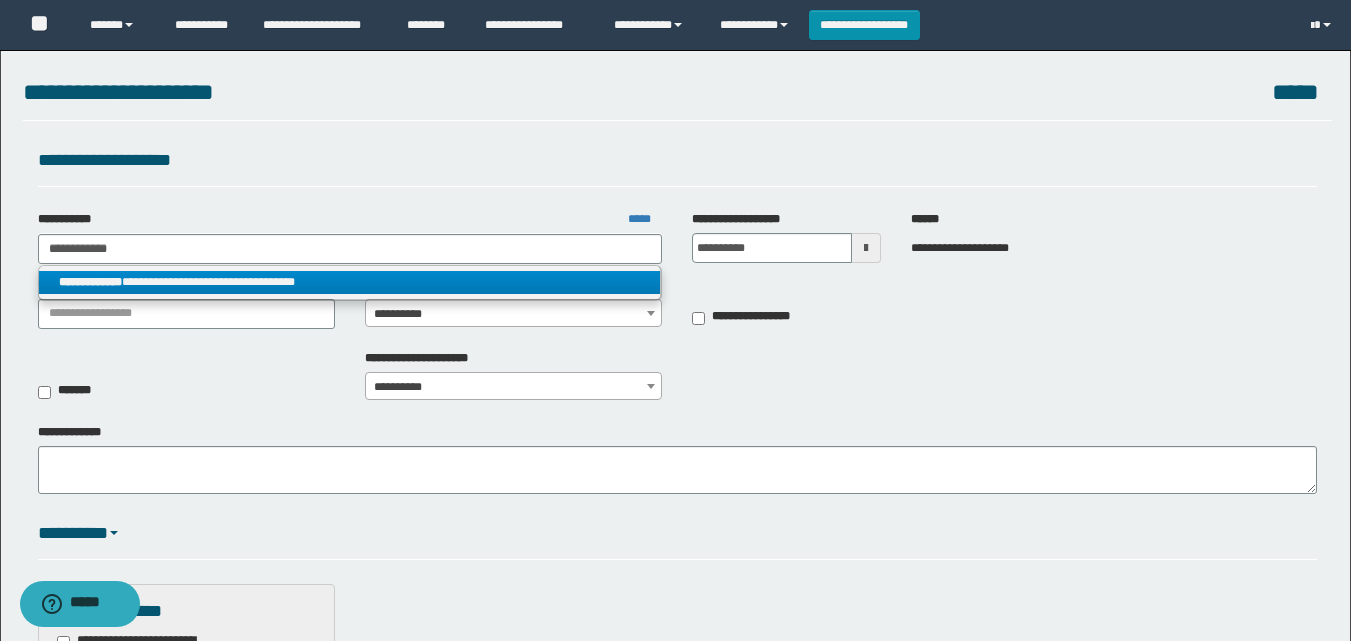 click on "**********" at bounding box center [350, 282] 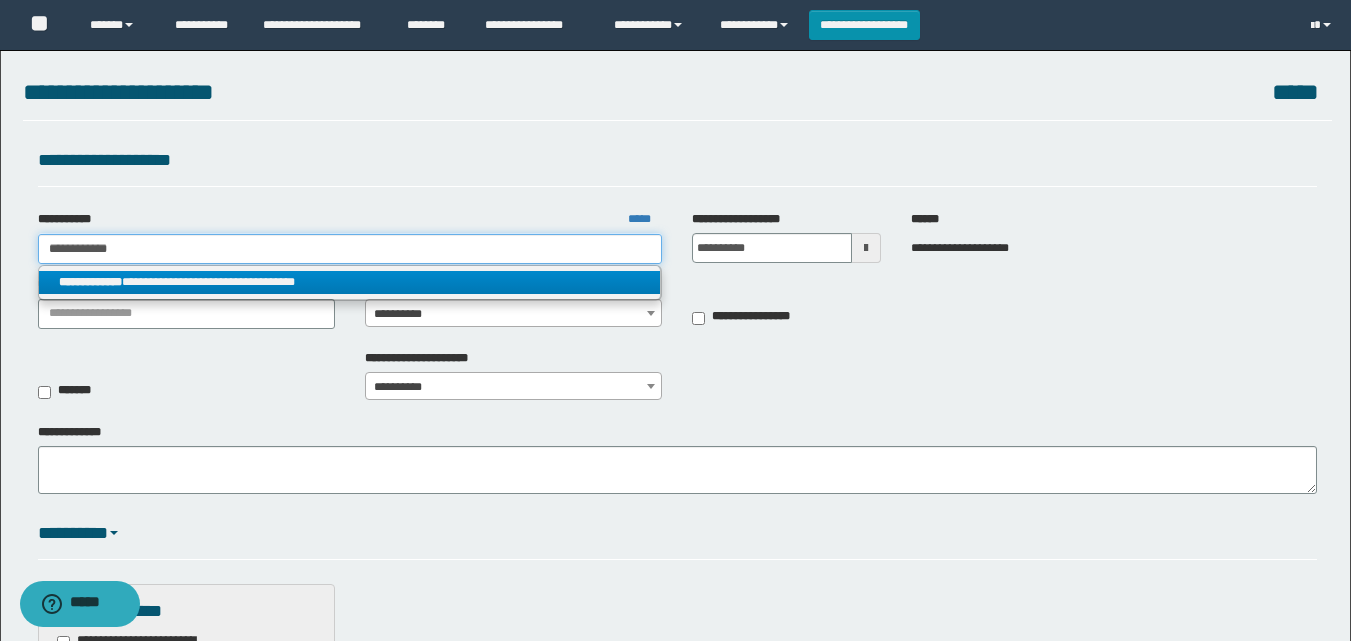 type 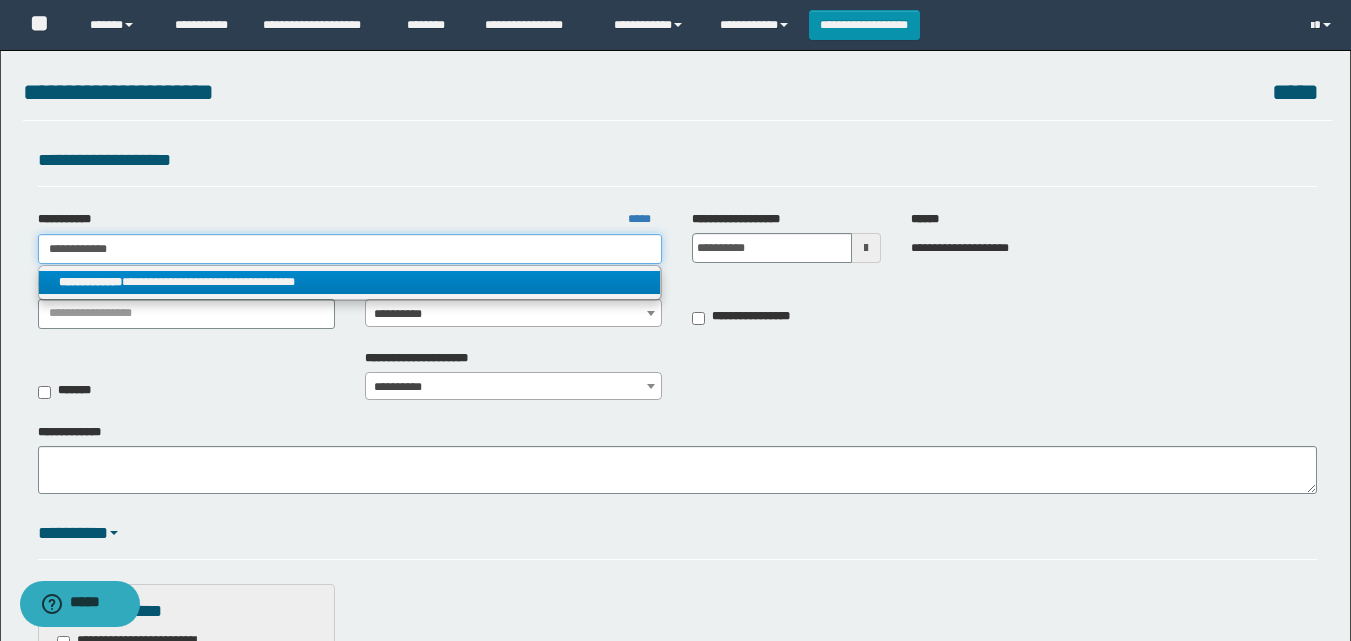 type on "**********" 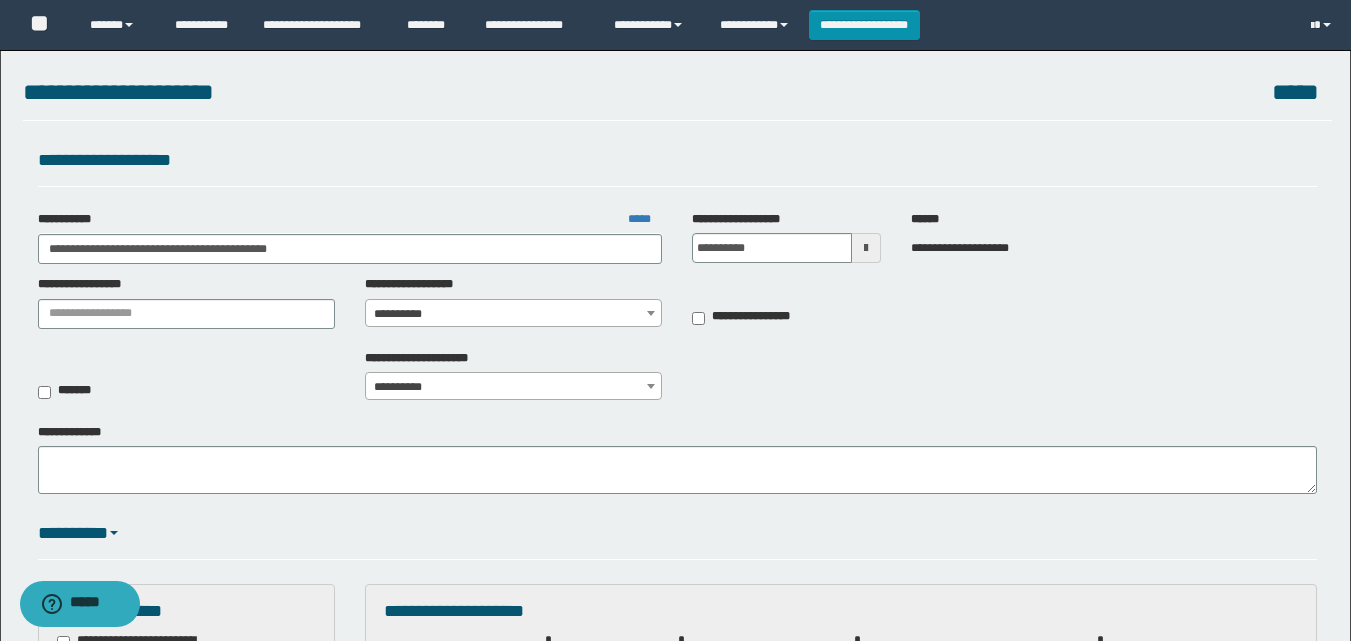click on "**********" at bounding box center [513, 301] 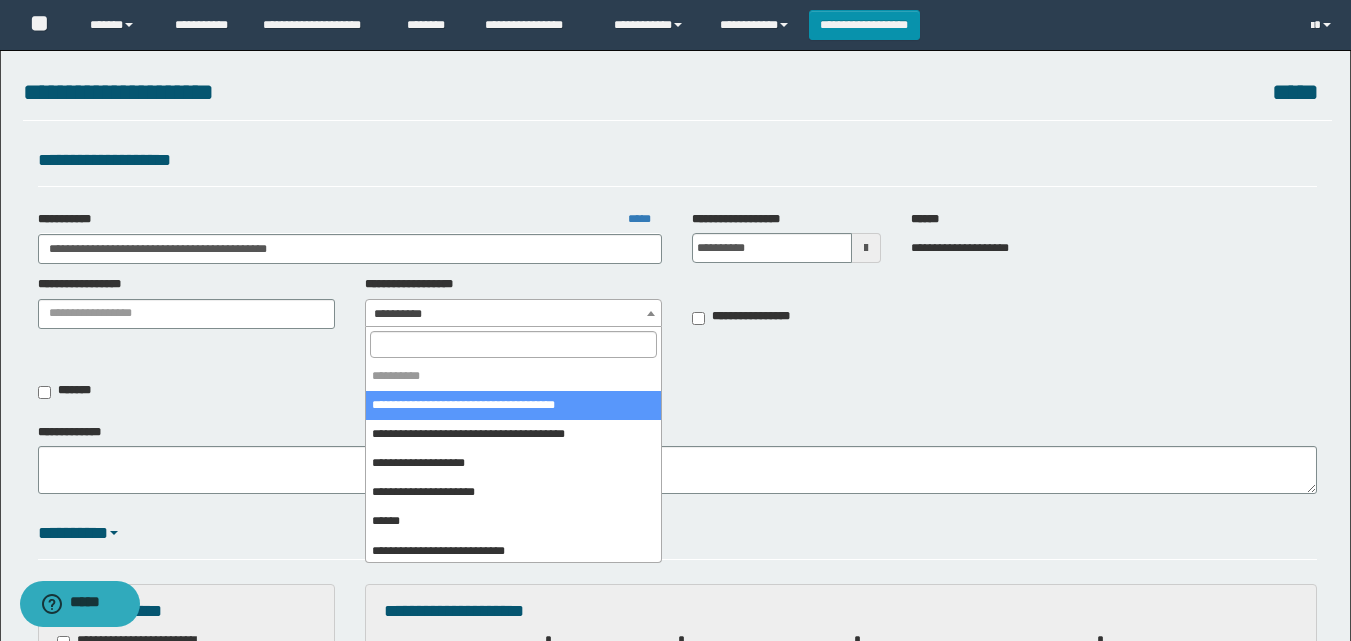 click on "**********" at bounding box center (513, 314) 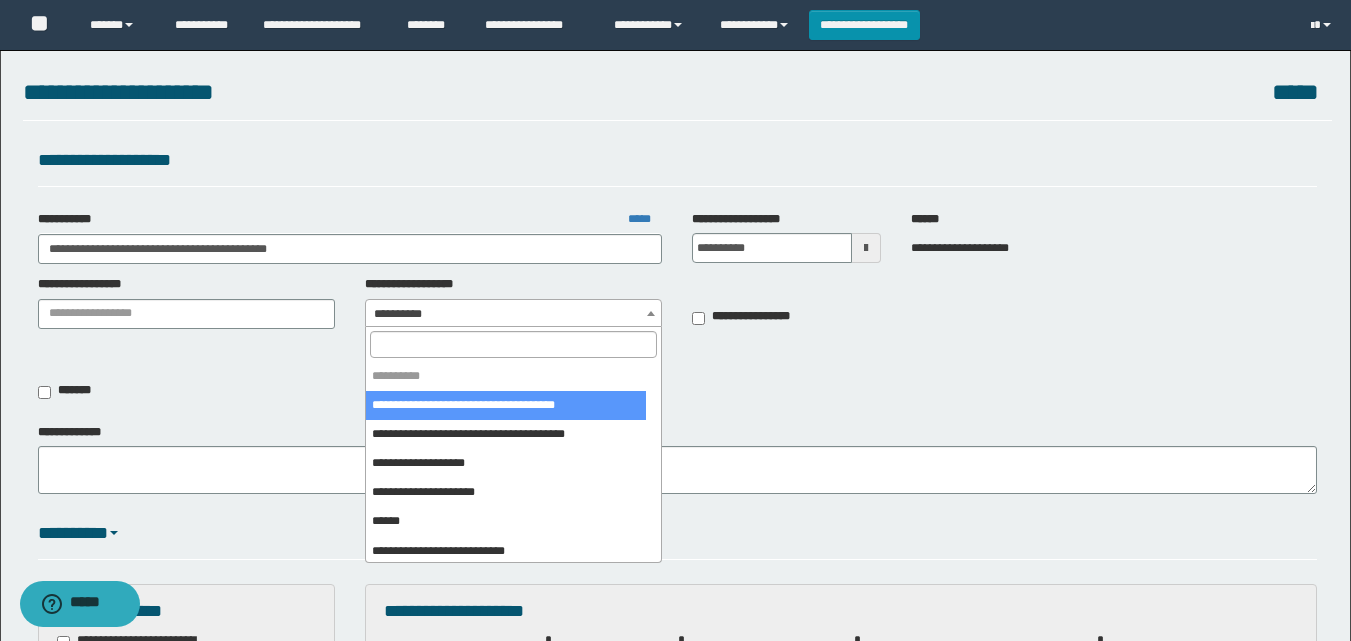 click at bounding box center (513, 344) 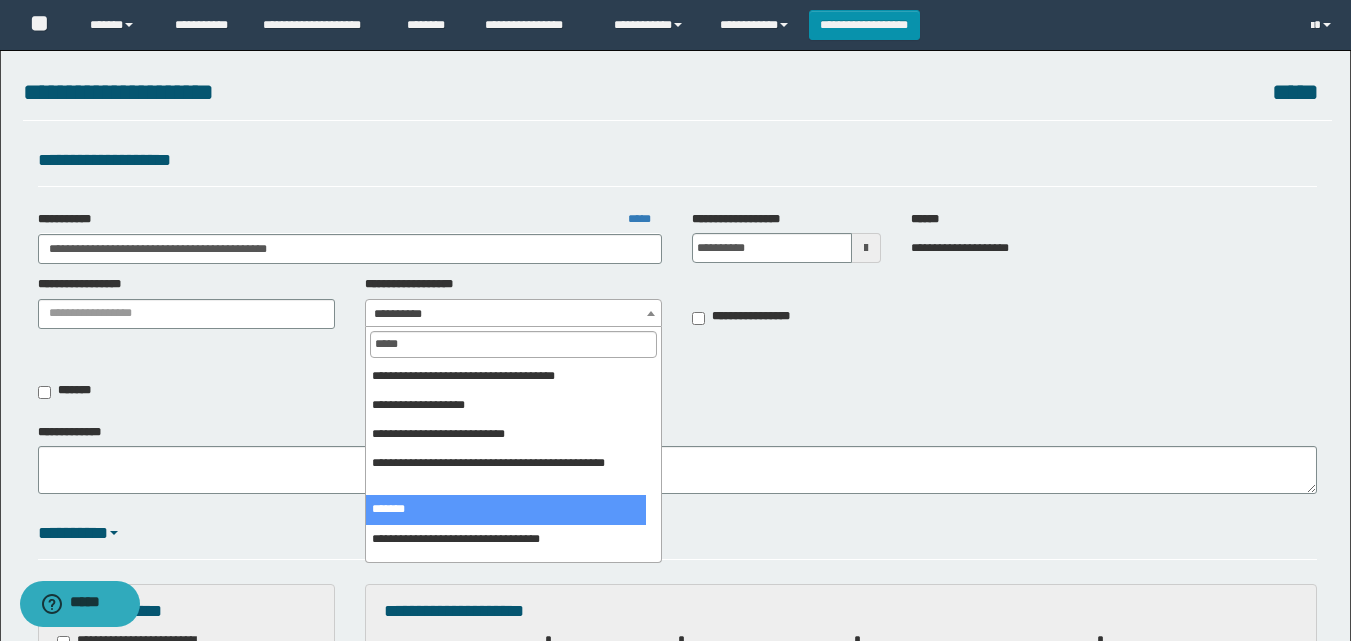 type on "*****" 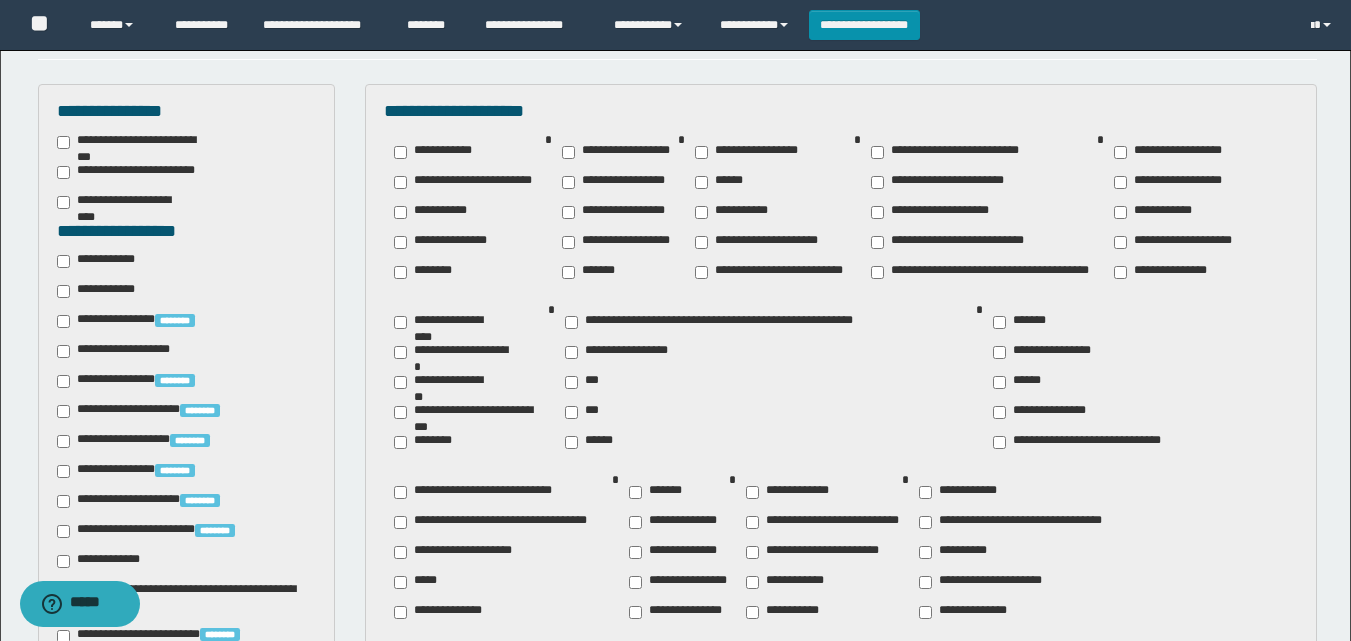 scroll, scrollTop: 700, scrollLeft: 0, axis: vertical 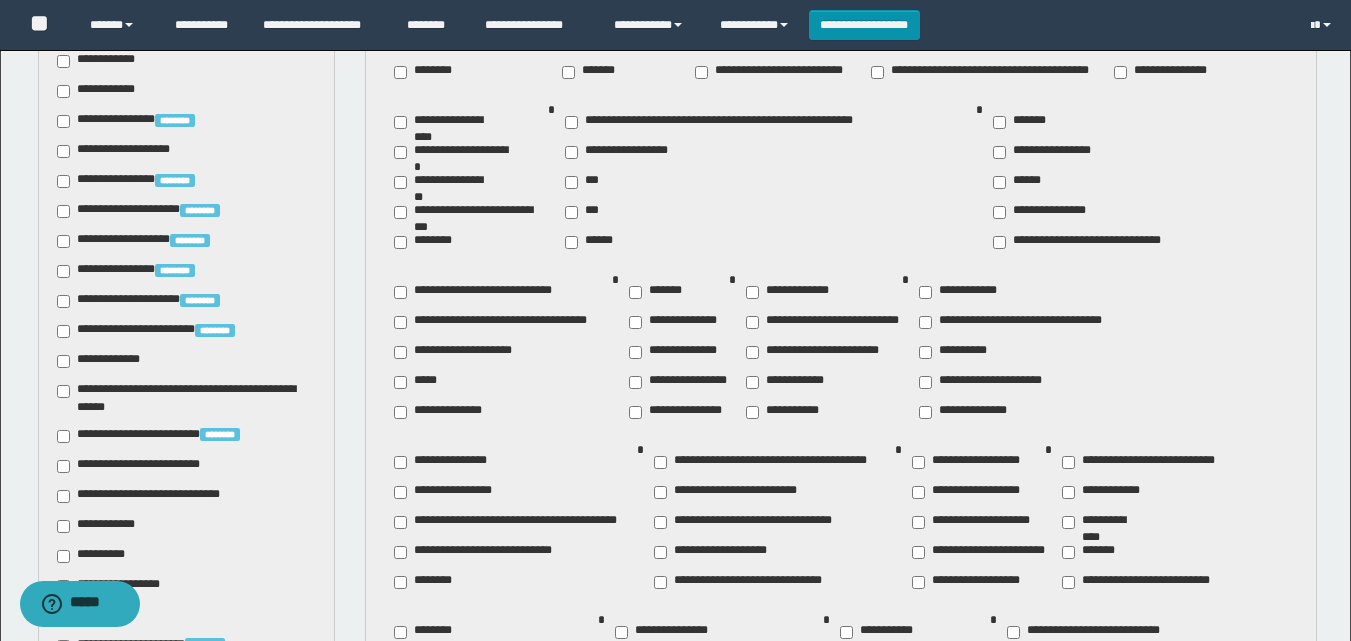 click on "**********" at bounding box center (143, 466) 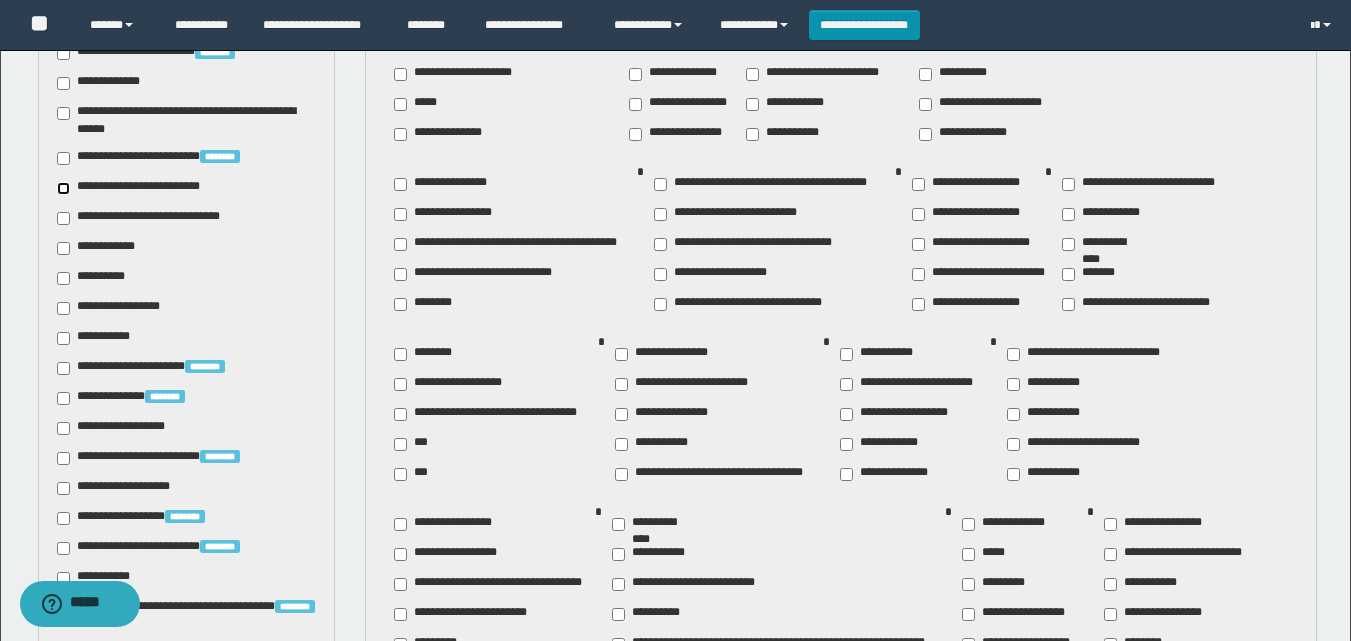 scroll, scrollTop: 1000, scrollLeft: 0, axis: vertical 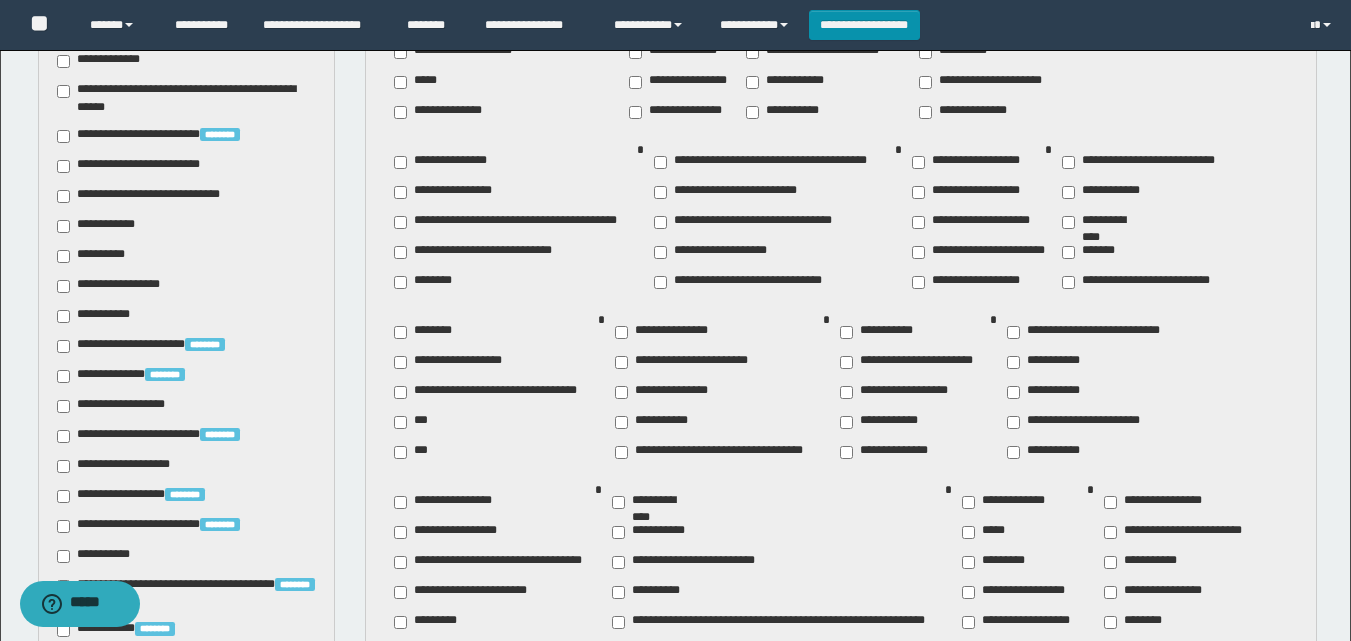 click on "**********" at bounding box center [101, 226] 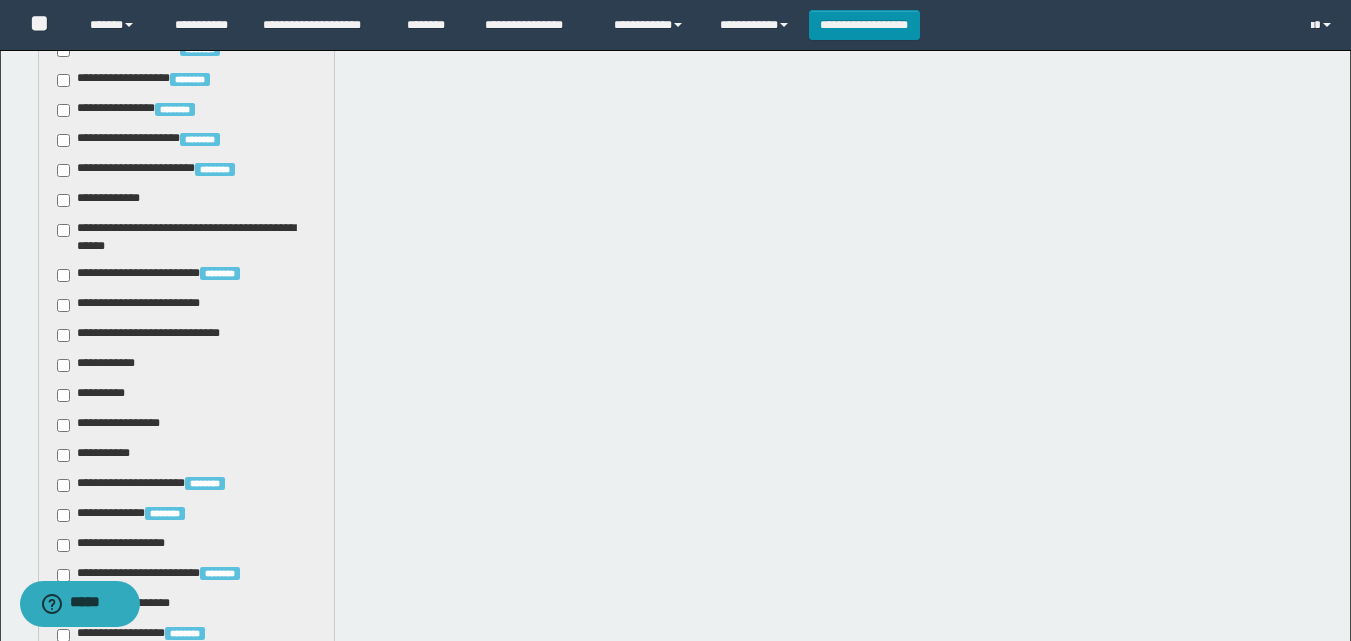 scroll, scrollTop: 761, scrollLeft: 0, axis: vertical 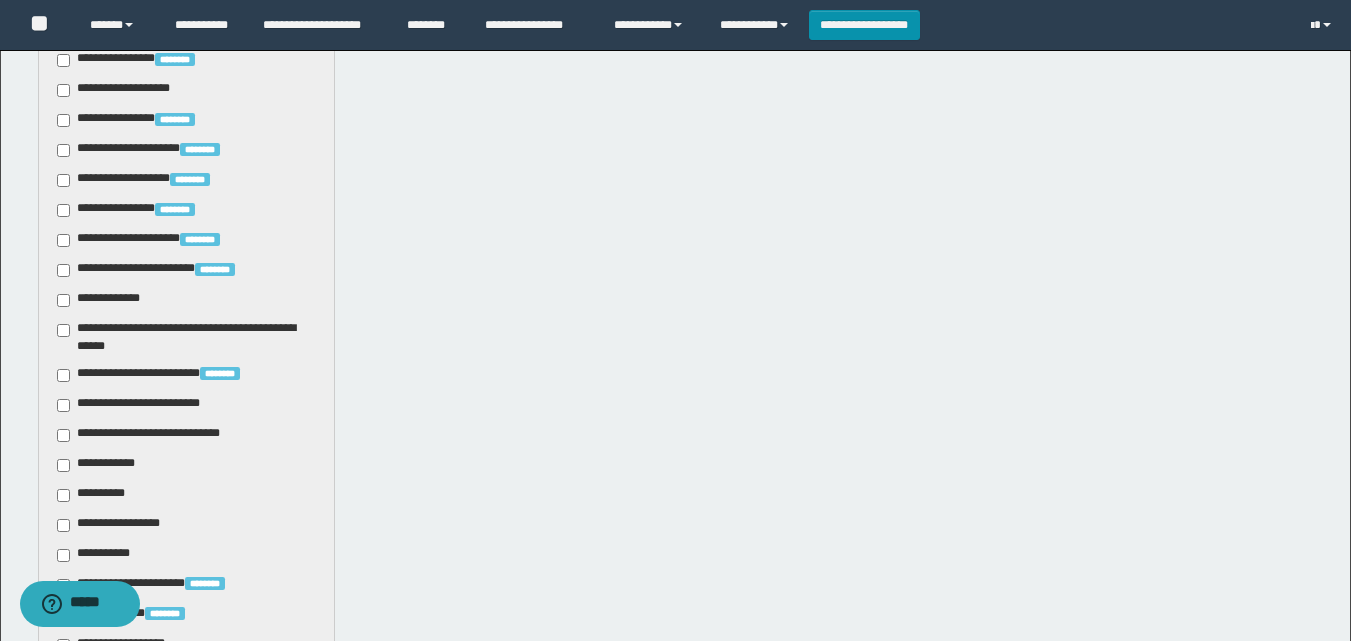 click on "**********" at bounding box center [115, 525] 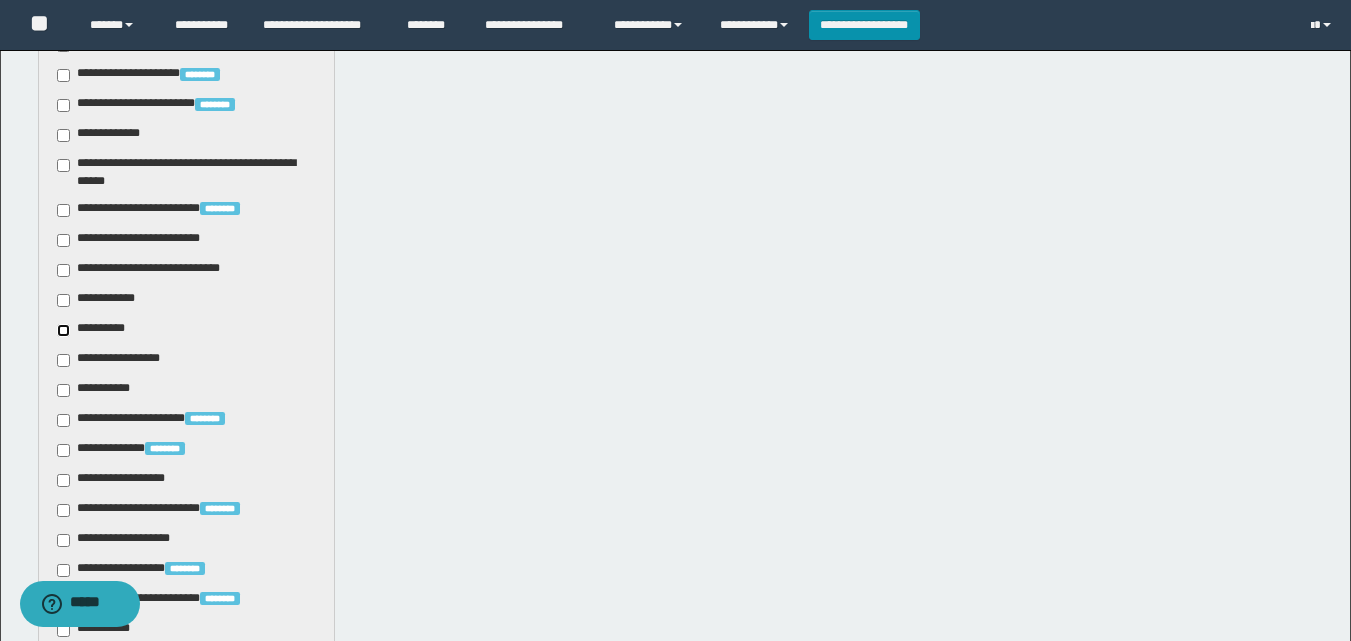 scroll, scrollTop: 961, scrollLeft: 0, axis: vertical 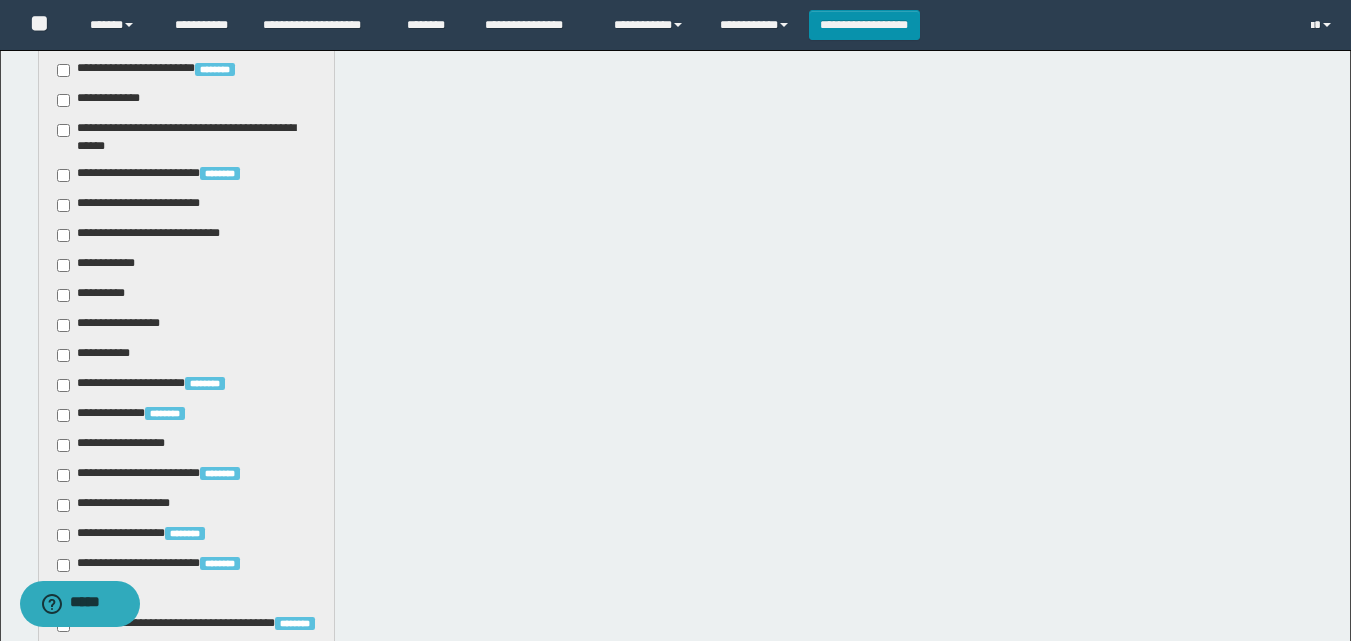 click on "**********" at bounding box center (132, 415) 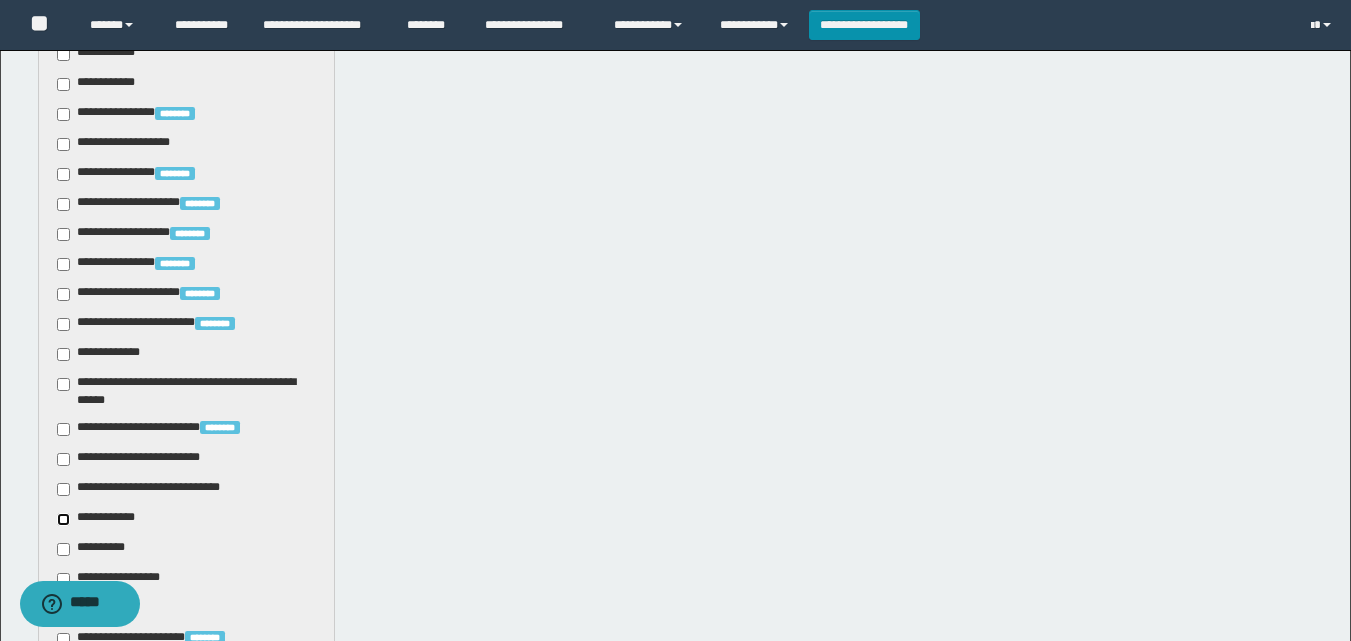 scroll, scrollTop: 661, scrollLeft: 0, axis: vertical 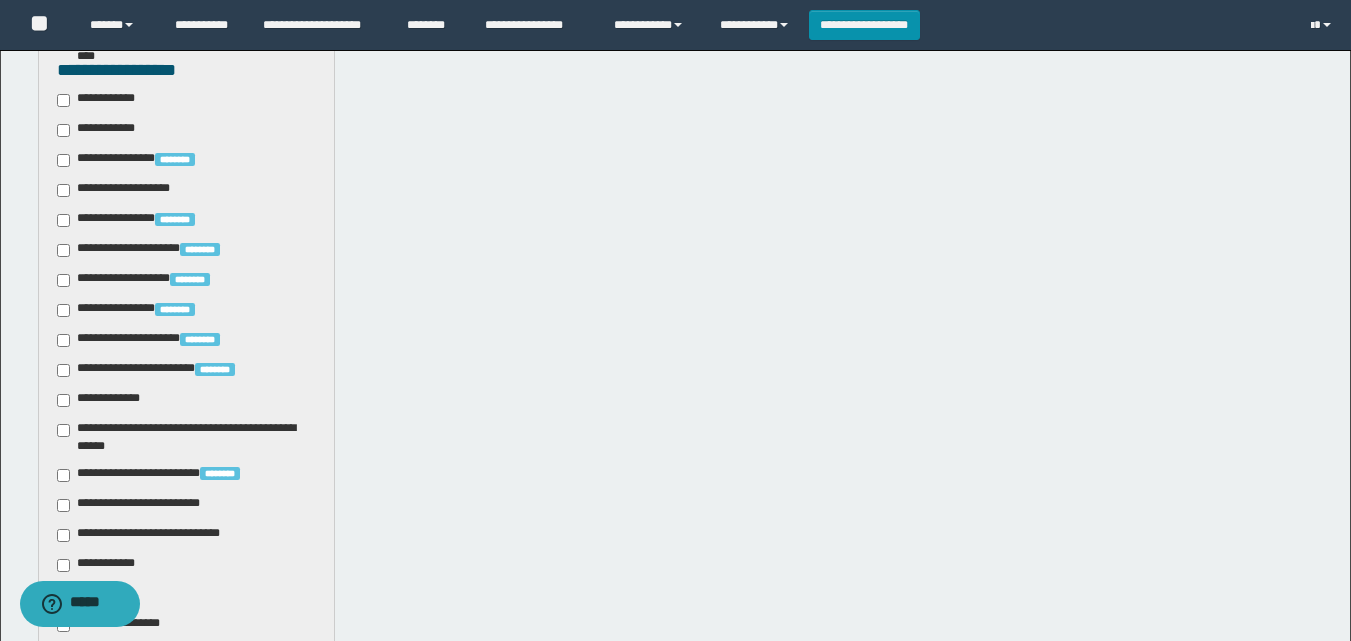 click on "**********" at bounding box center (103, 100) 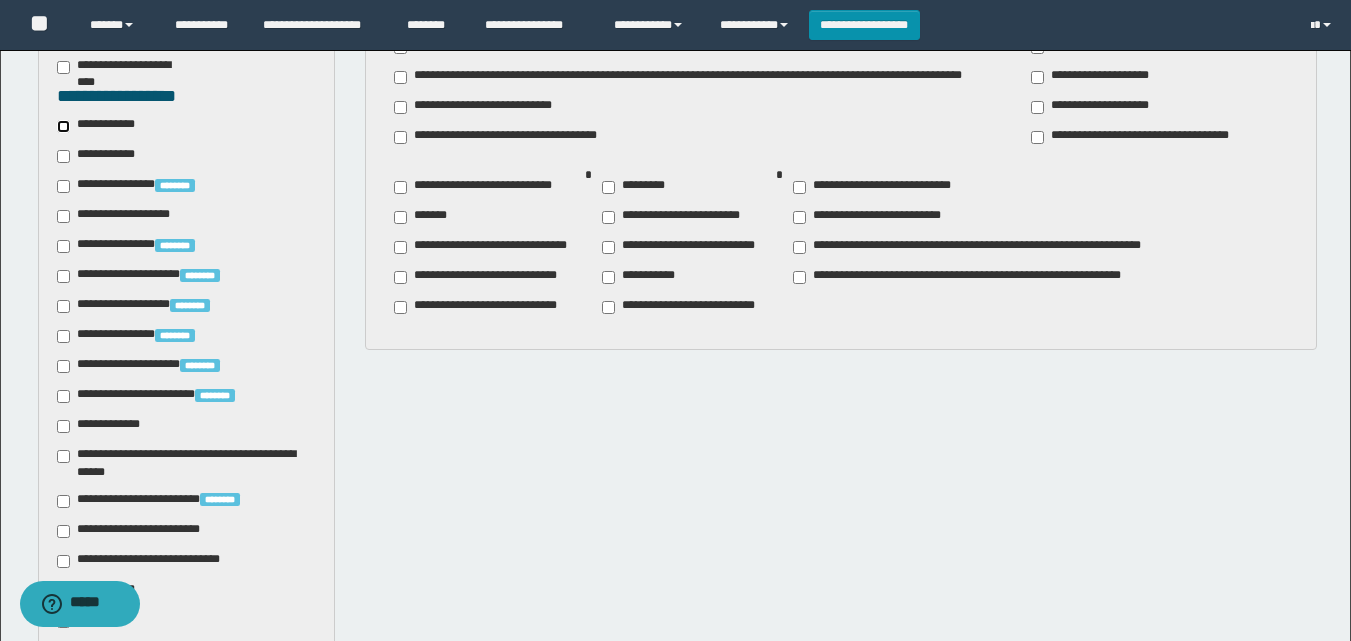 scroll, scrollTop: 461, scrollLeft: 0, axis: vertical 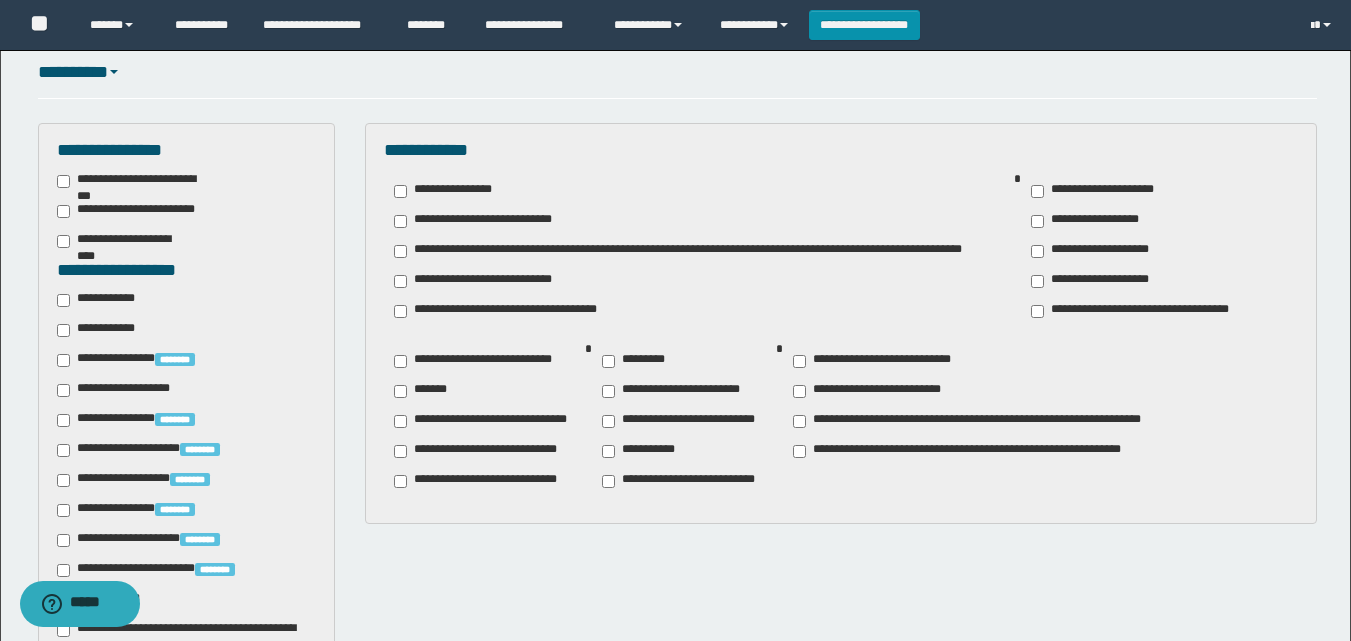 click on "**********" at bounding box center [1093, 221] 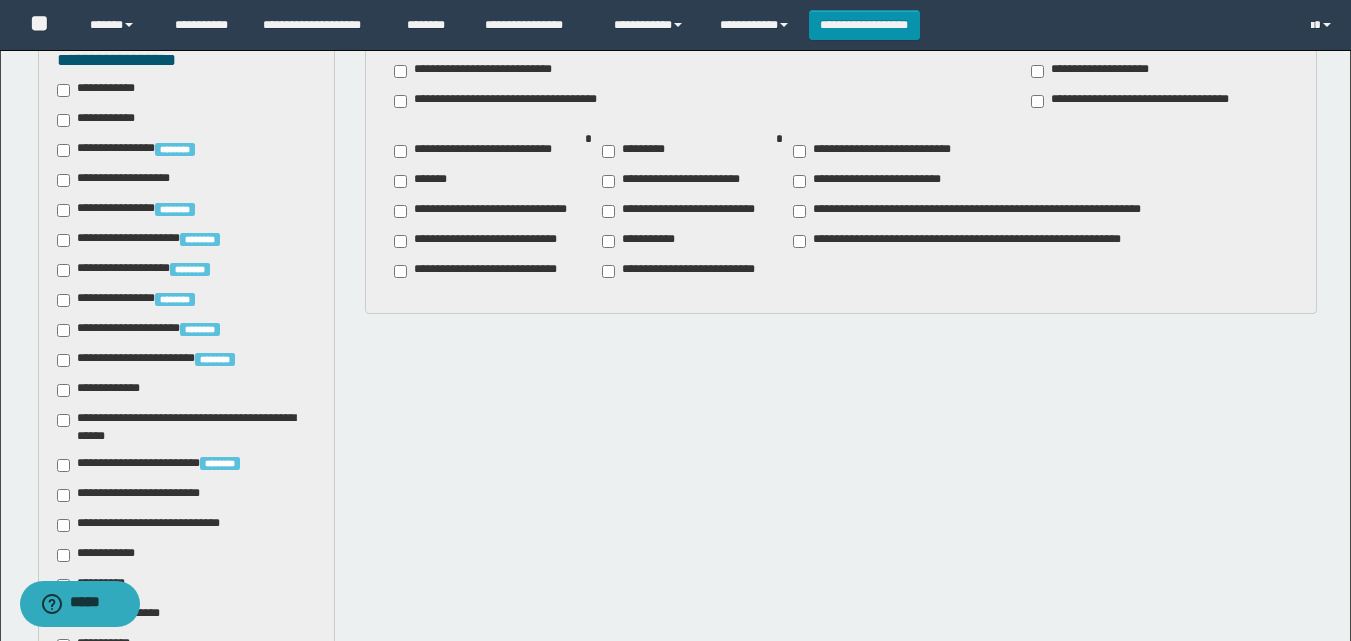 scroll, scrollTop: 661, scrollLeft: 0, axis: vertical 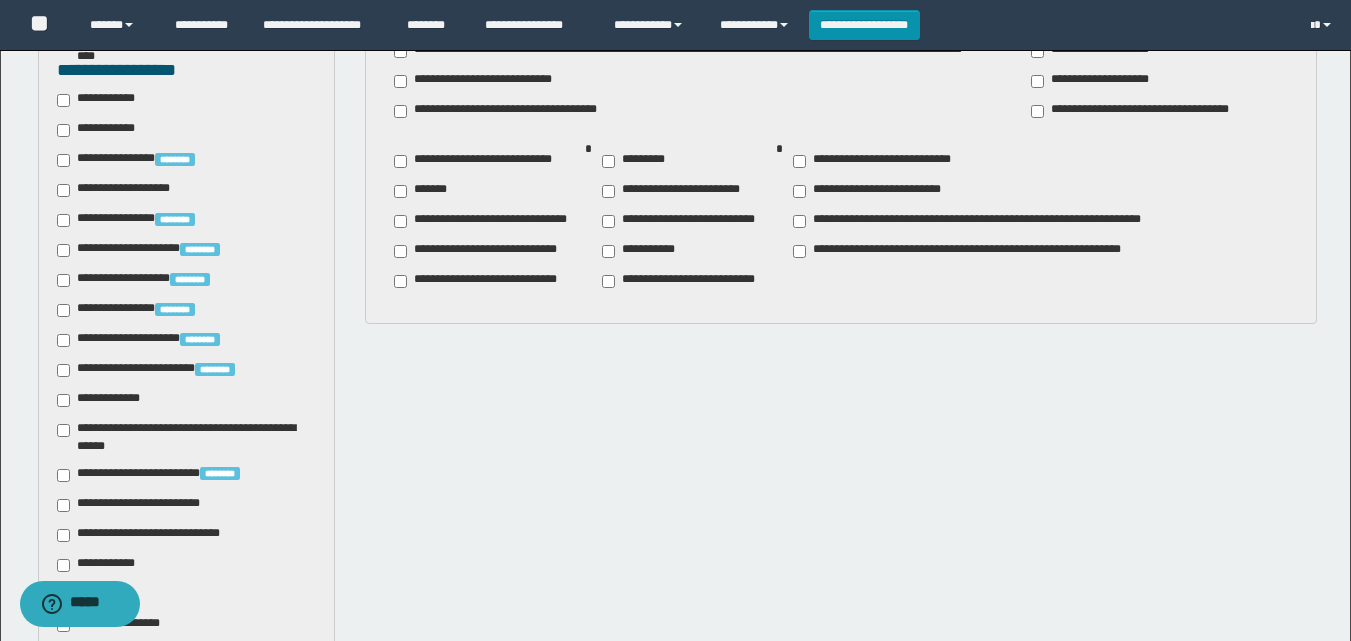 click on "**********" at bounding box center (102, 130) 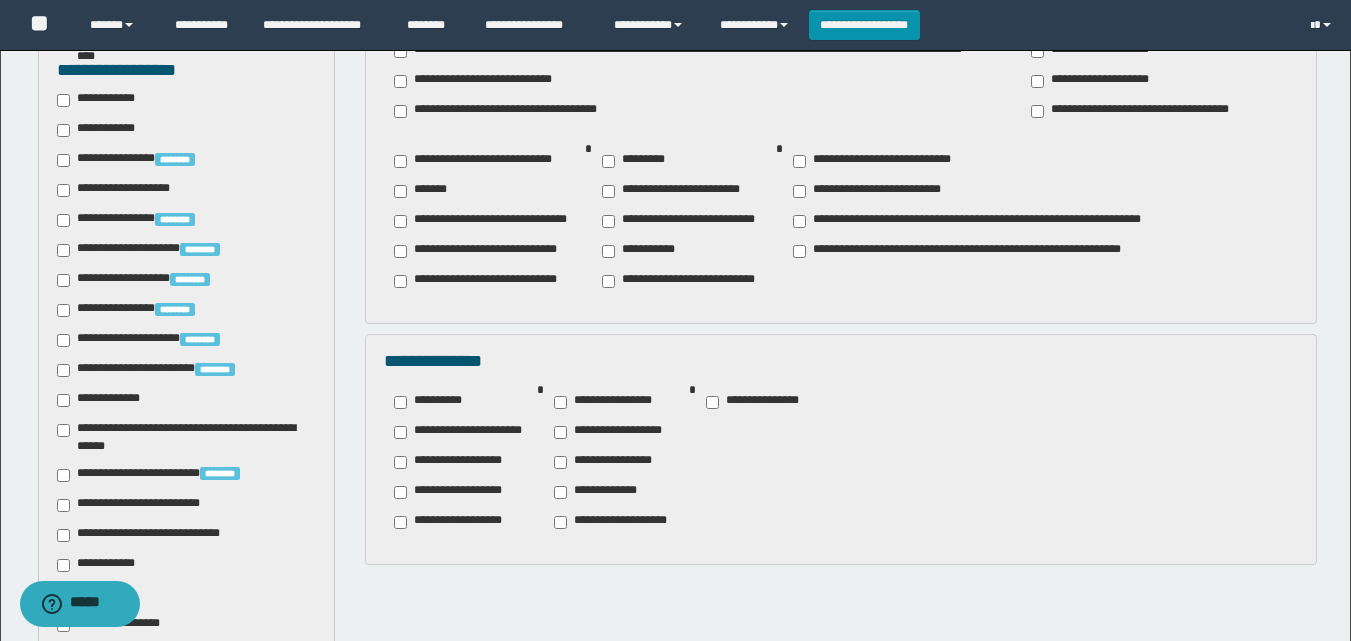 click on "**********" at bounding box center [610, 402] 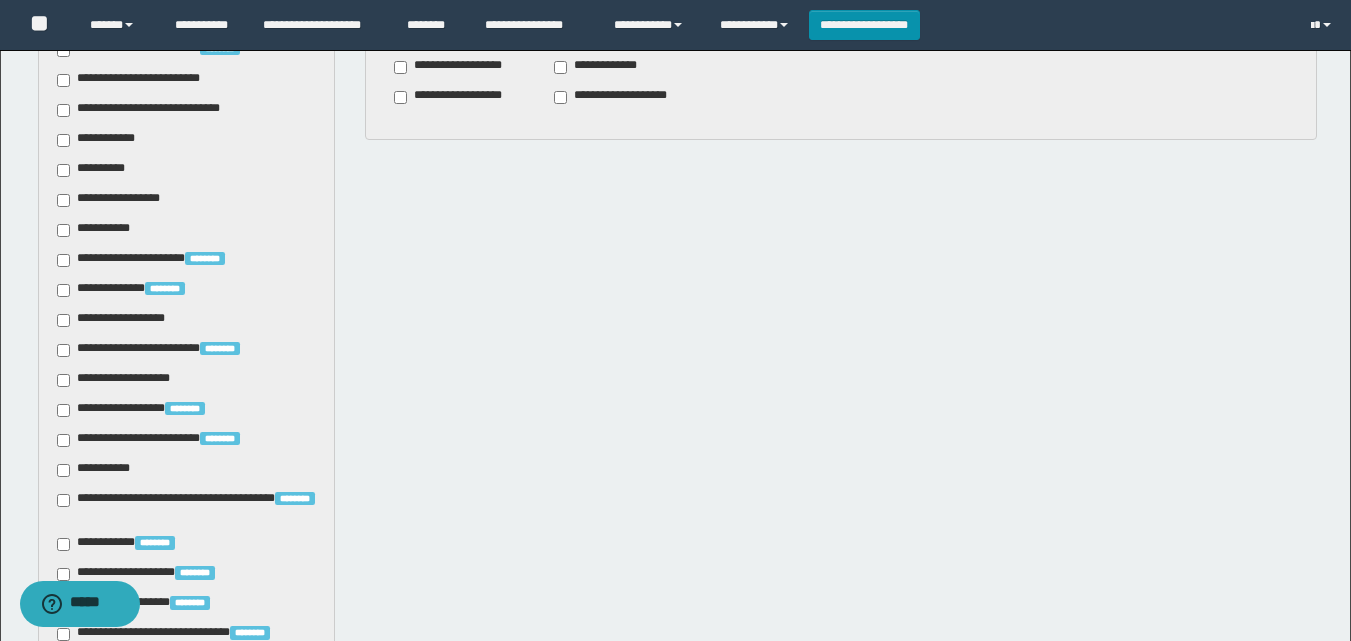 scroll, scrollTop: 1261, scrollLeft: 0, axis: vertical 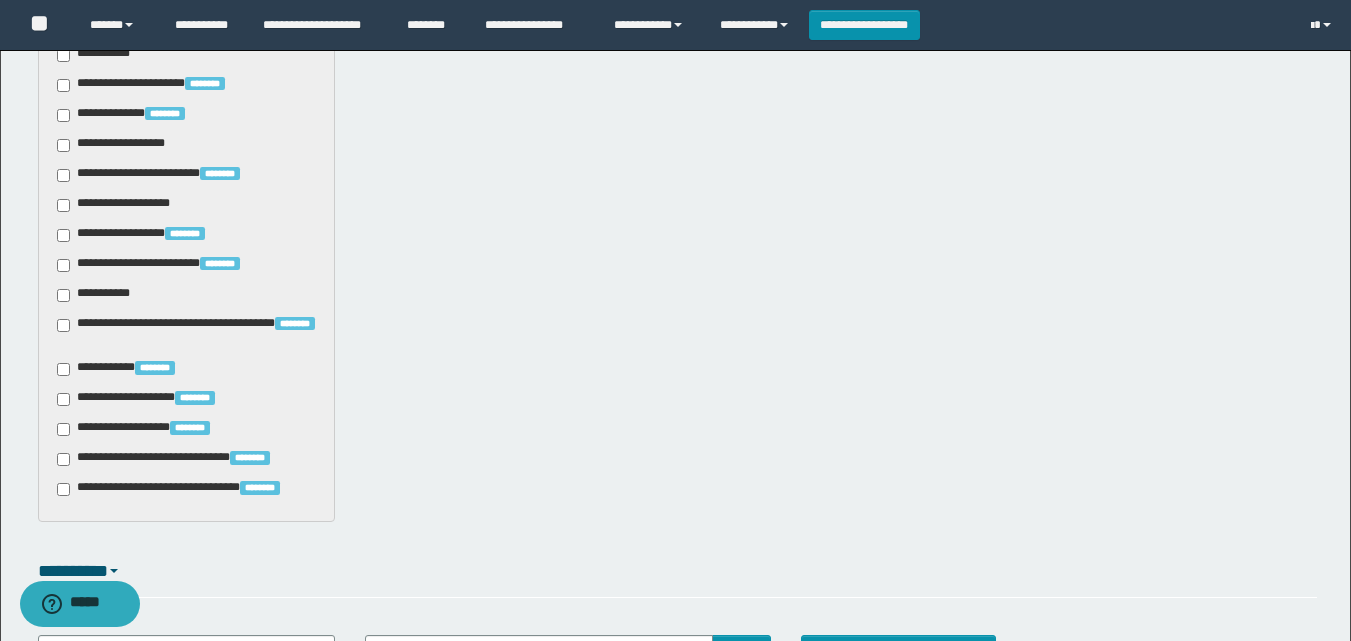 click on "**********" at bounding box center (97, 295) 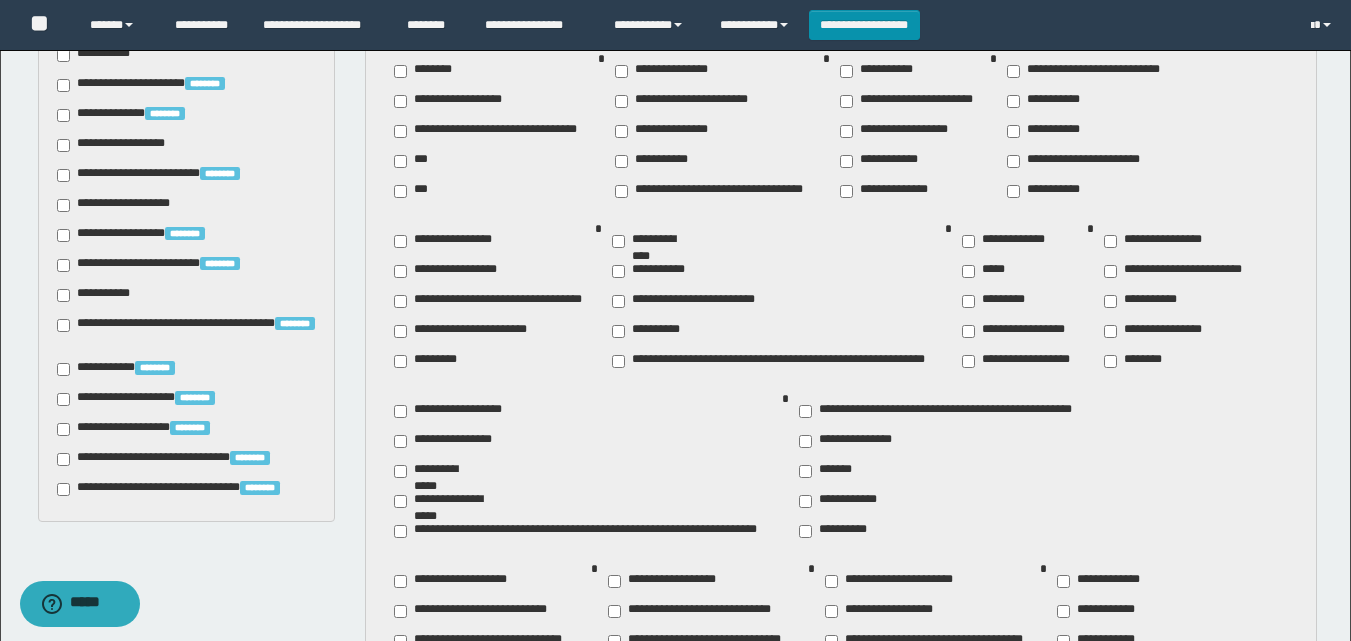 drag, startPoint x: 449, startPoint y: 60, endPoint x: 518, endPoint y: 97, distance: 78.29432 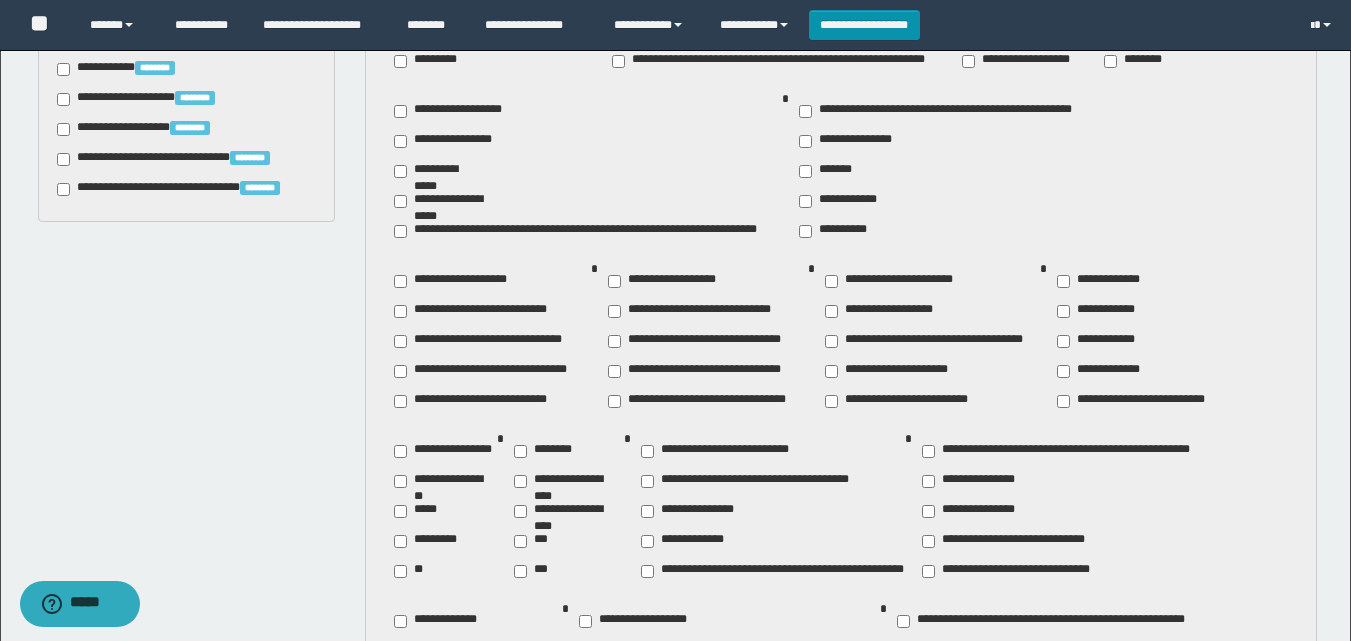 click on "**********" at bounding box center [436, 621] 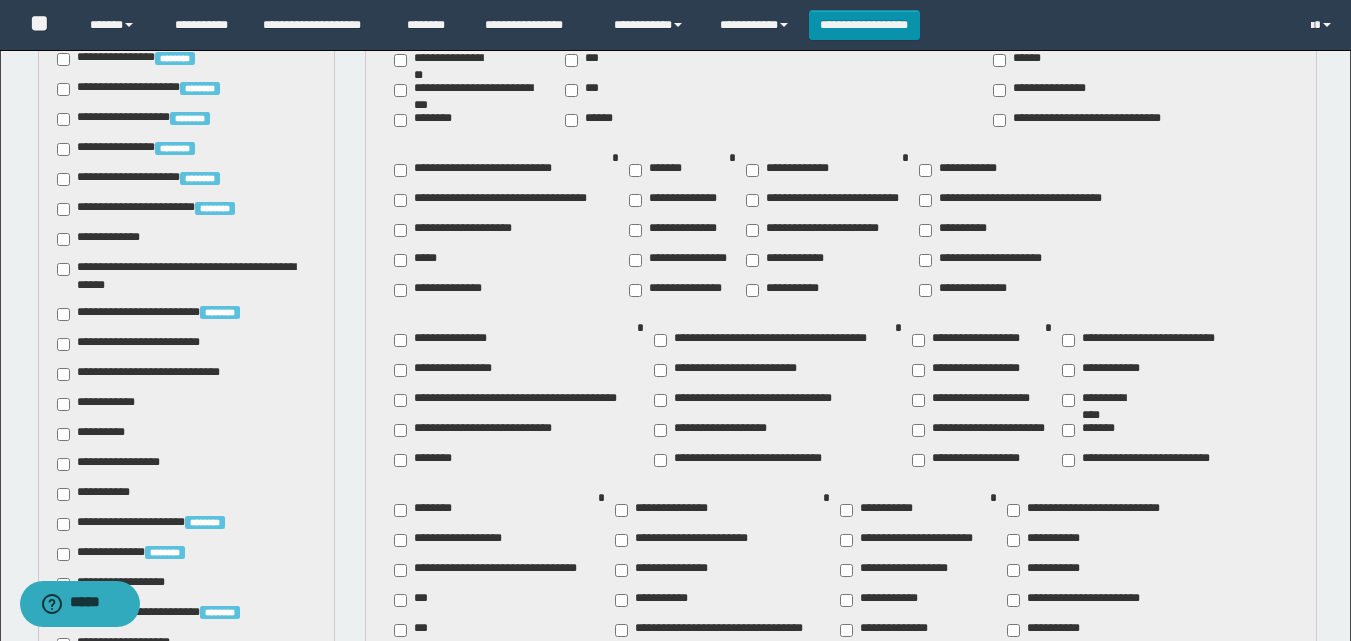 scroll, scrollTop: 761, scrollLeft: 0, axis: vertical 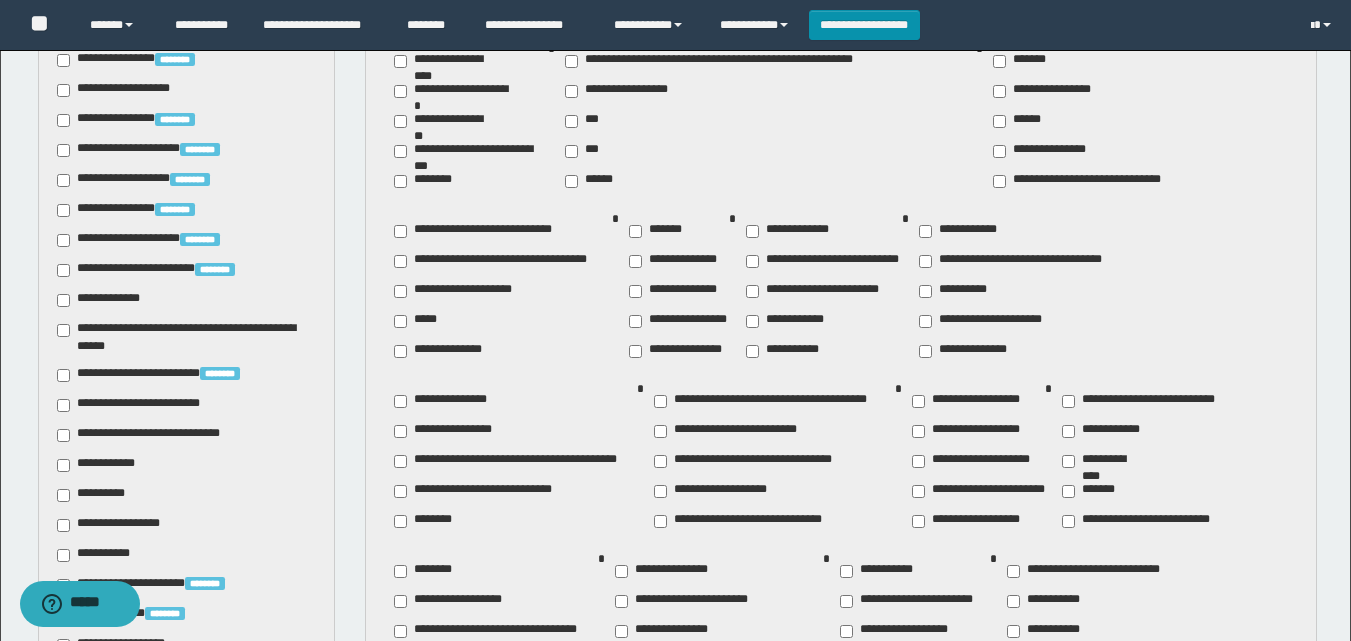 click on "**********" at bounding box center [970, 521] 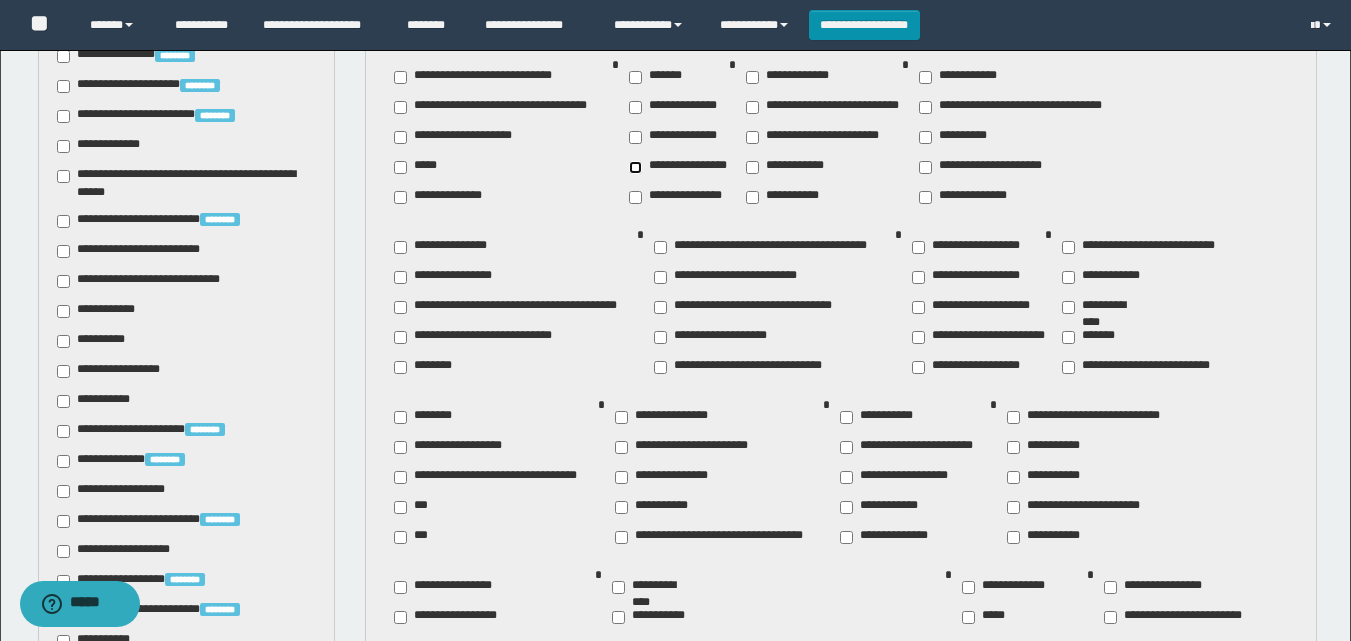 scroll, scrollTop: 961, scrollLeft: 0, axis: vertical 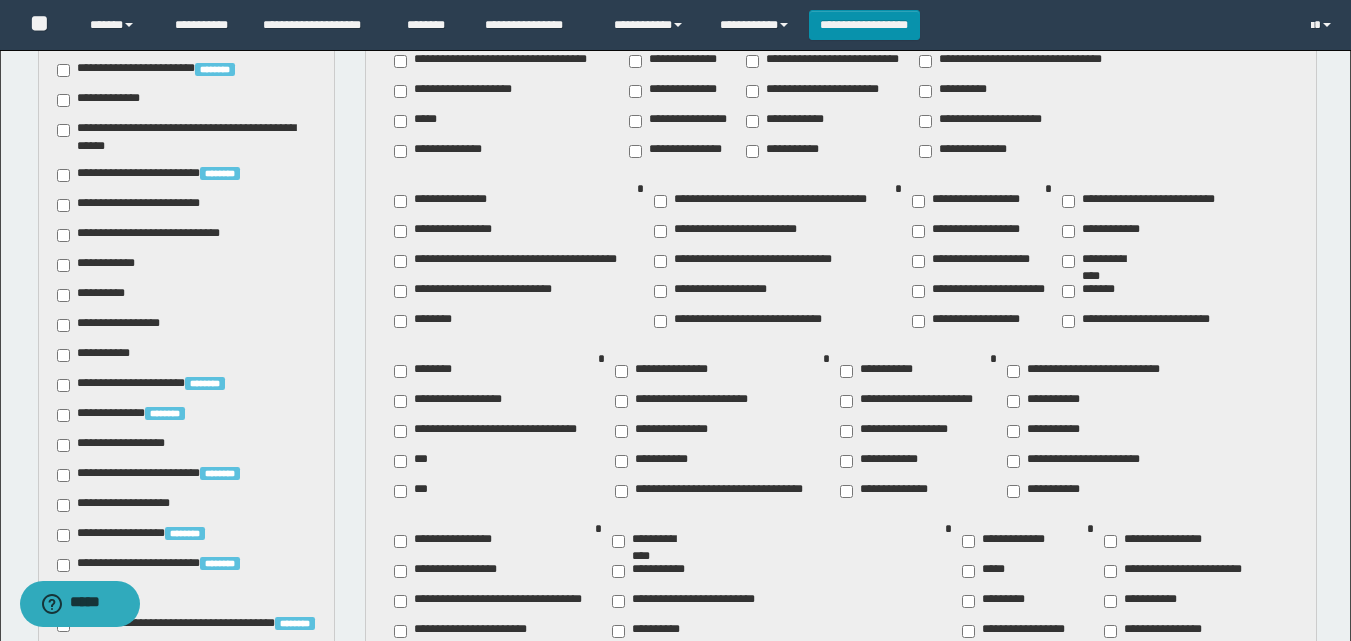click on "********" at bounding box center (427, 371) 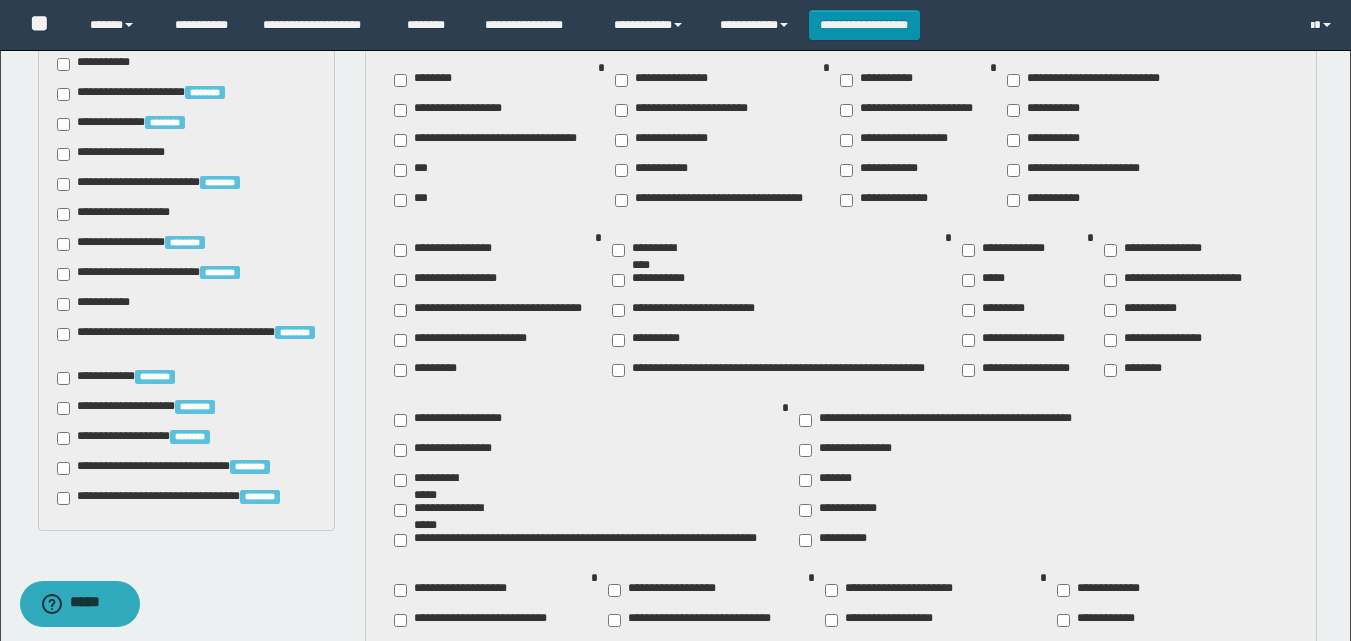 scroll, scrollTop: 1261, scrollLeft: 0, axis: vertical 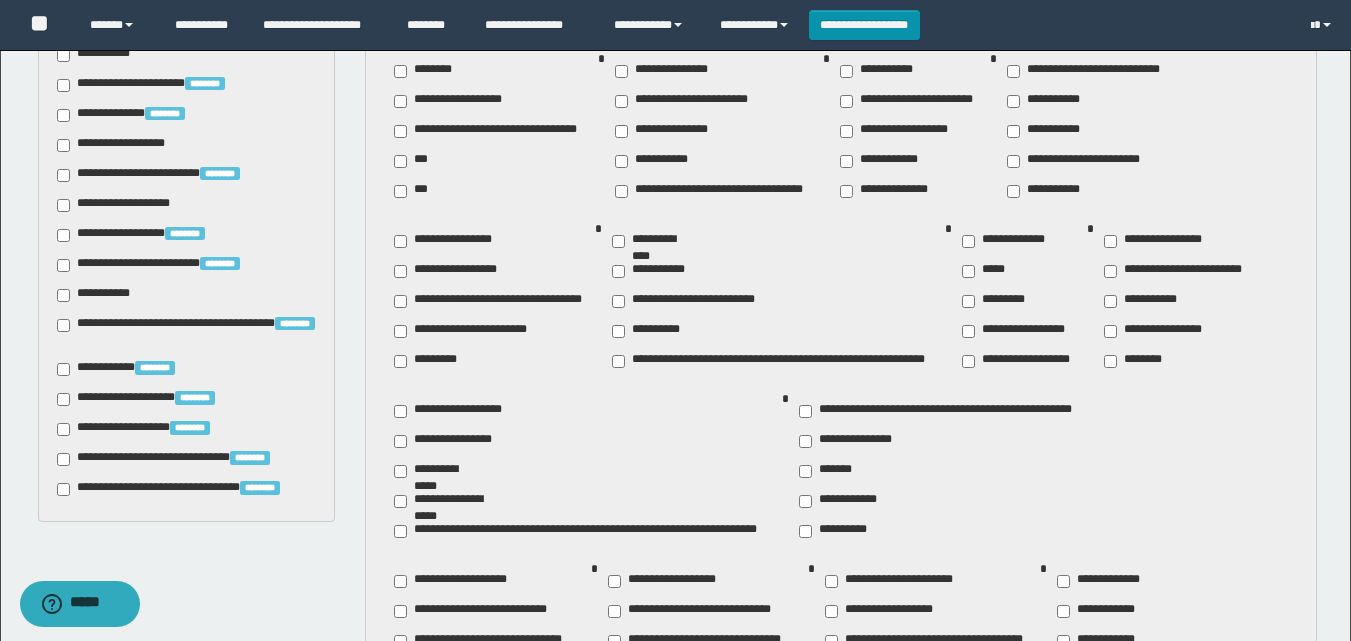 click on "**********" at bounding box center [438, 471] 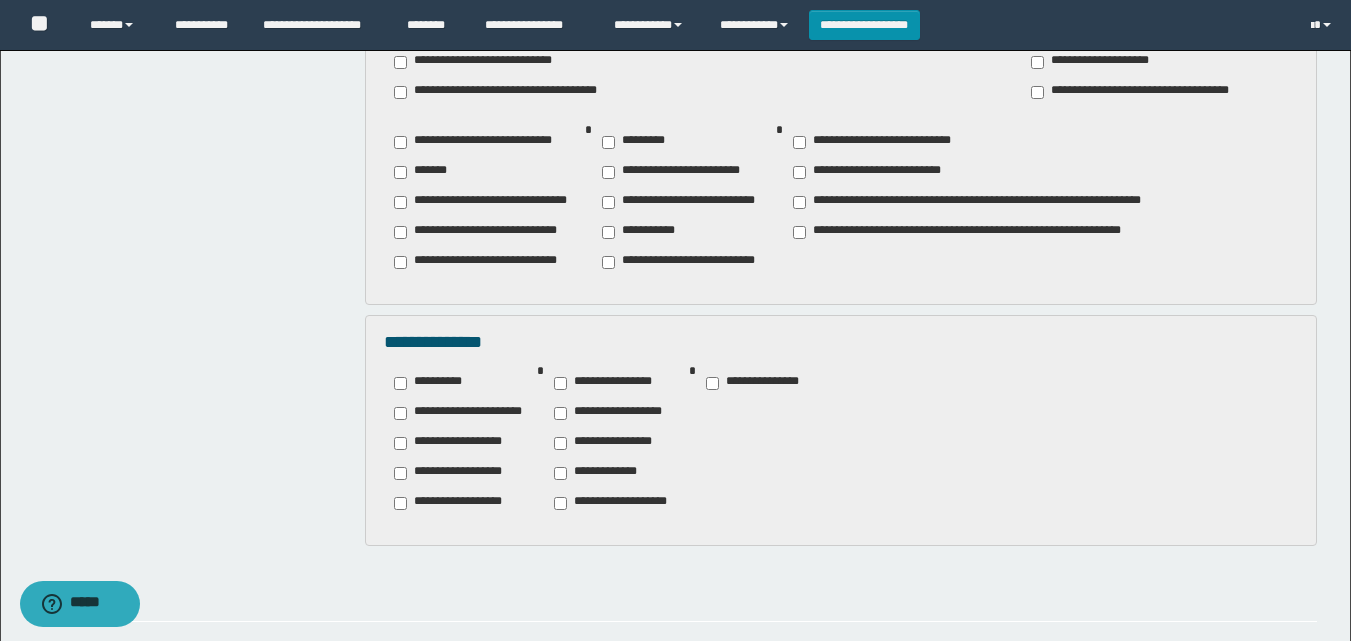 scroll, scrollTop: 2686, scrollLeft: 0, axis: vertical 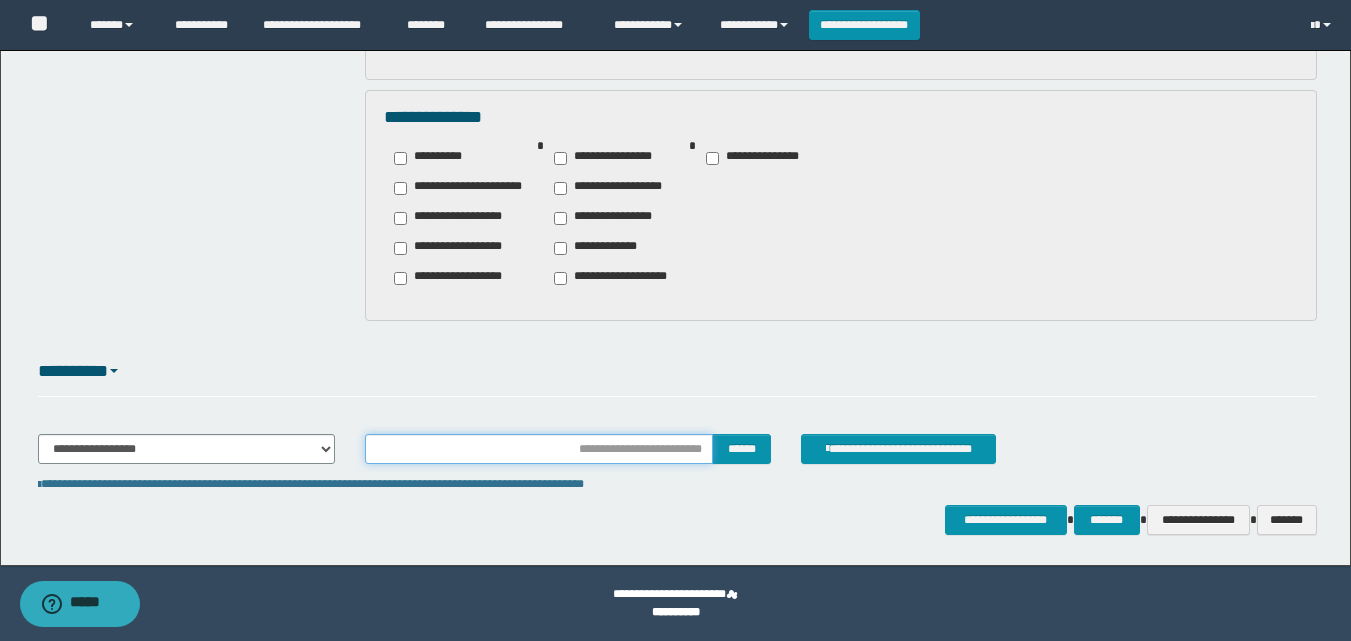 click at bounding box center [539, 449] 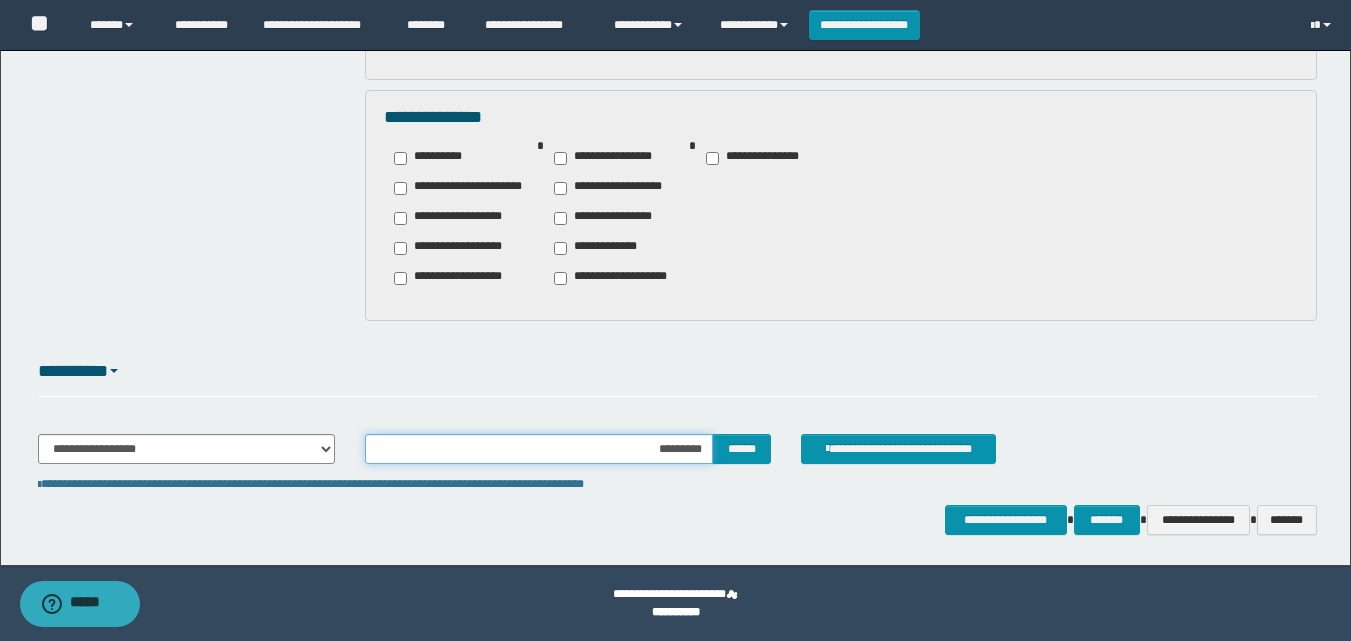 type on "**********" 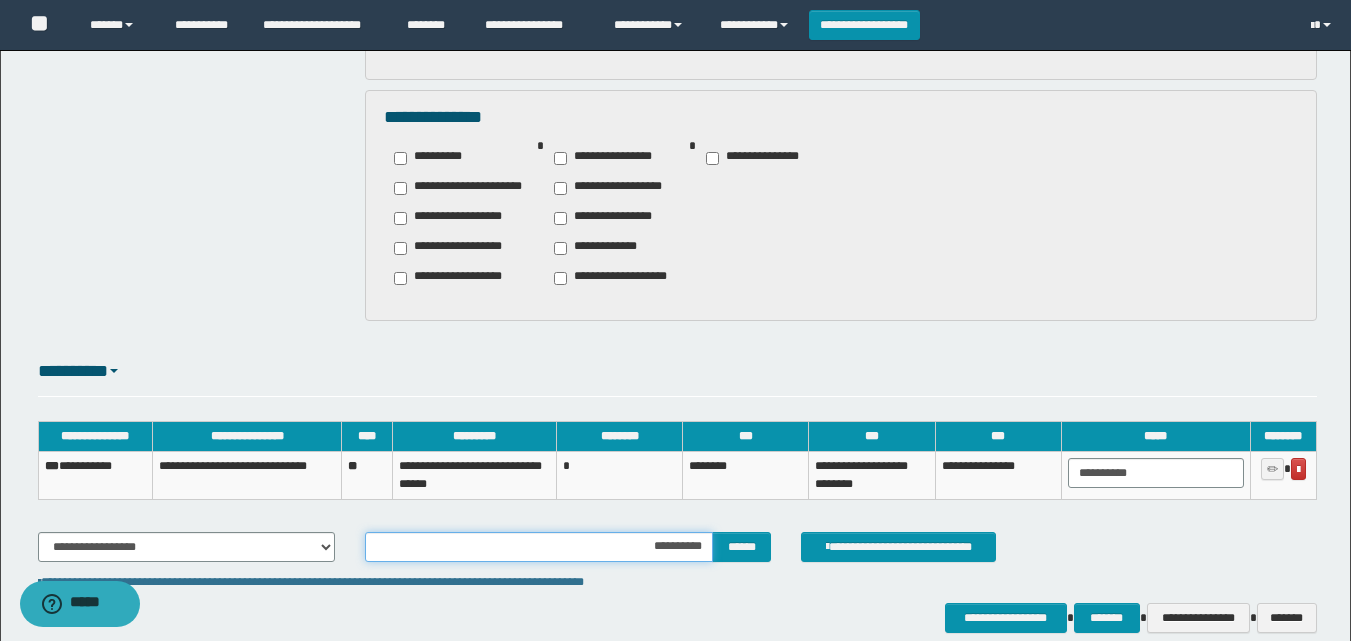 scroll, scrollTop: 2783, scrollLeft: 0, axis: vertical 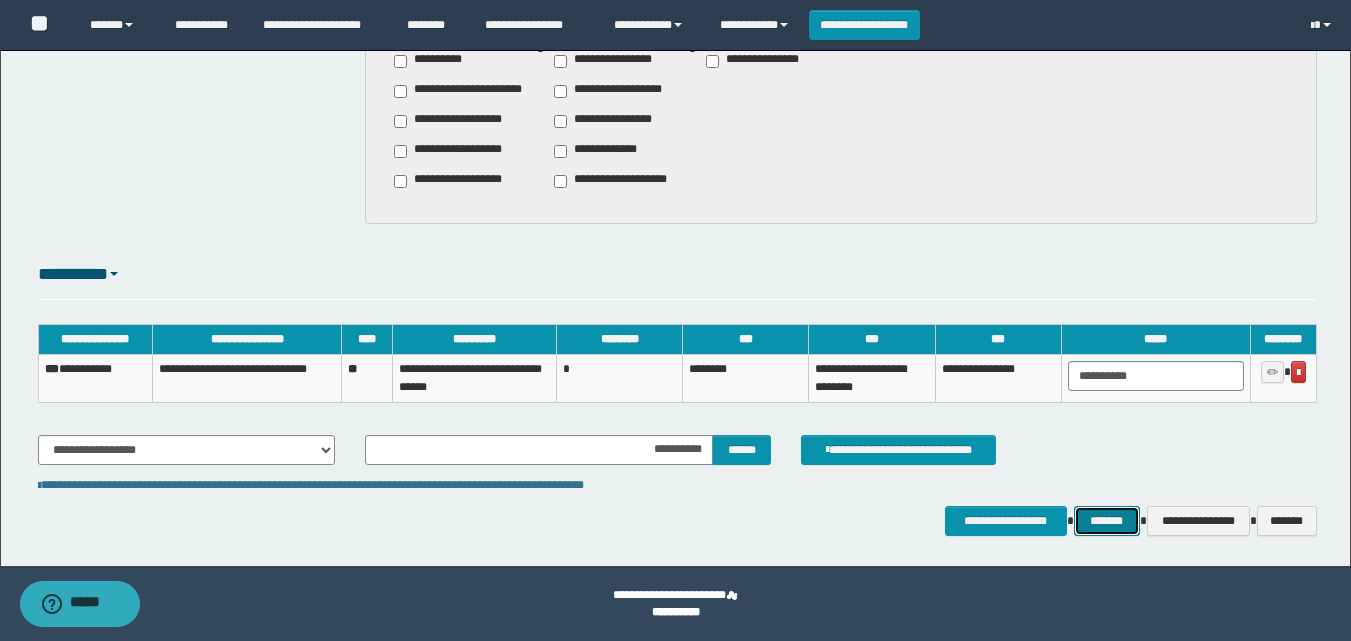 click on "*******" at bounding box center [1107, 521] 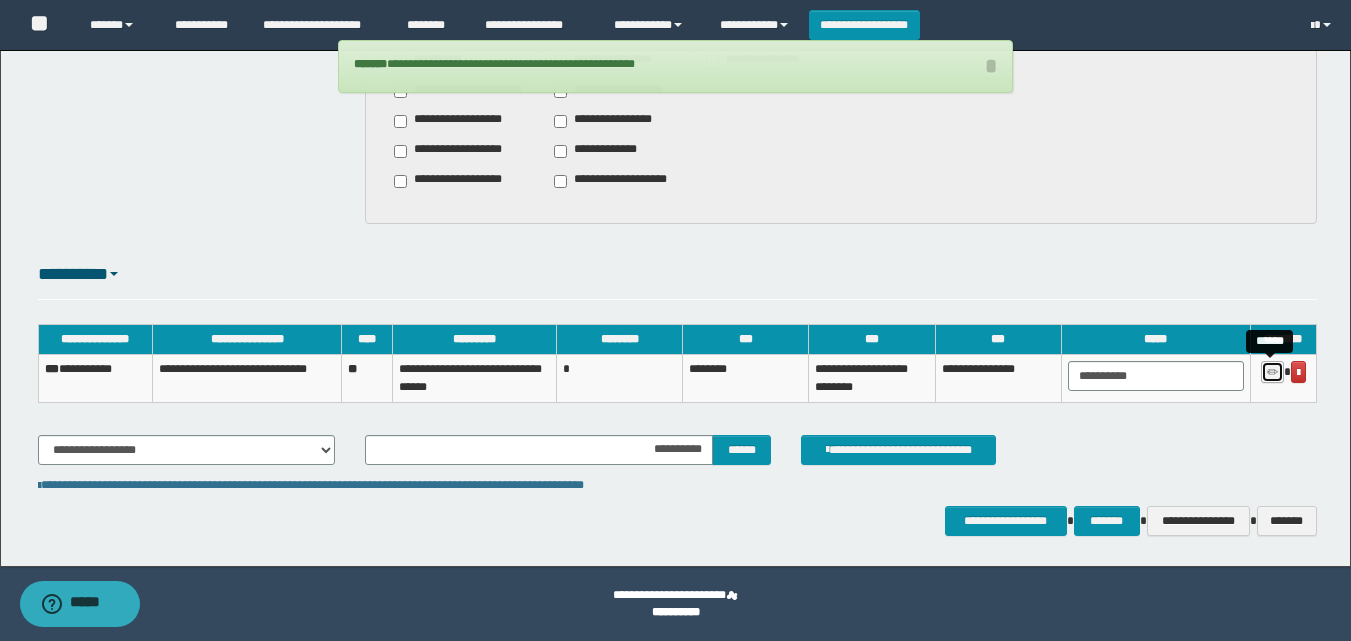 click at bounding box center [1272, 373] 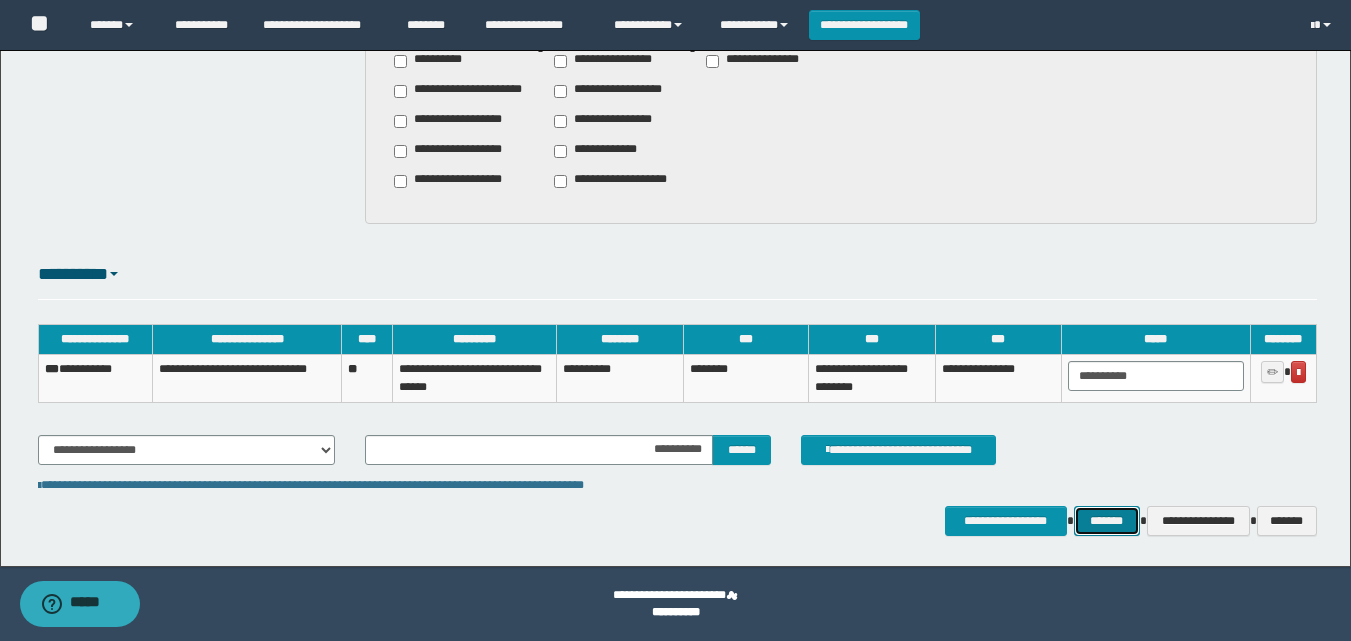 click on "*******" at bounding box center (1107, 521) 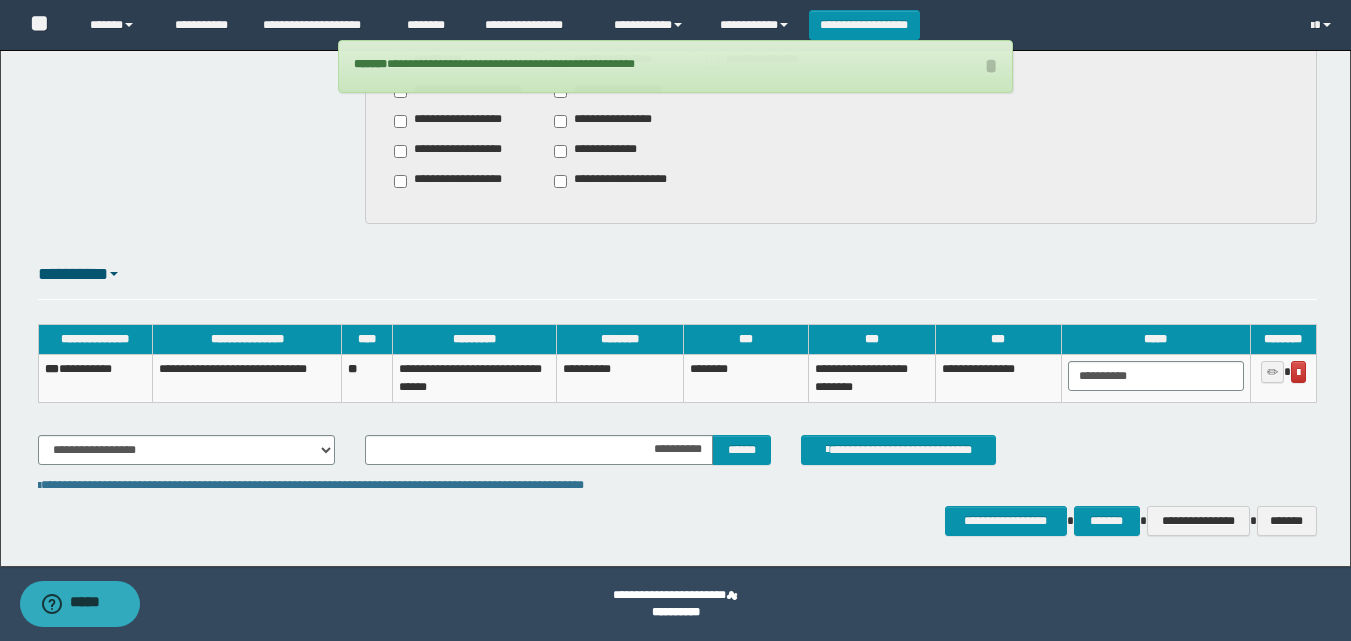 click on "**********" at bounding box center [95, 378] 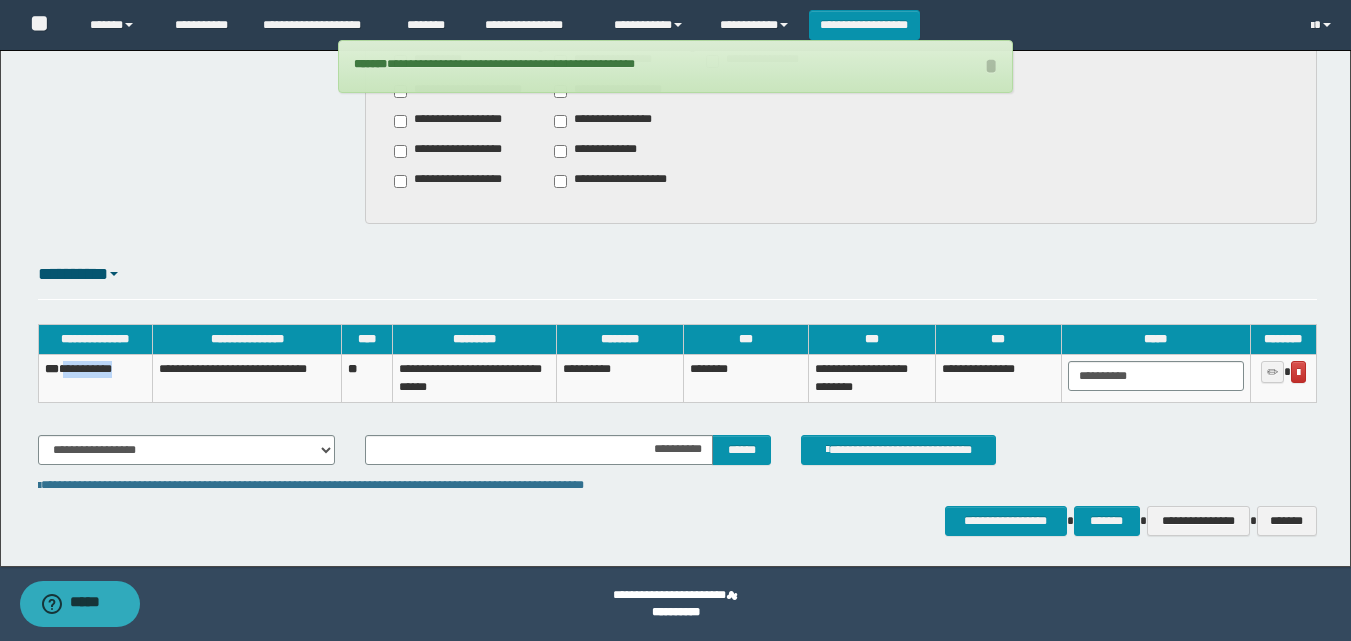 click on "**********" at bounding box center (95, 378) 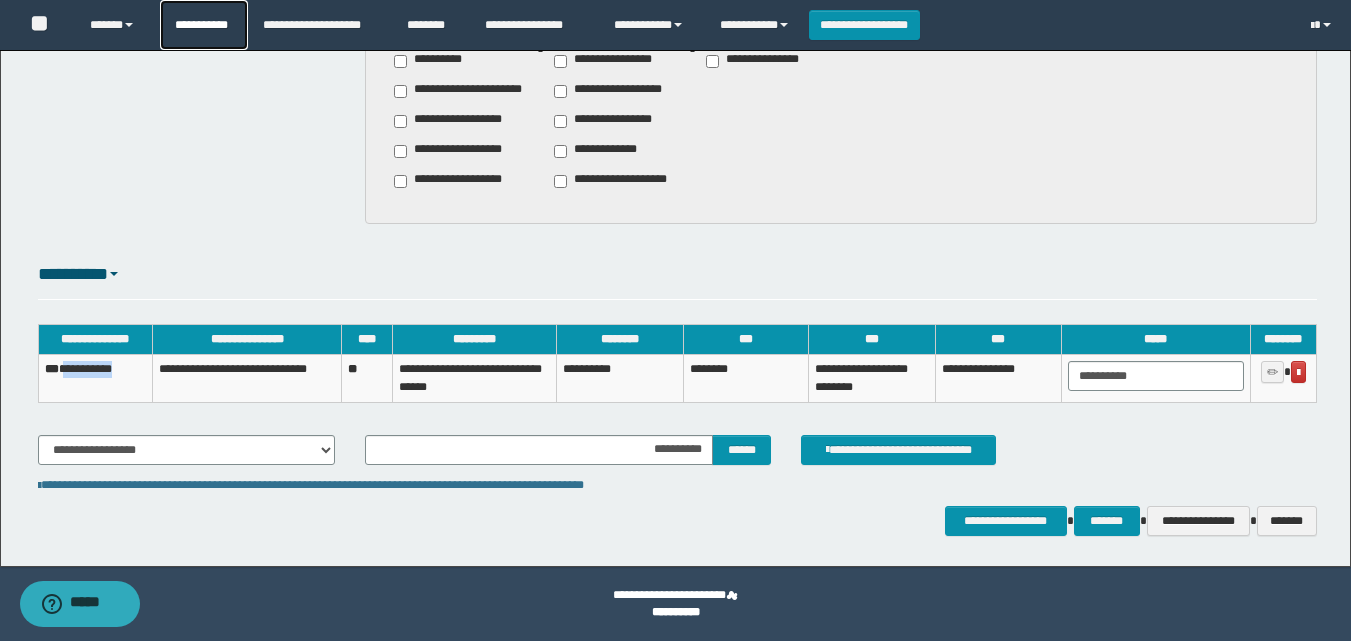 click on "**********" at bounding box center (204, 25) 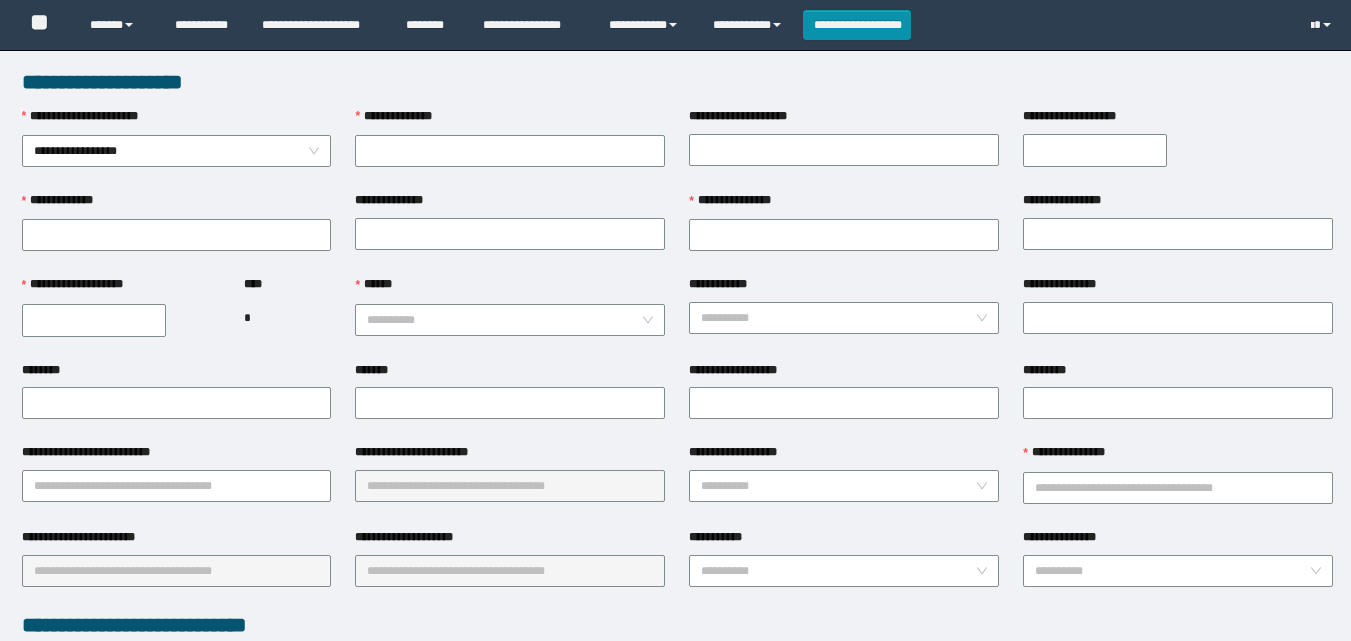 scroll, scrollTop: 0, scrollLeft: 0, axis: both 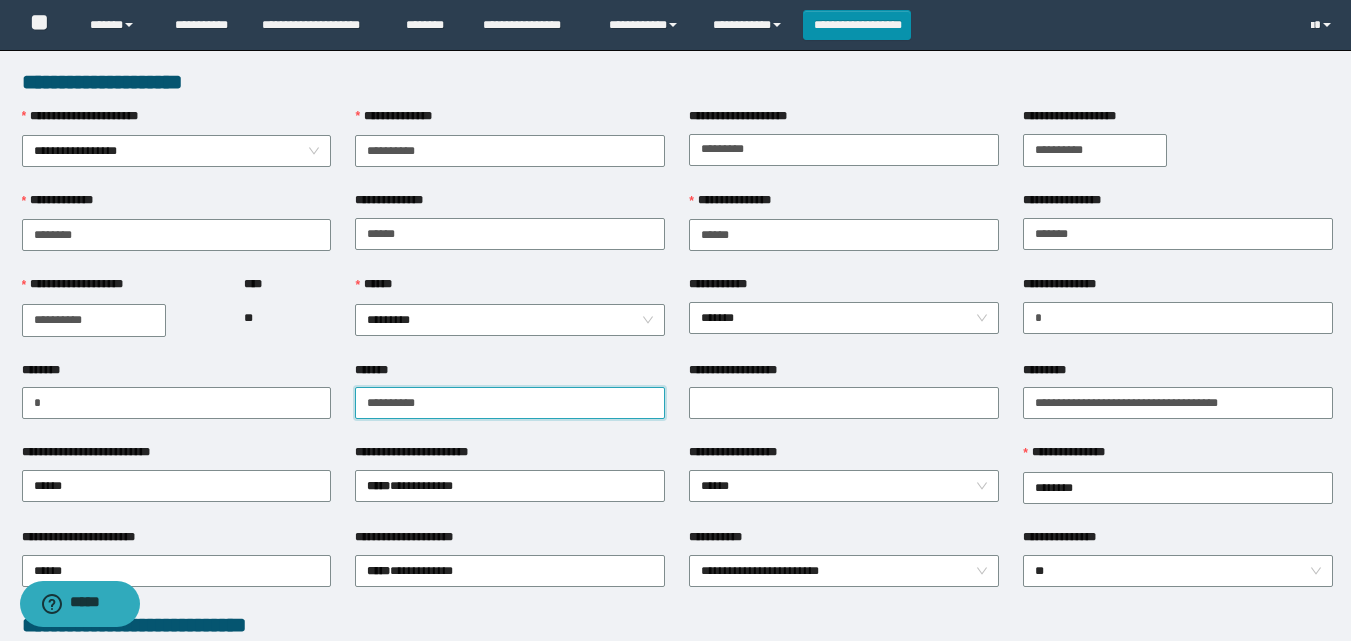 click on "*******" at bounding box center [510, 403] 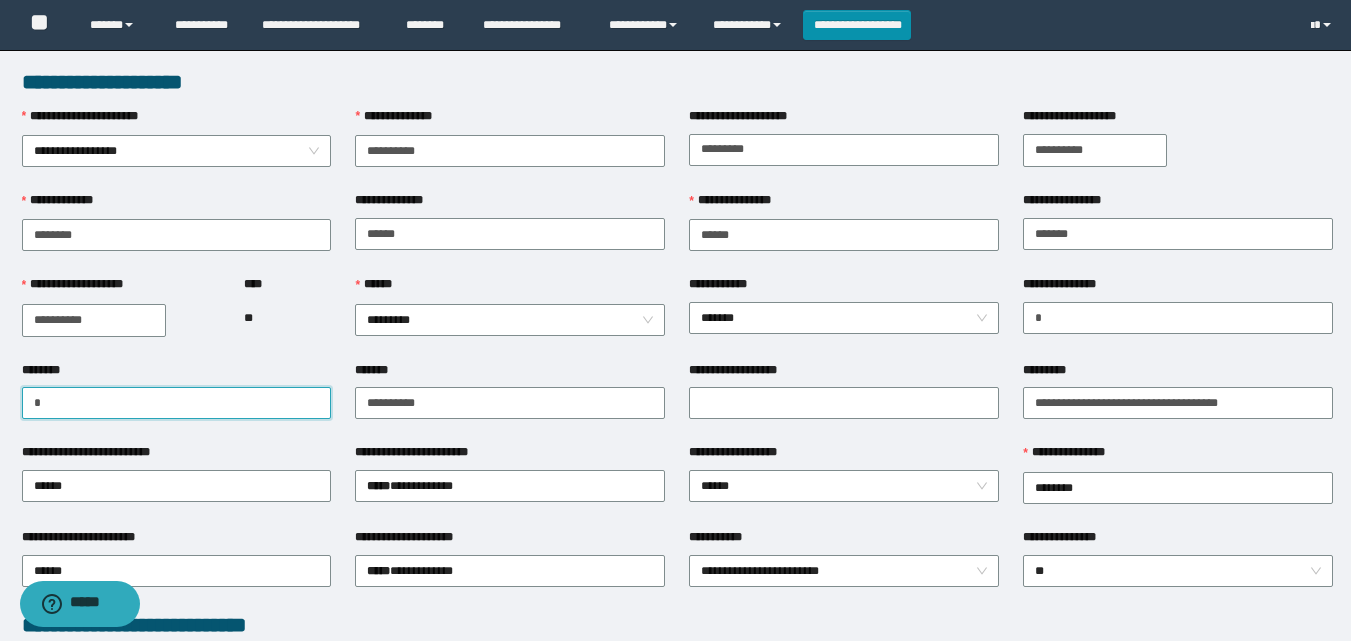 click on "********" at bounding box center (177, 403) 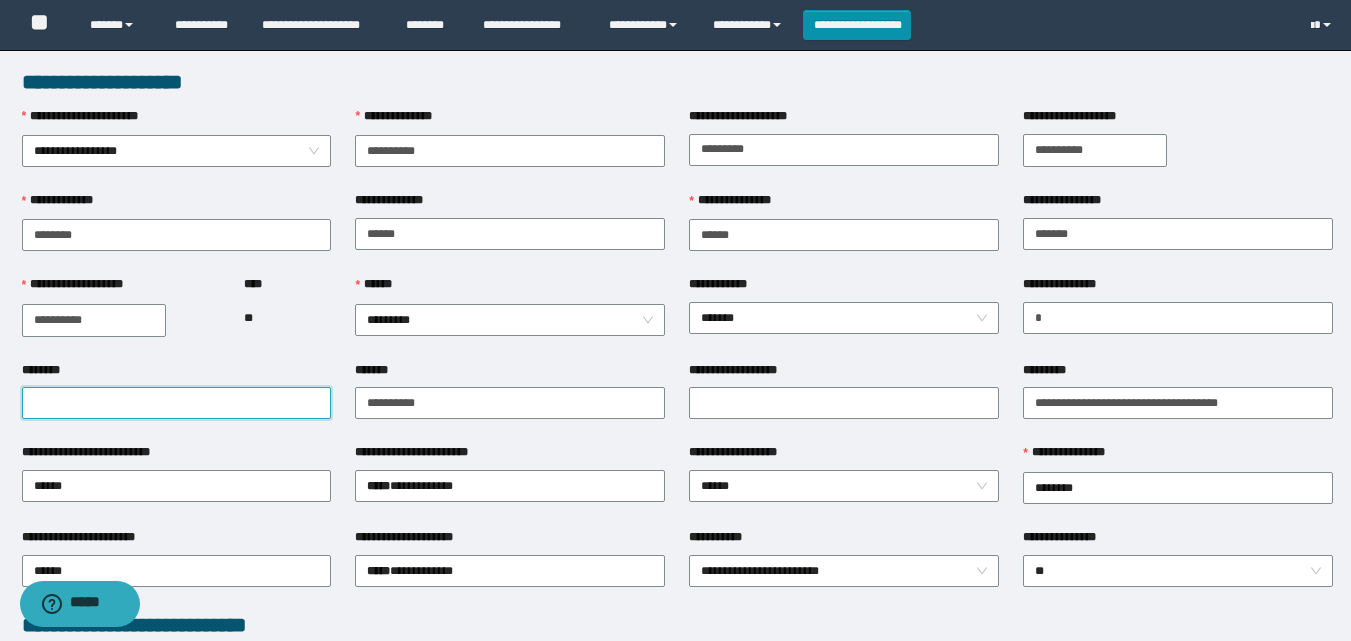 paste on "**********" 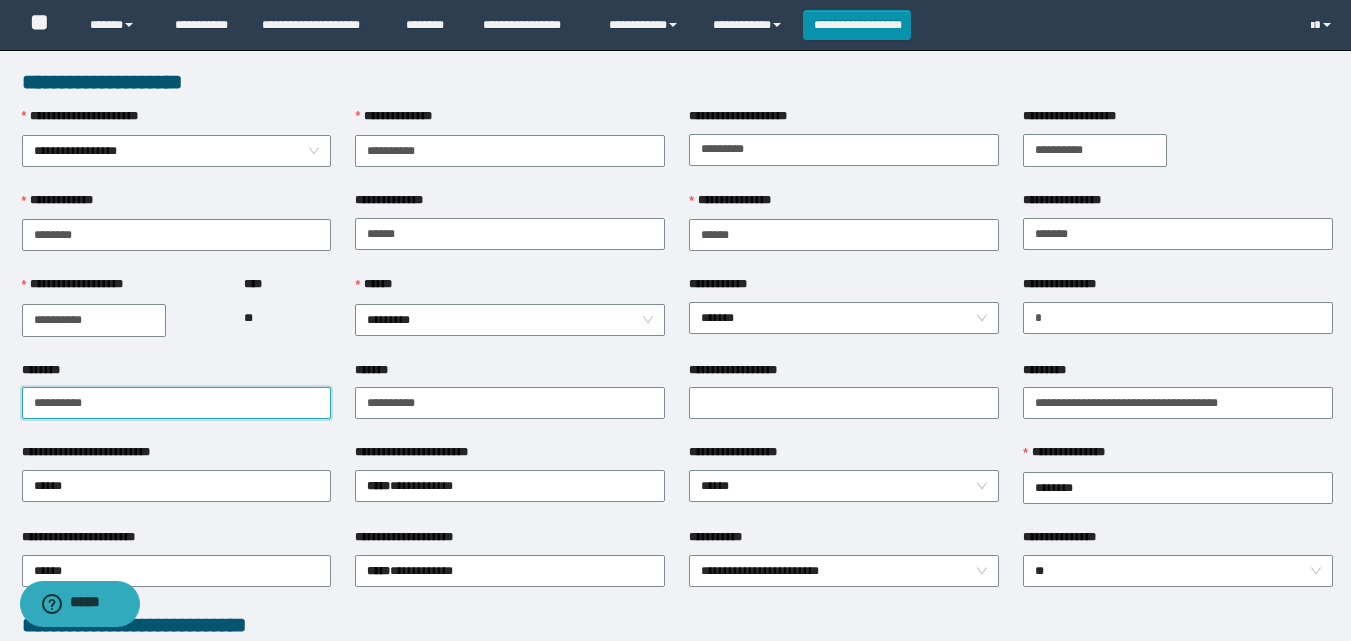 type on "**********" 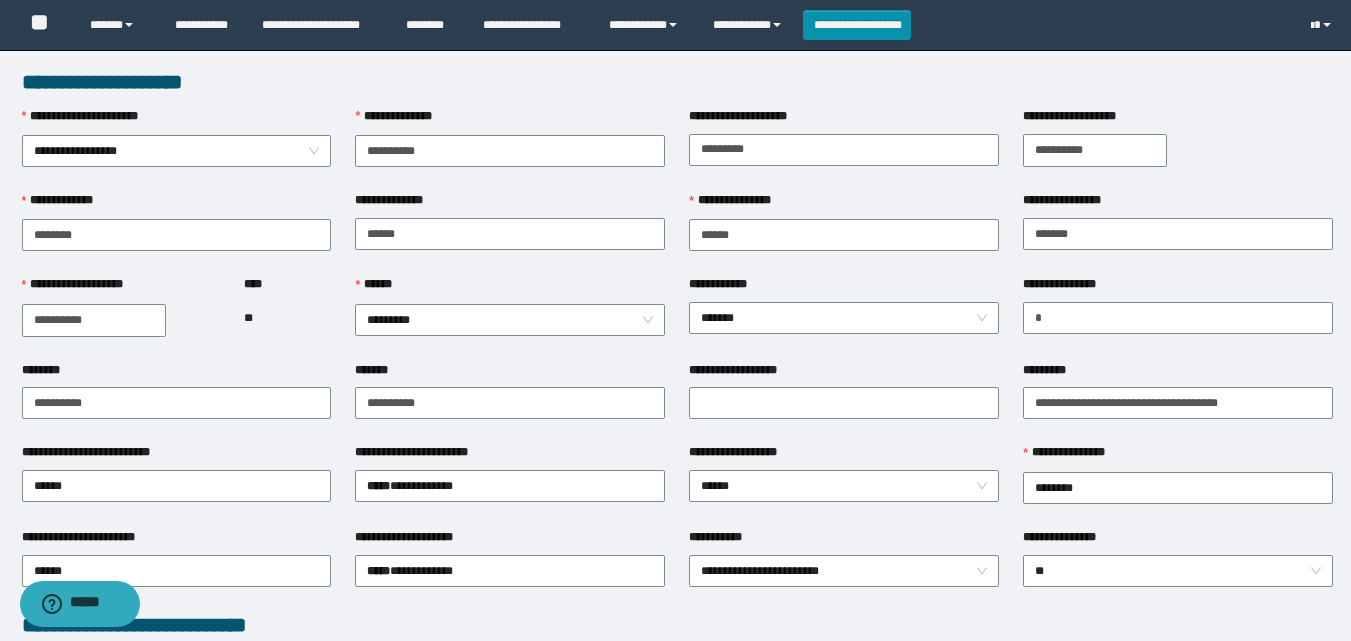 click on "**********" at bounding box center [844, 317] 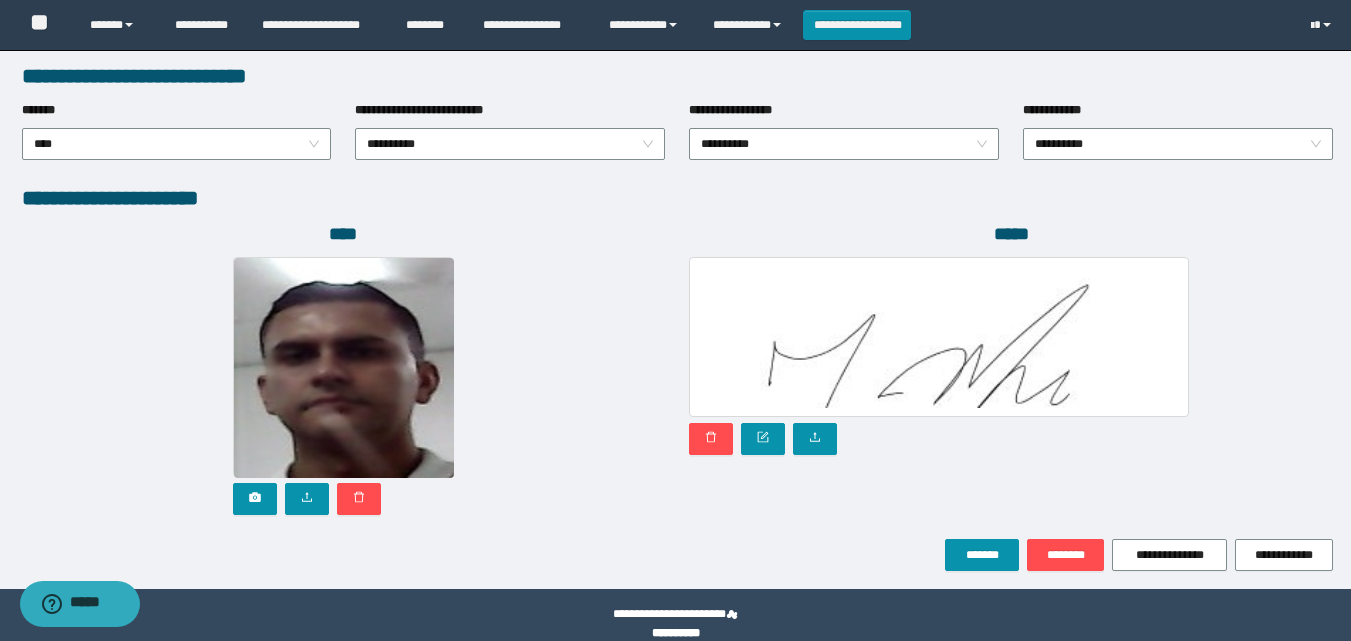 scroll, scrollTop: 1064, scrollLeft: 0, axis: vertical 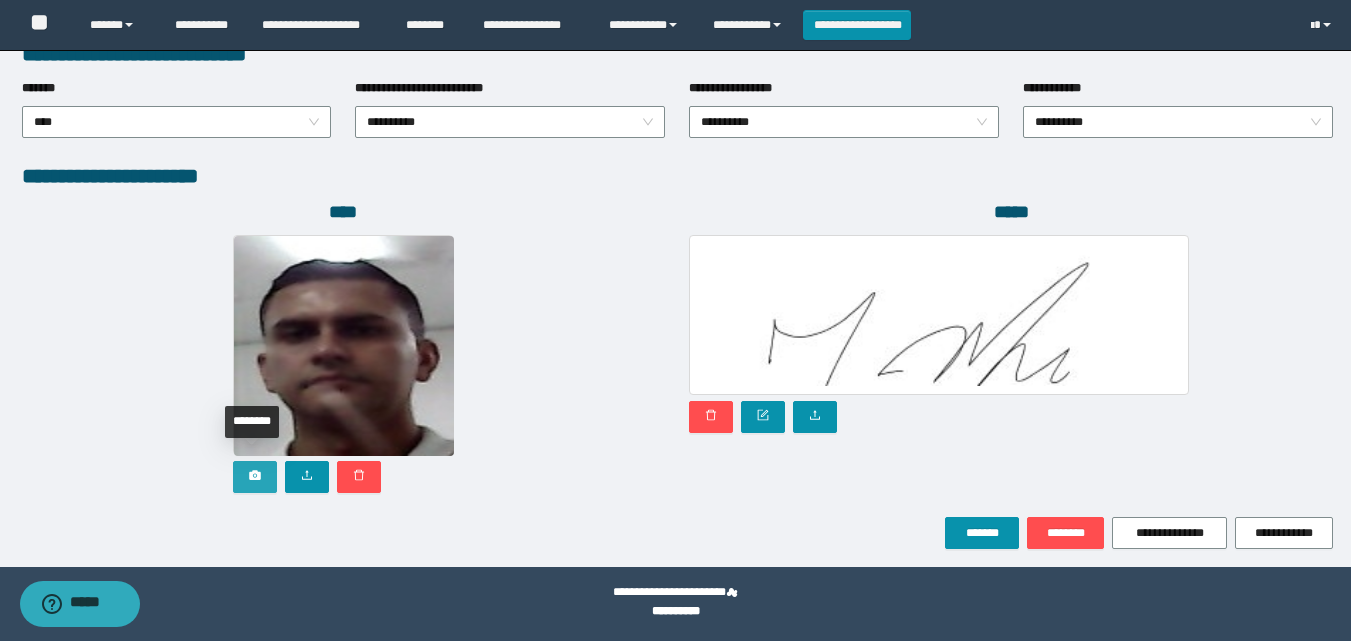 click at bounding box center (255, 477) 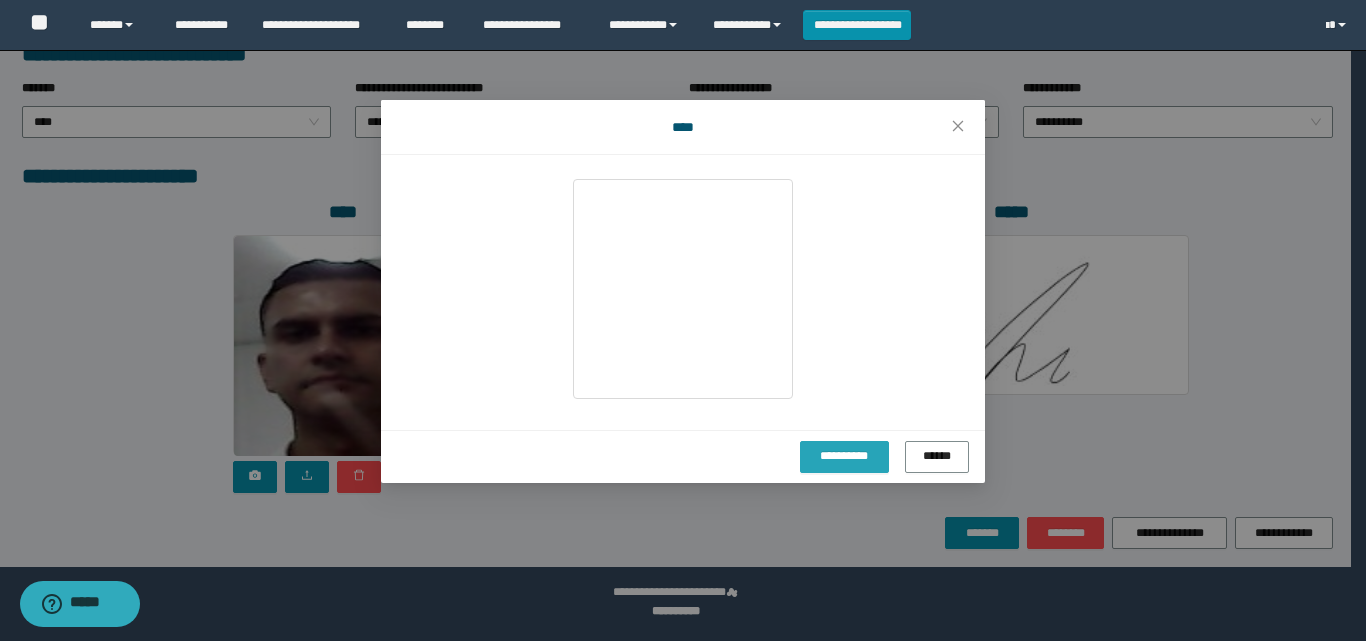 click on "**********" at bounding box center [844, 456] 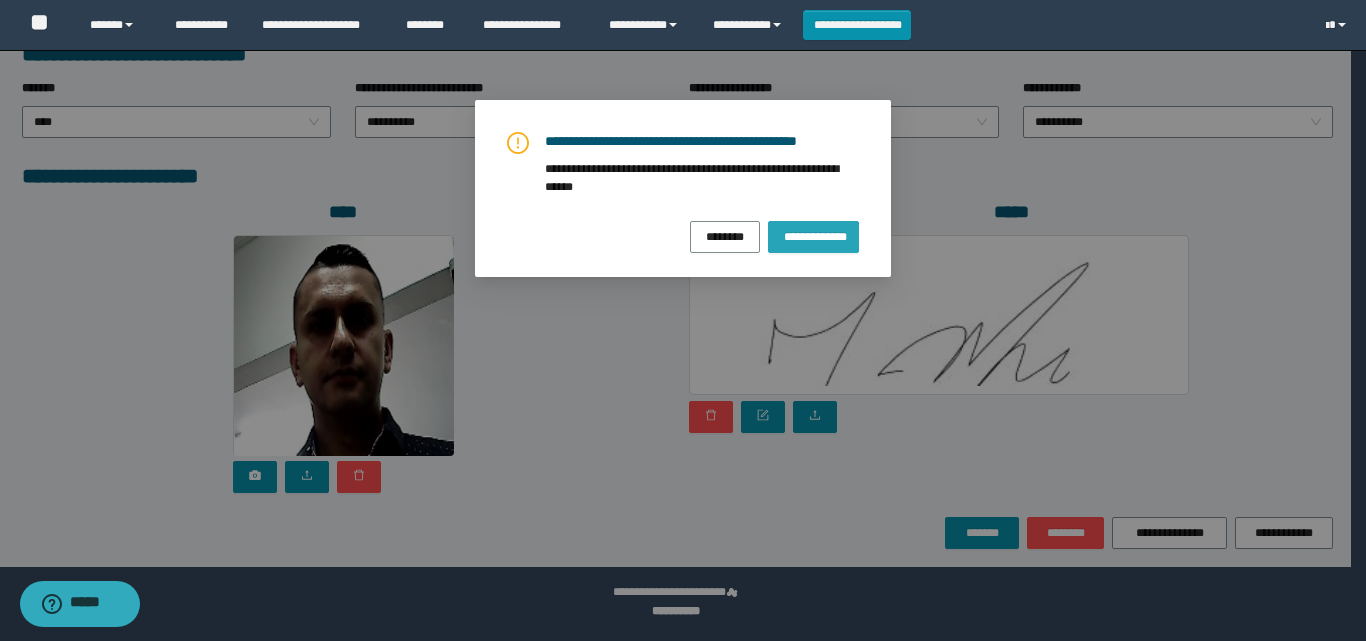 click on "**********" at bounding box center (813, 236) 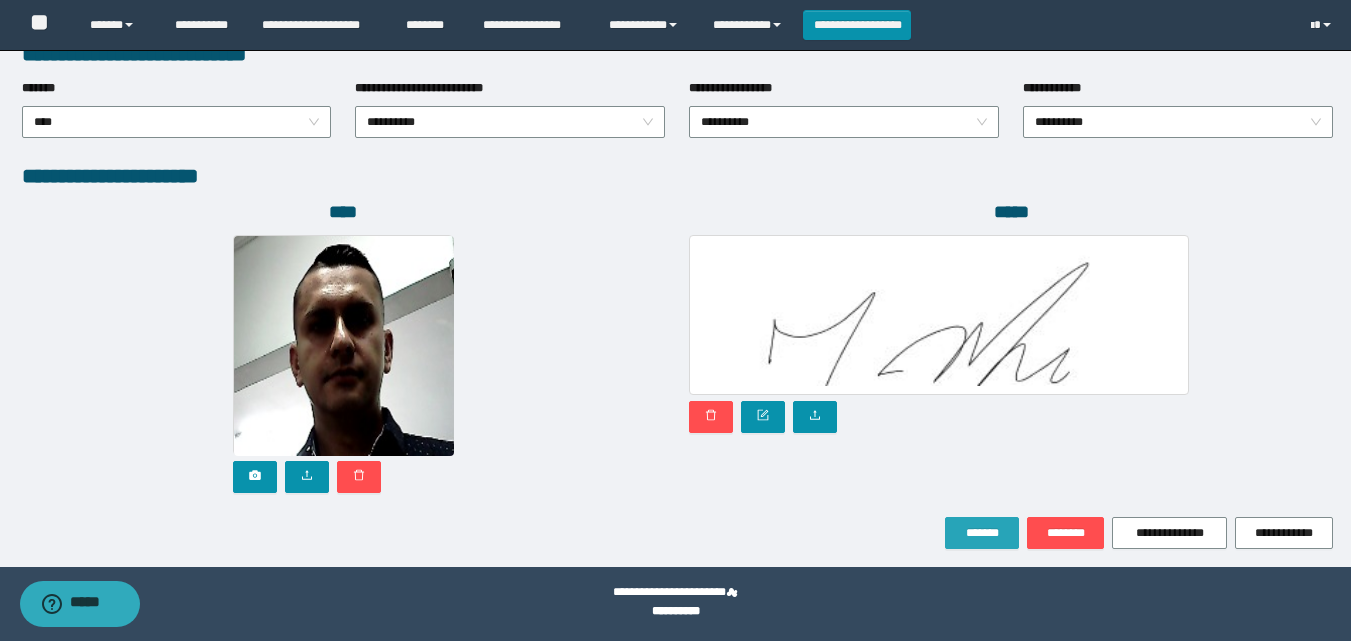 click on "*******" at bounding box center [982, 533] 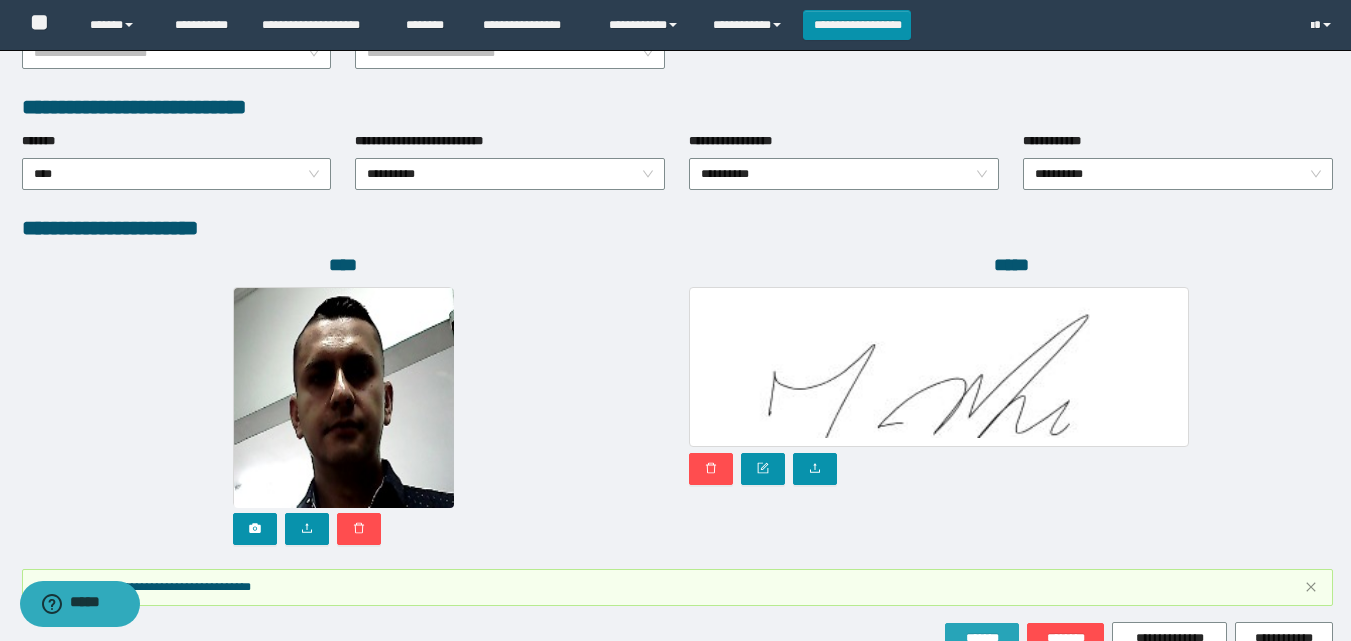 scroll, scrollTop: 1117, scrollLeft: 0, axis: vertical 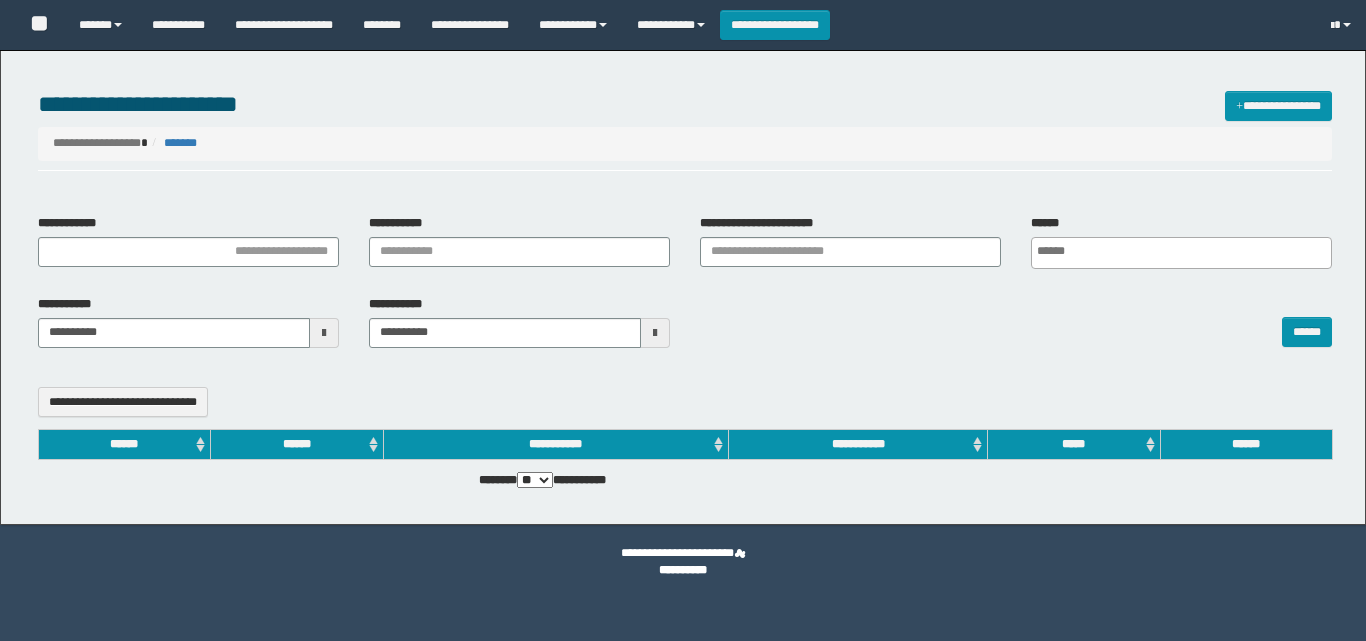 select 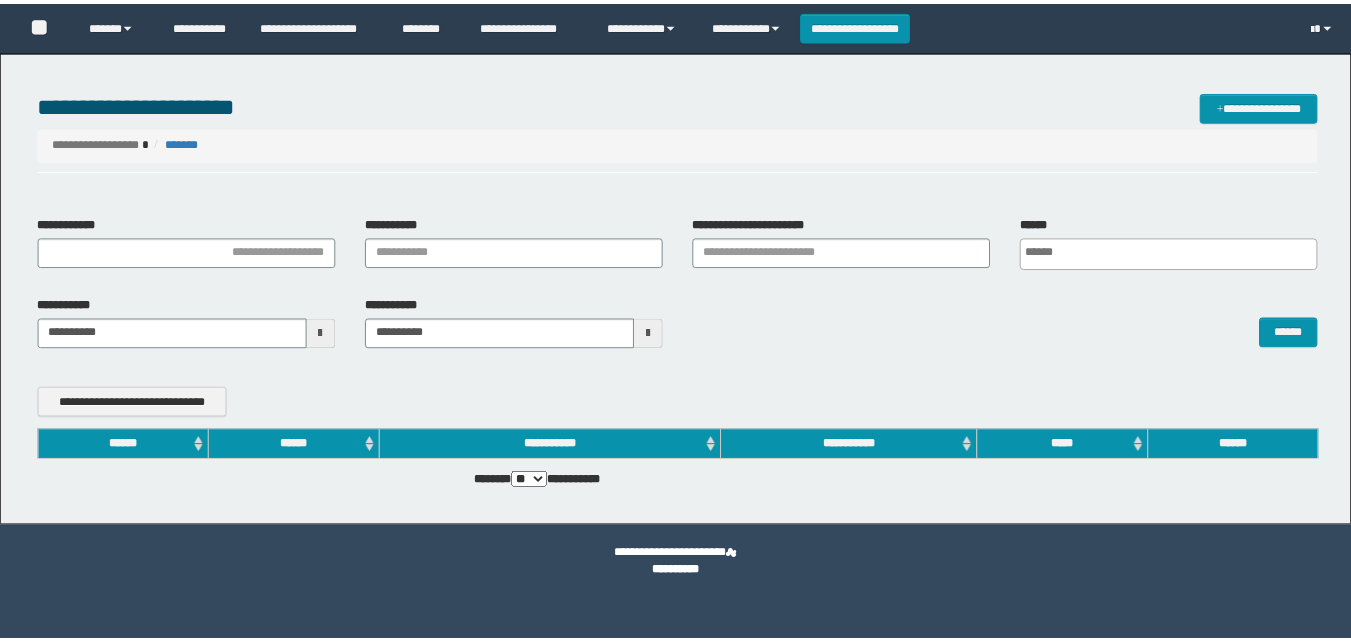 scroll, scrollTop: 0, scrollLeft: 0, axis: both 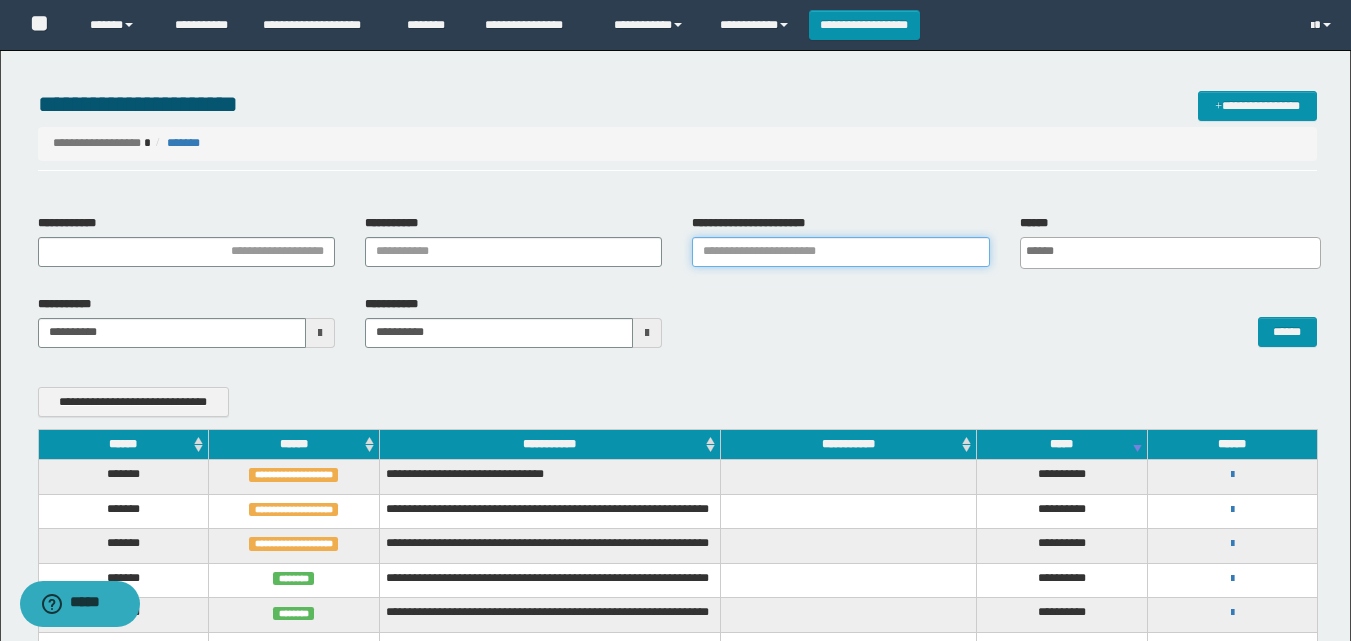 click on "**********" at bounding box center [840, 252] 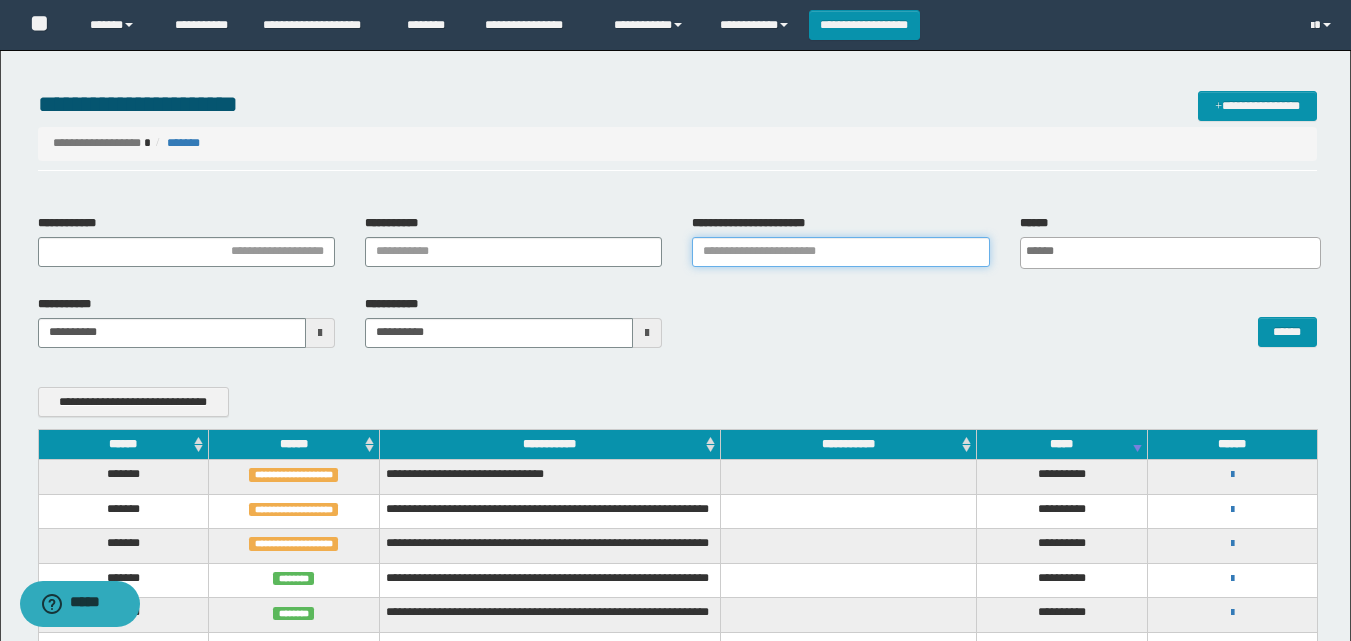 paste on "**********" 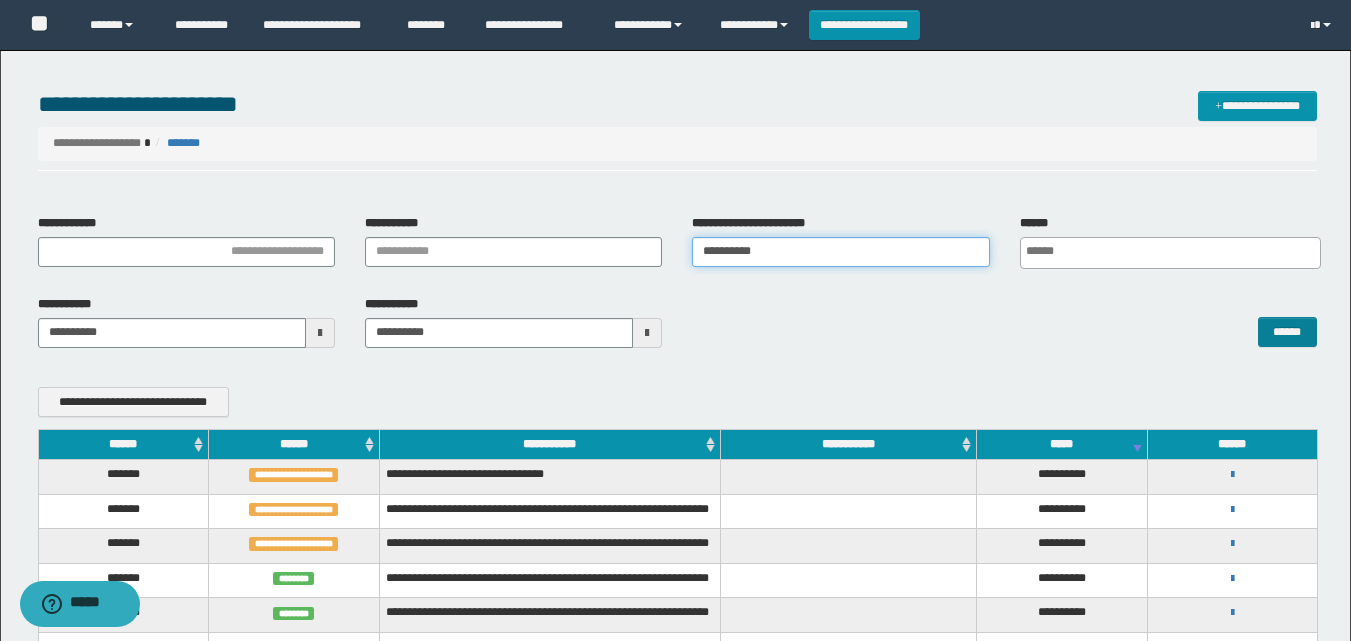 type on "**********" 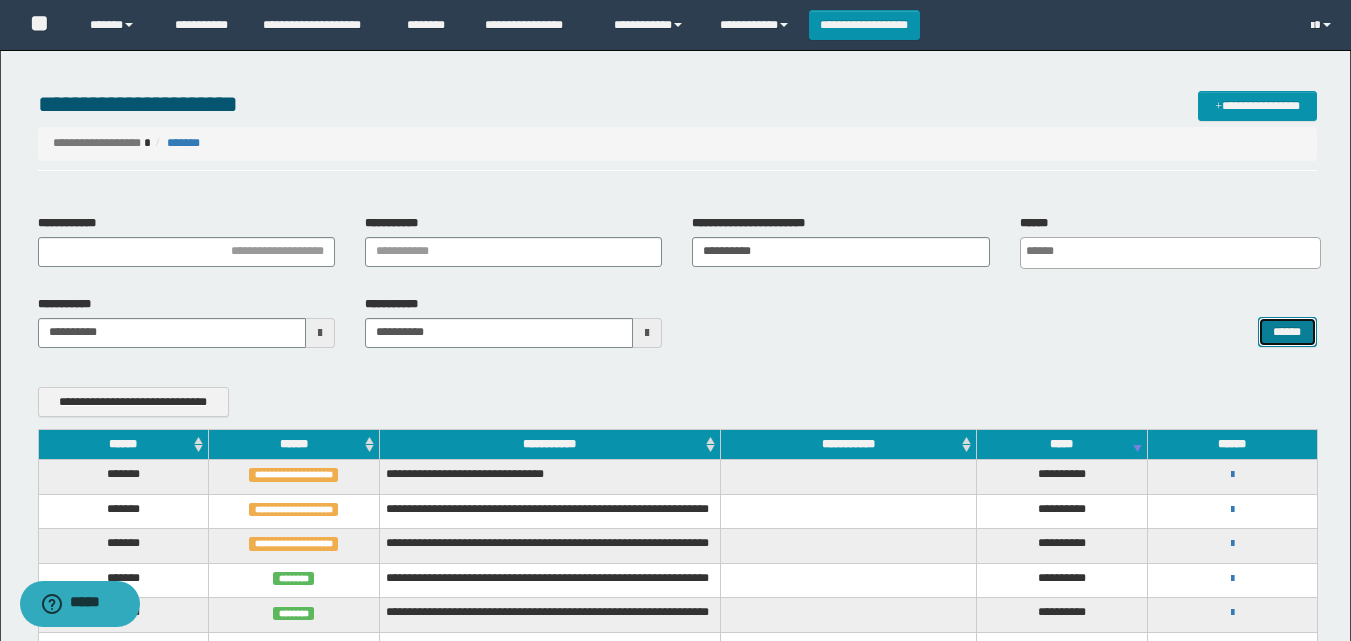 click on "******" at bounding box center (1287, 332) 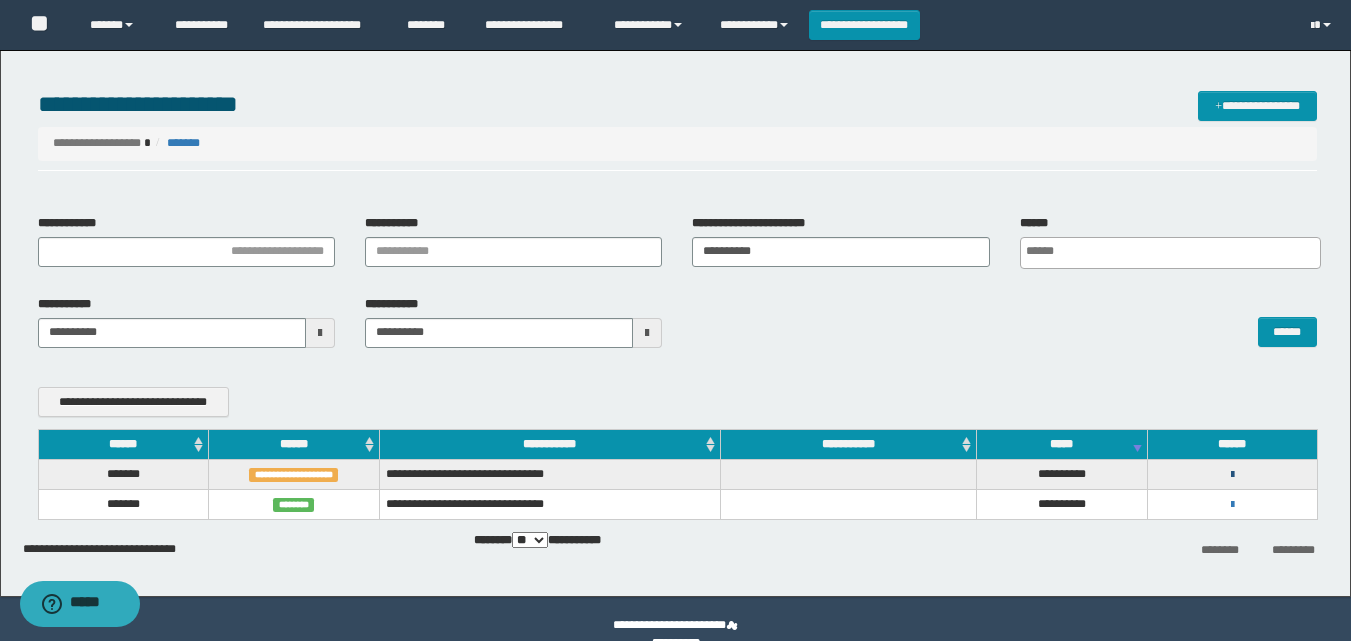 click at bounding box center [1232, 475] 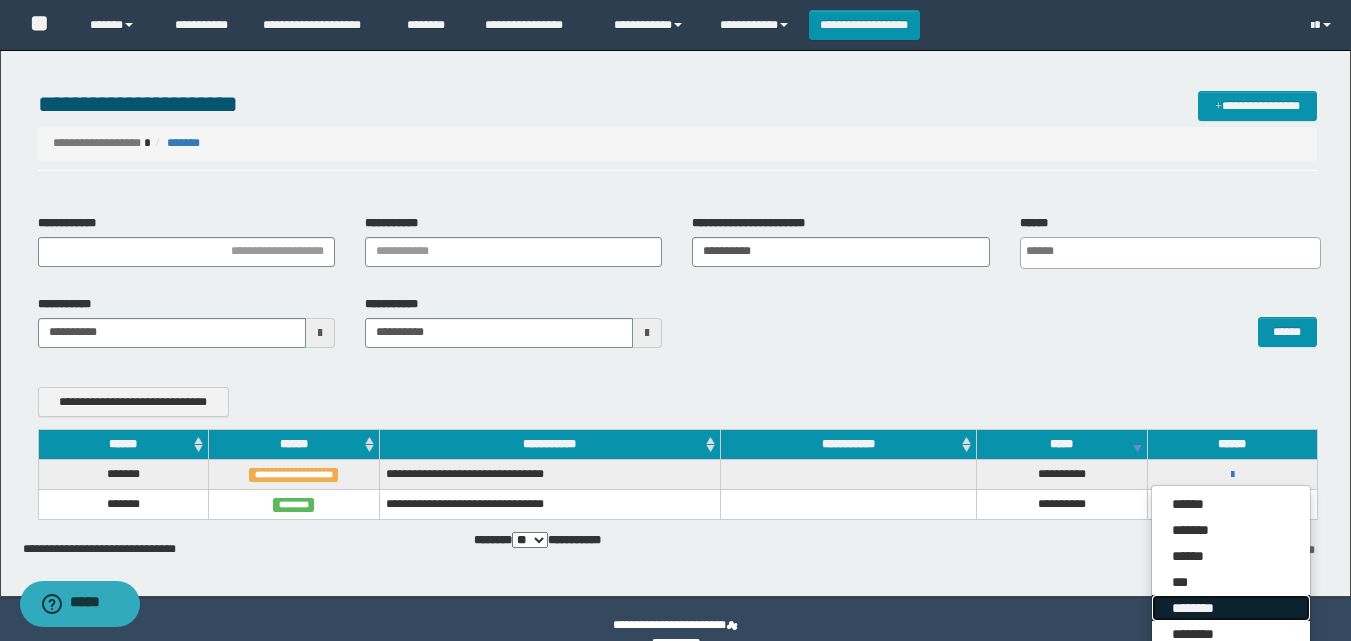 click on "********" at bounding box center (1231, 608) 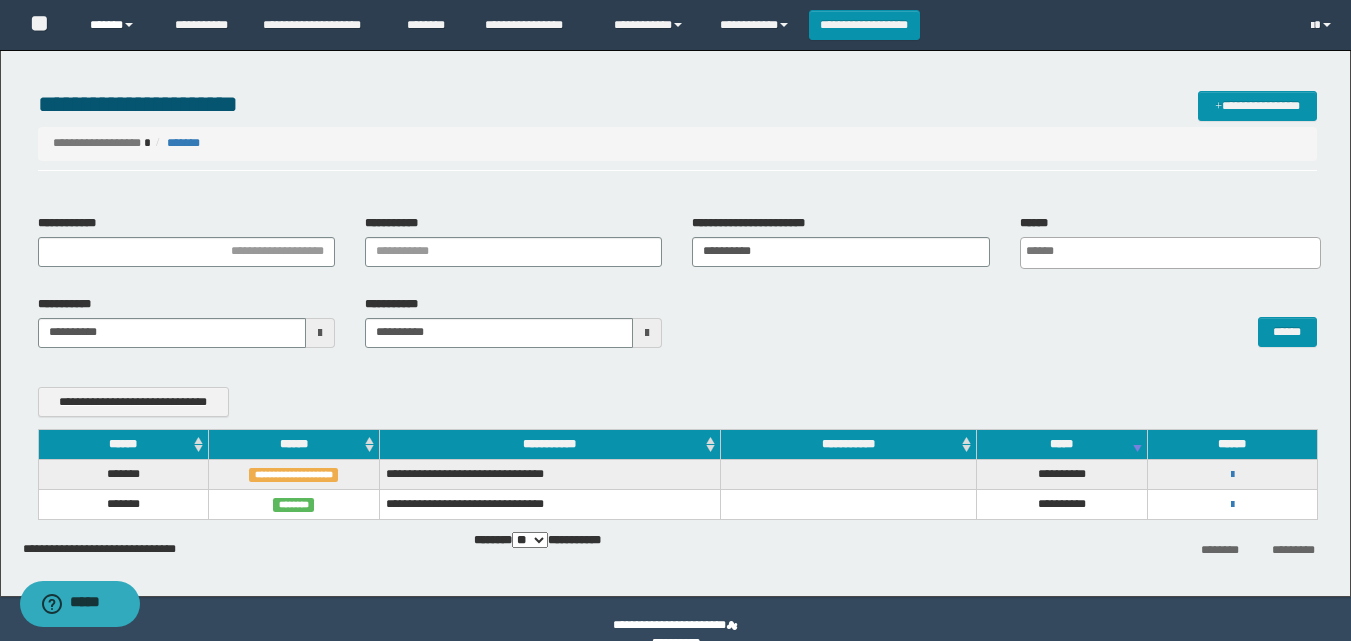 click on "******" at bounding box center (117, 25) 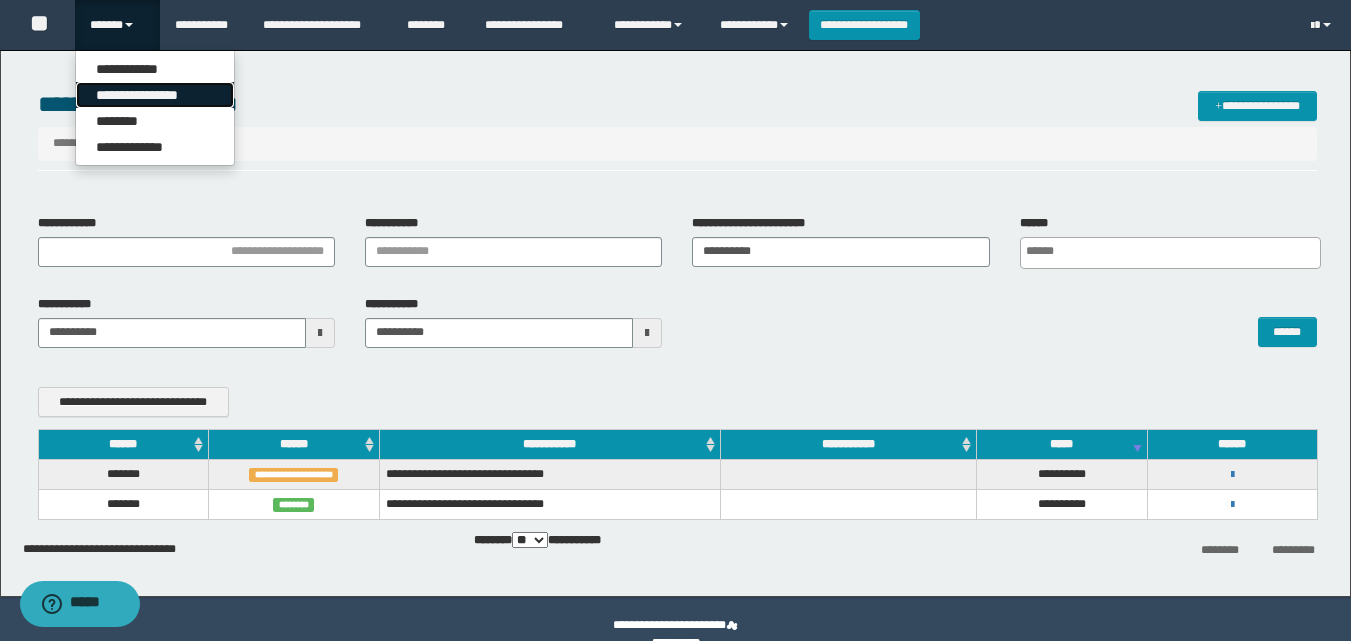 click on "**********" at bounding box center [155, 95] 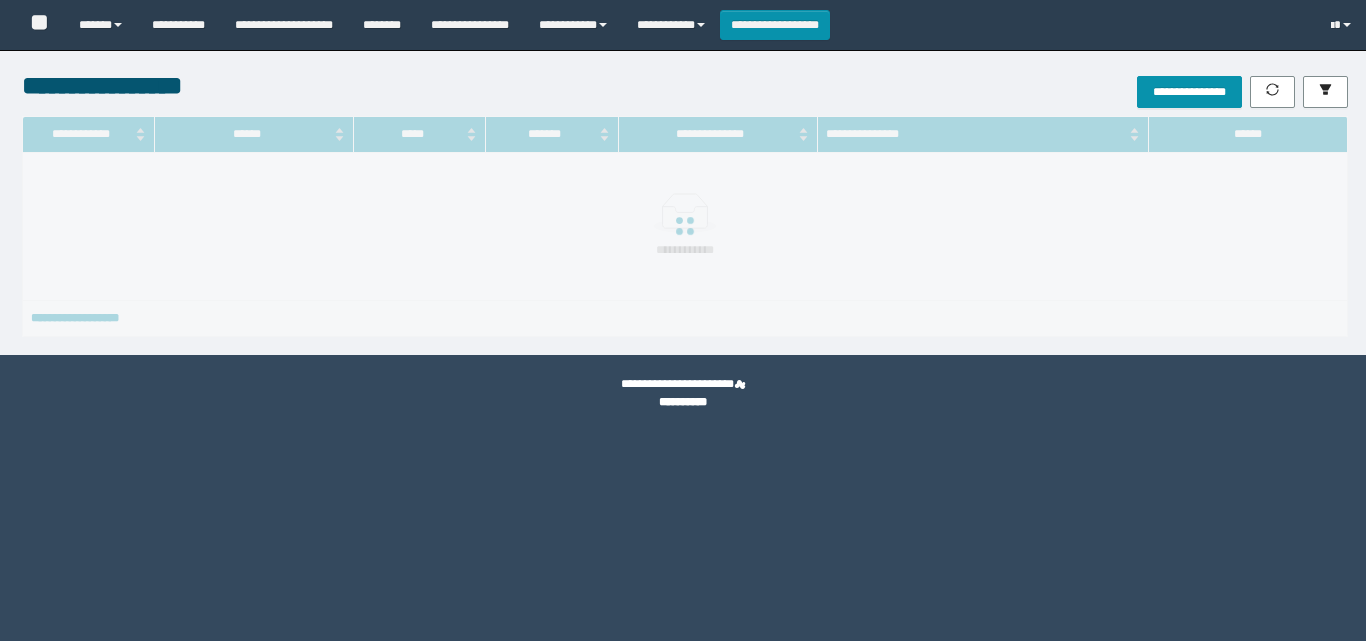 scroll, scrollTop: 0, scrollLeft: 0, axis: both 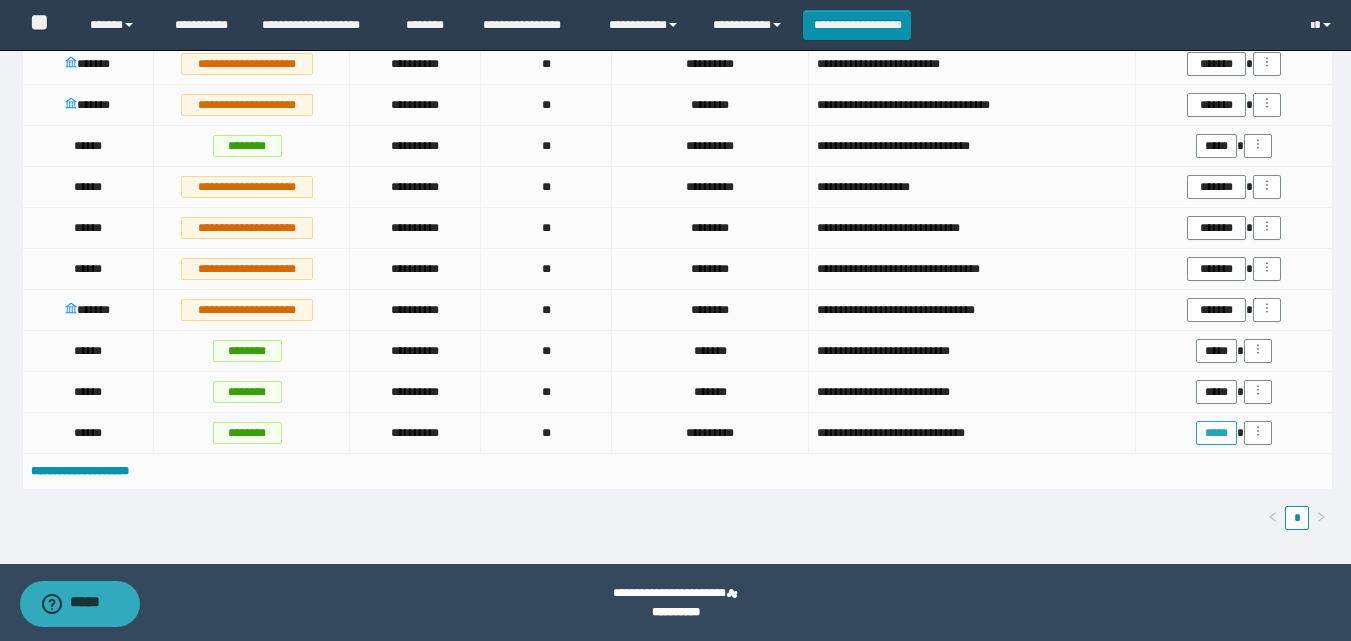 click on "*****" at bounding box center [1216, 433] 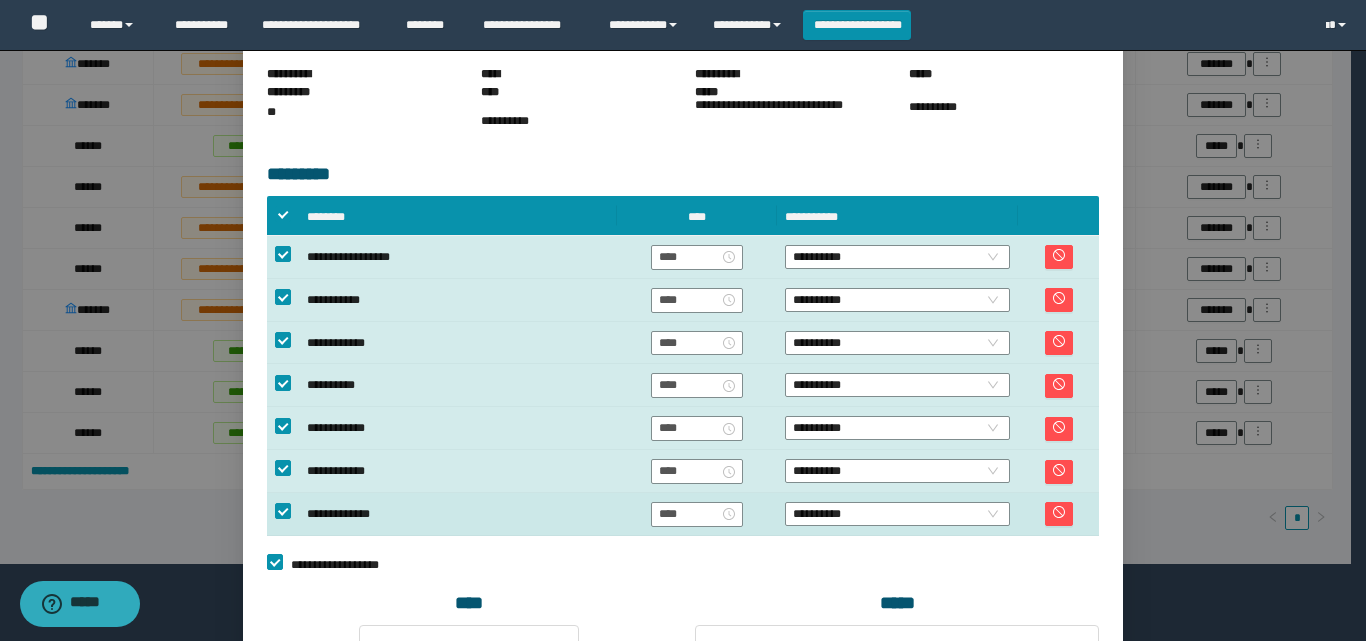 scroll, scrollTop: 500, scrollLeft: 0, axis: vertical 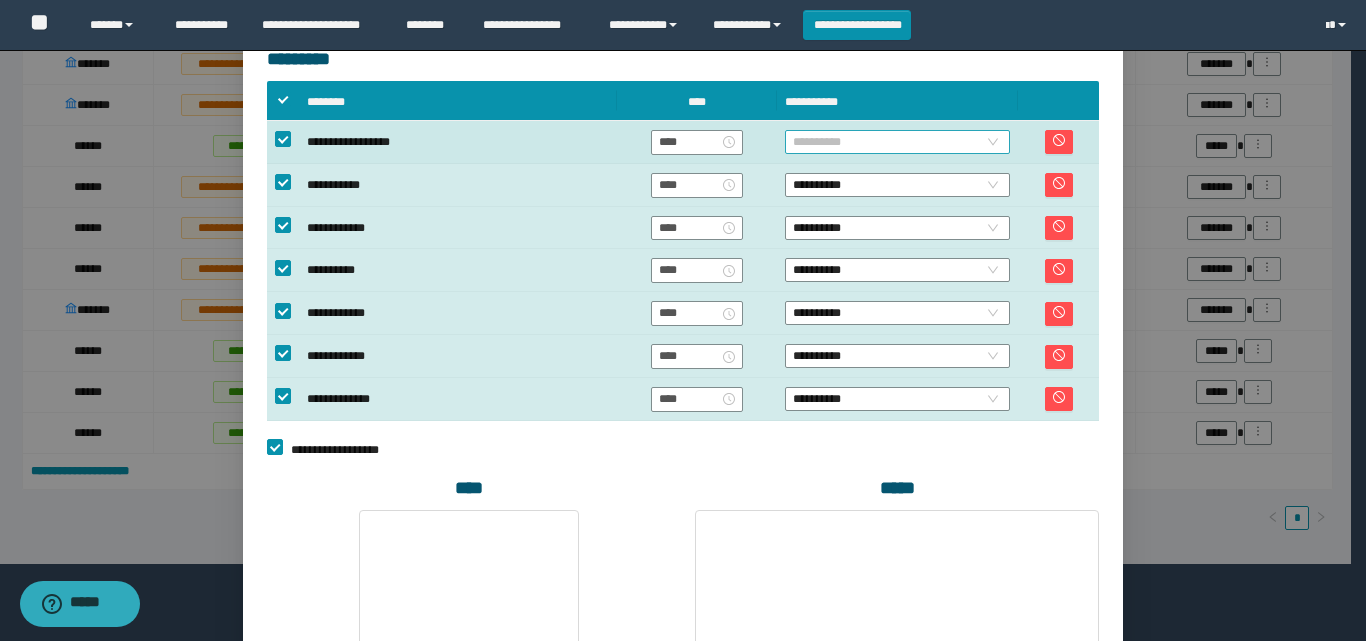 click on "**********" at bounding box center [897, 142] 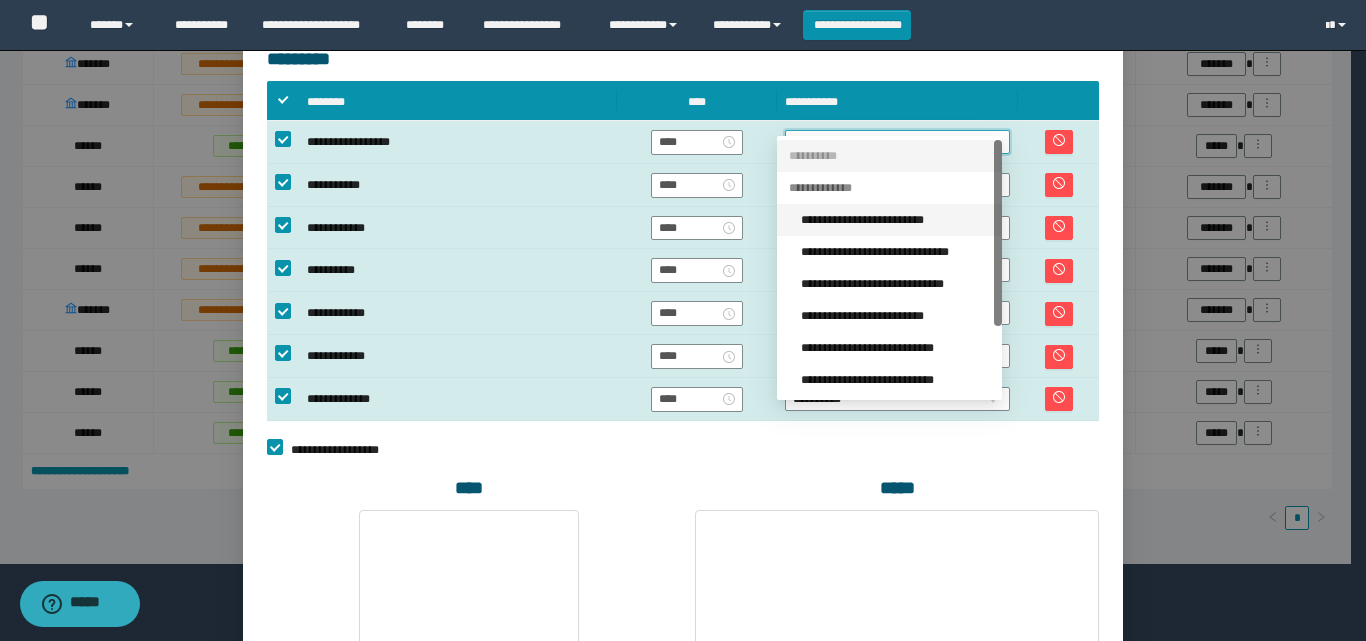 scroll, scrollTop: 96, scrollLeft: 0, axis: vertical 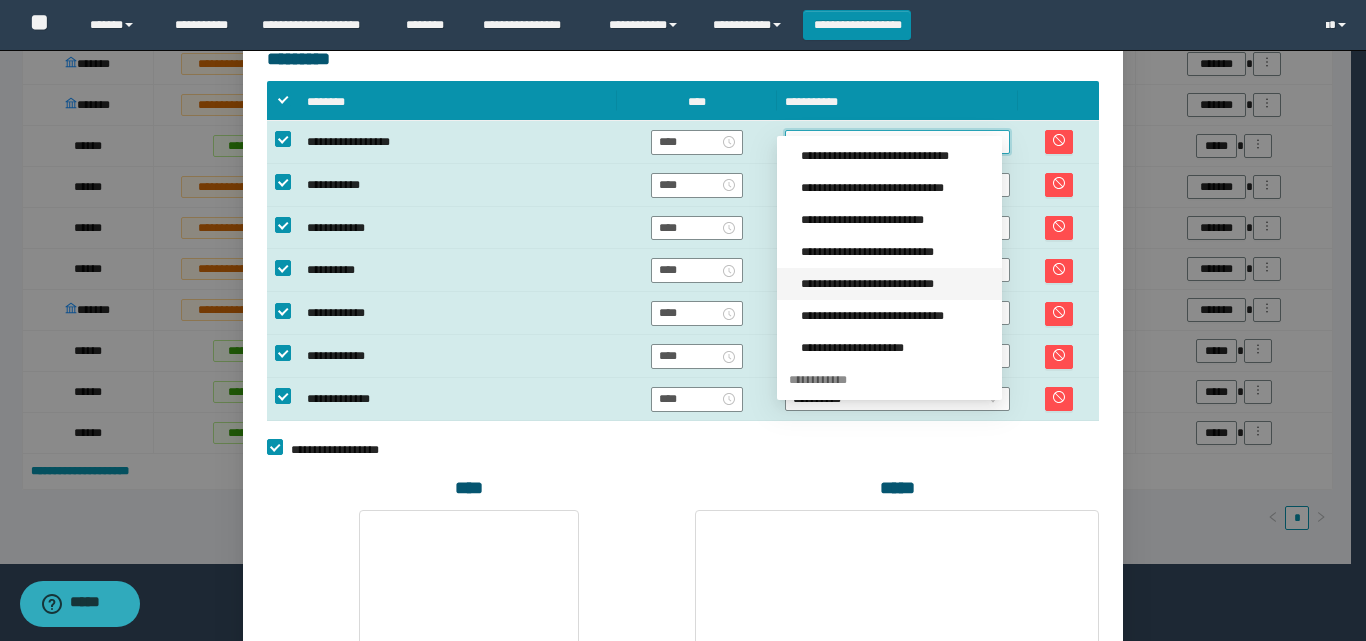 click on "**********" at bounding box center (895, 284) 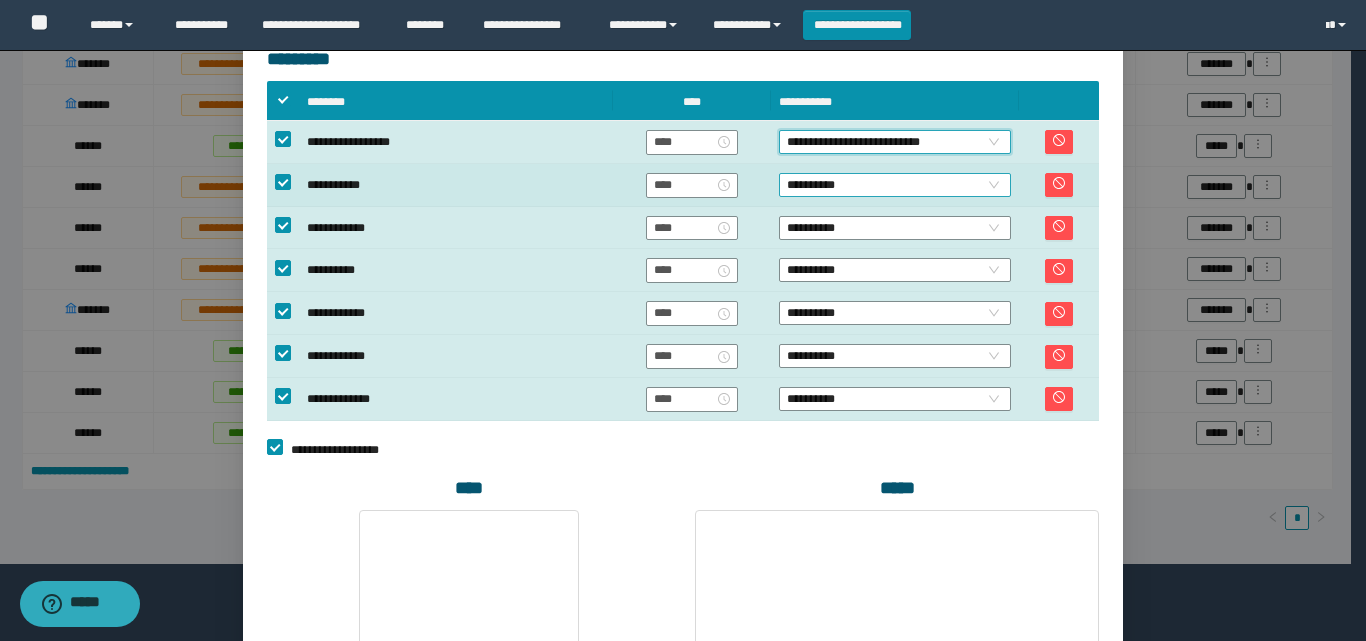 click on "**********" at bounding box center [895, 185] 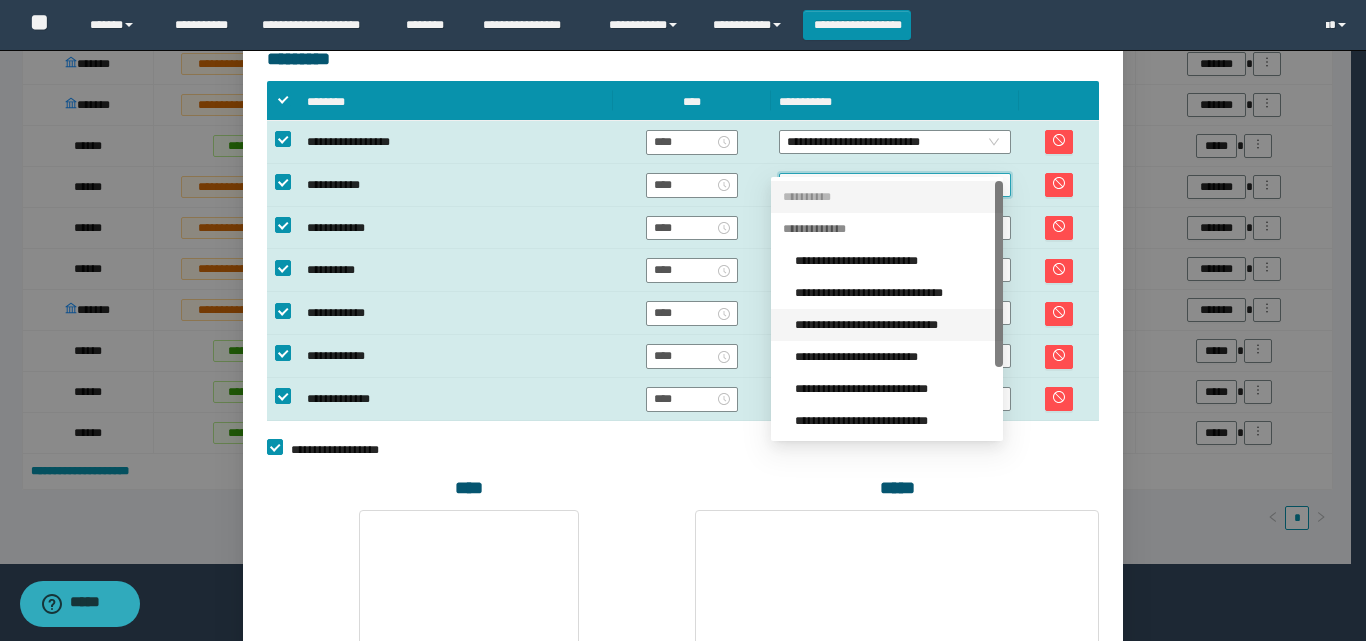 click on "**********" at bounding box center [893, 325] 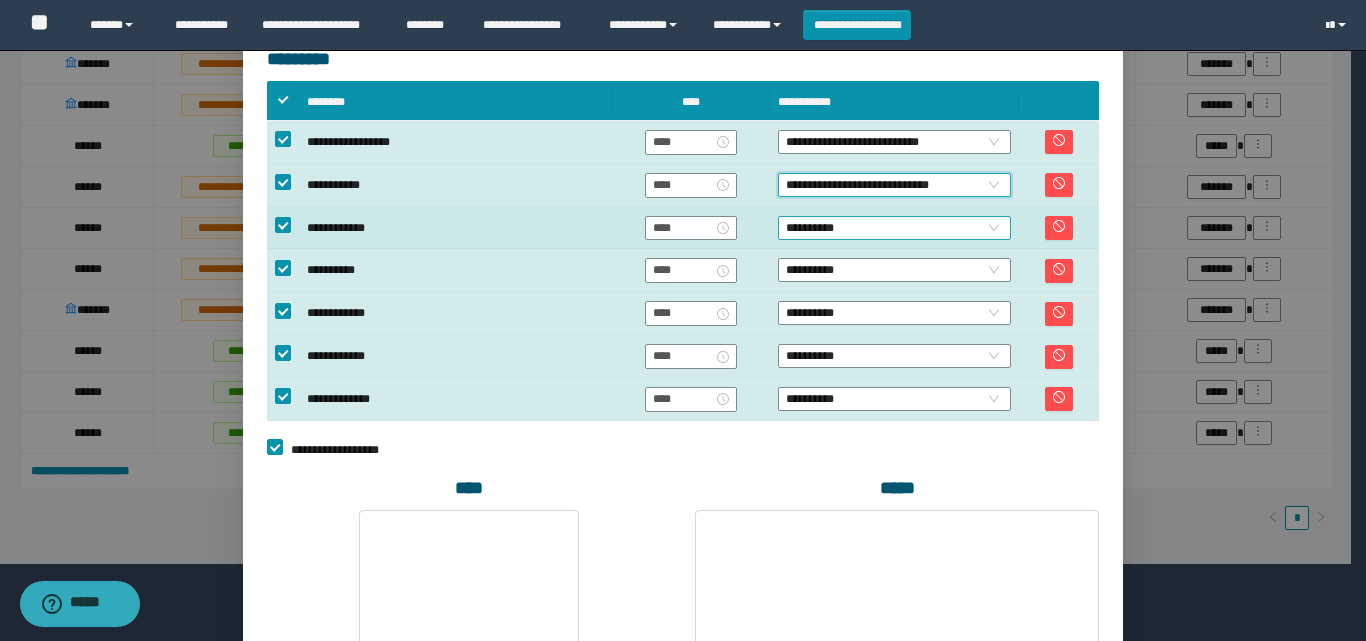 click on "**********" at bounding box center [894, 228] 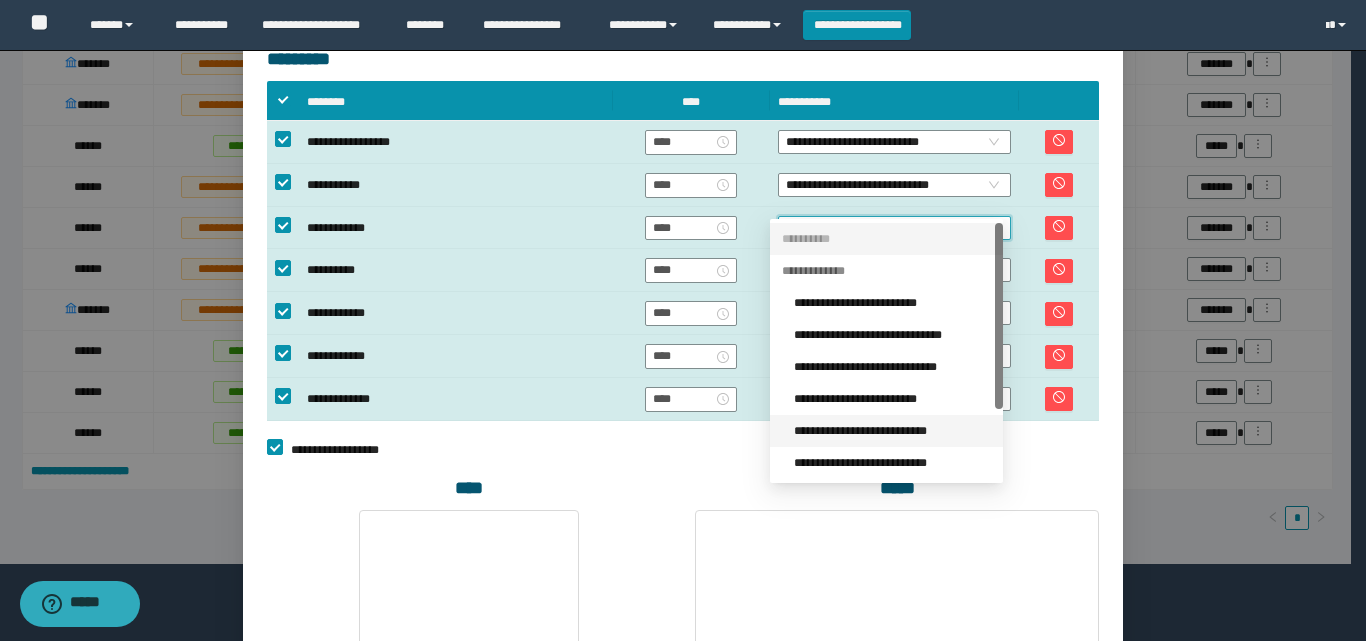 click on "**********" at bounding box center (892, 431) 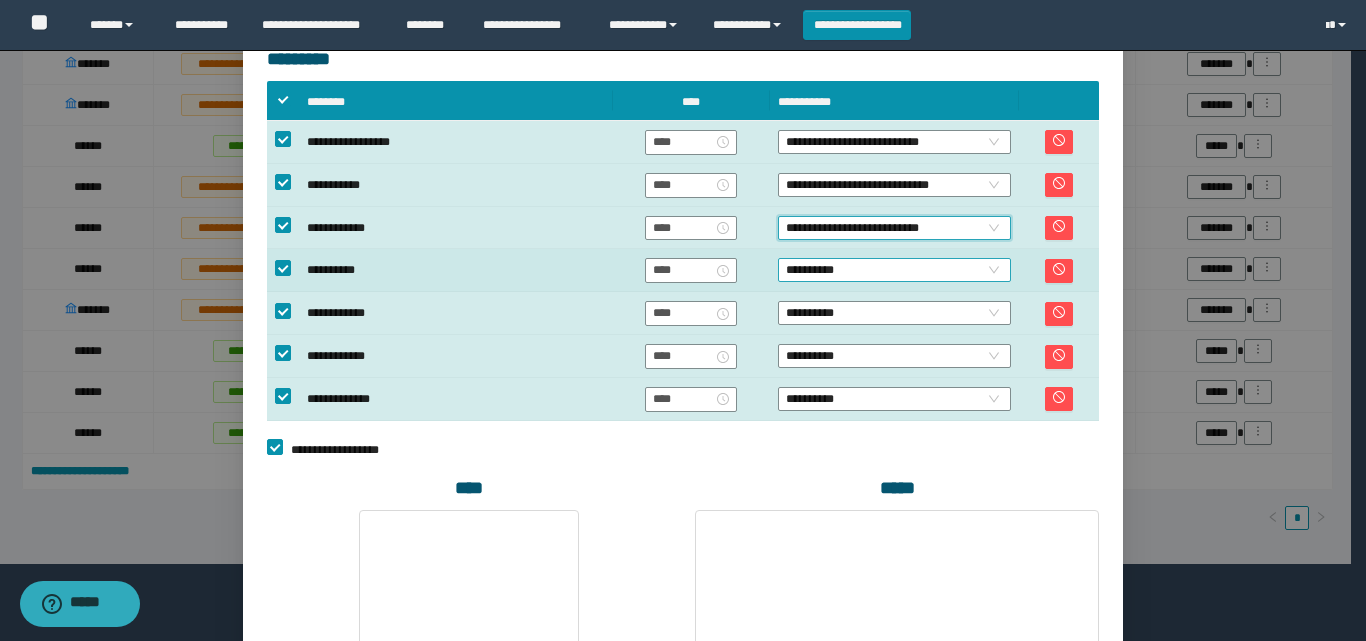 click on "**********" at bounding box center [894, 270] 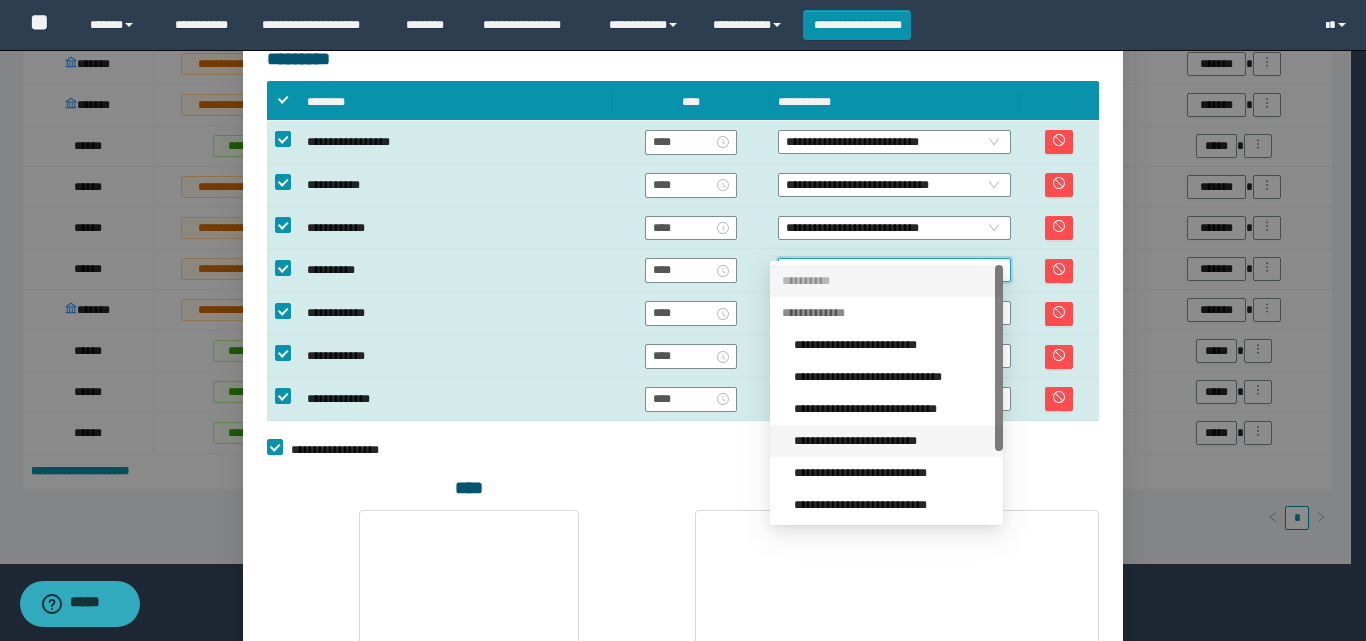 click on "**********" at bounding box center (892, 441) 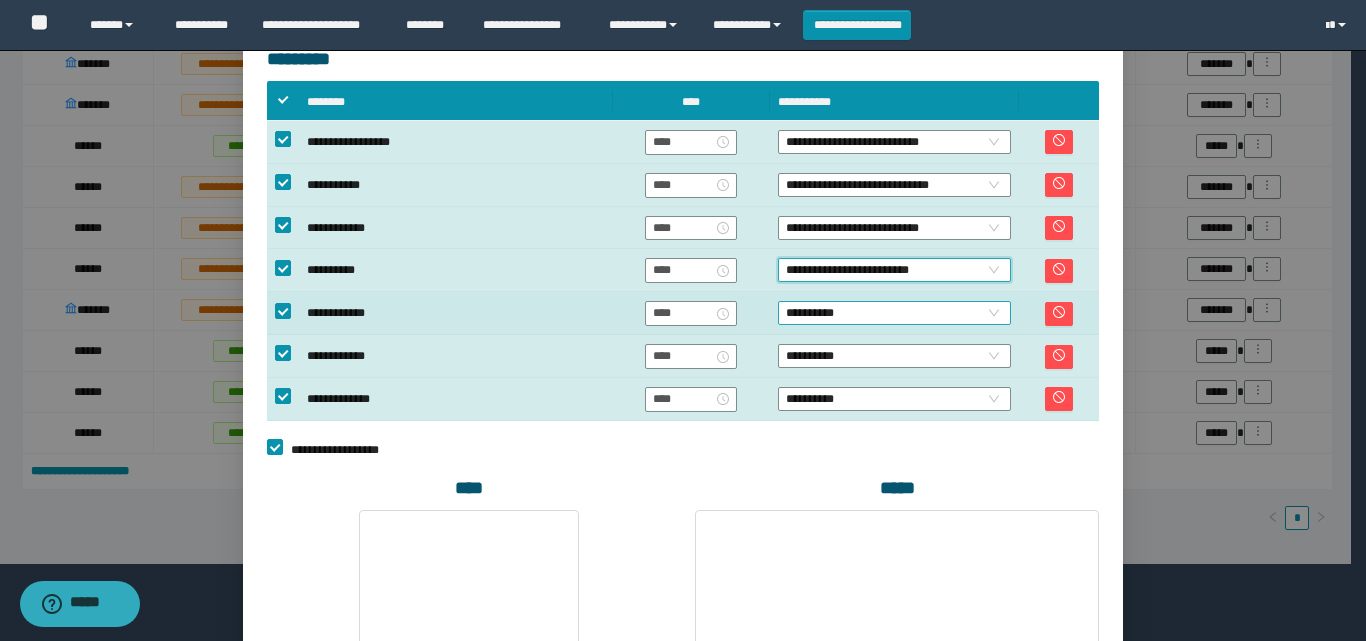click on "**********" at bounding box center [894, 313] 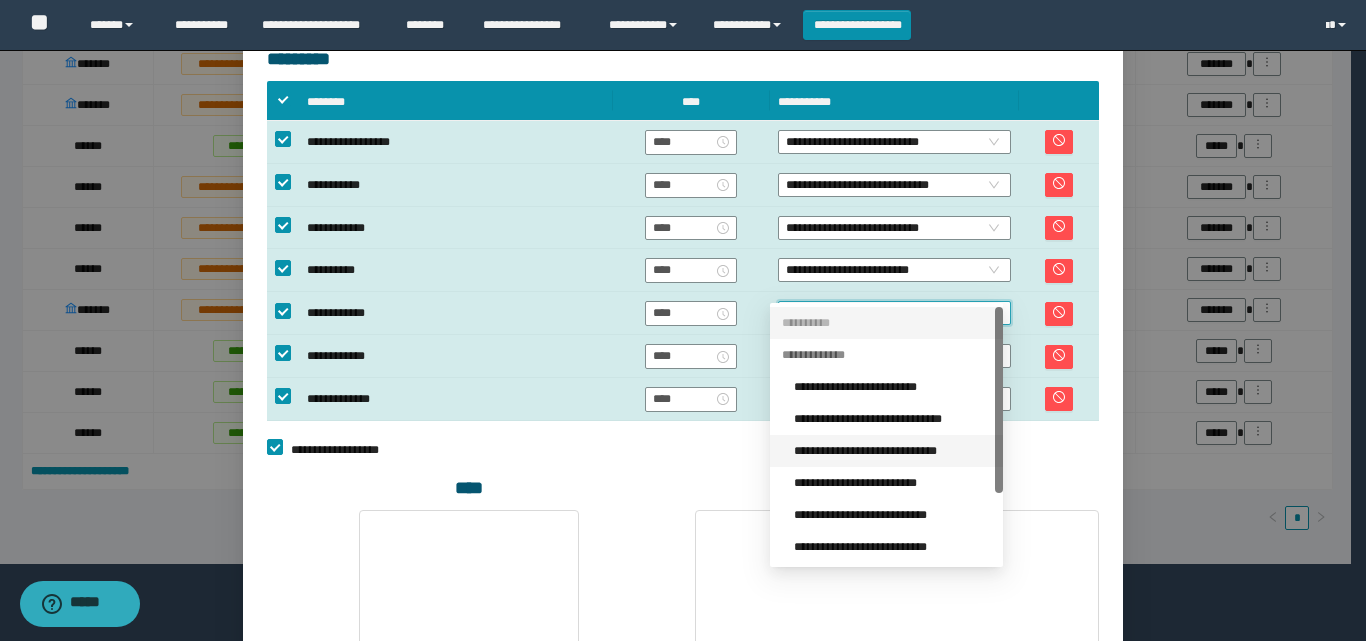 click on "**********" at bounding box center (892, 451) 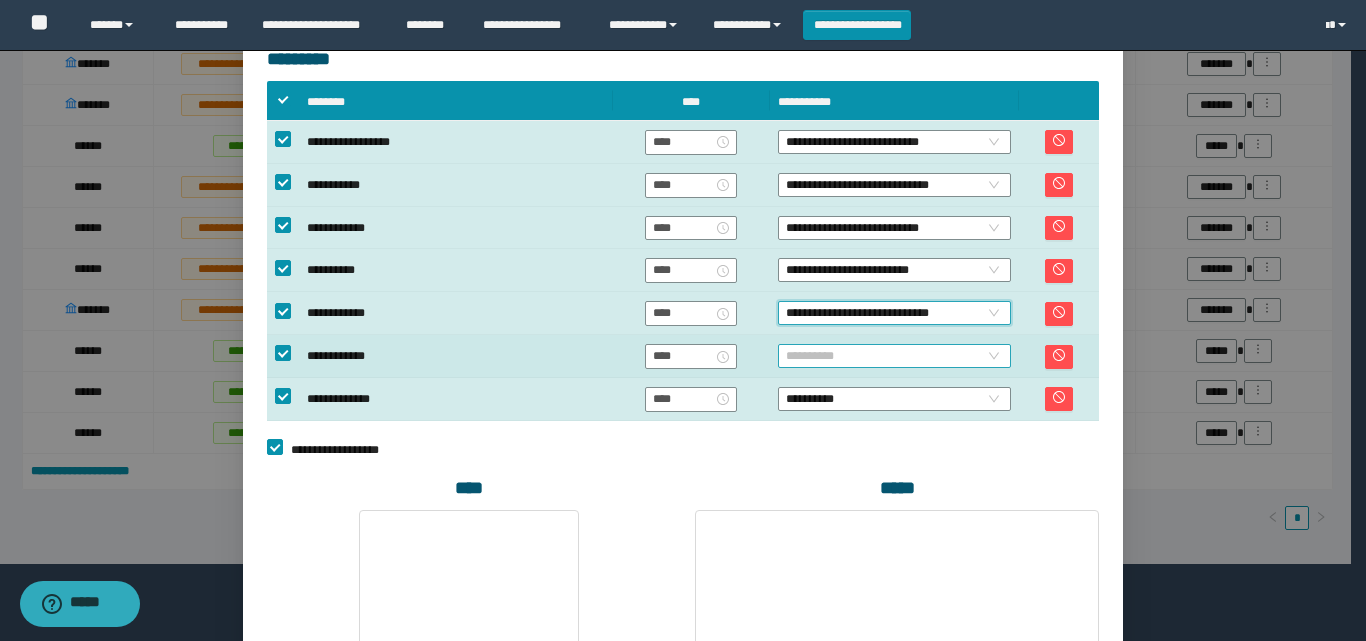 click on "**********" at bounding box center (894, 356) 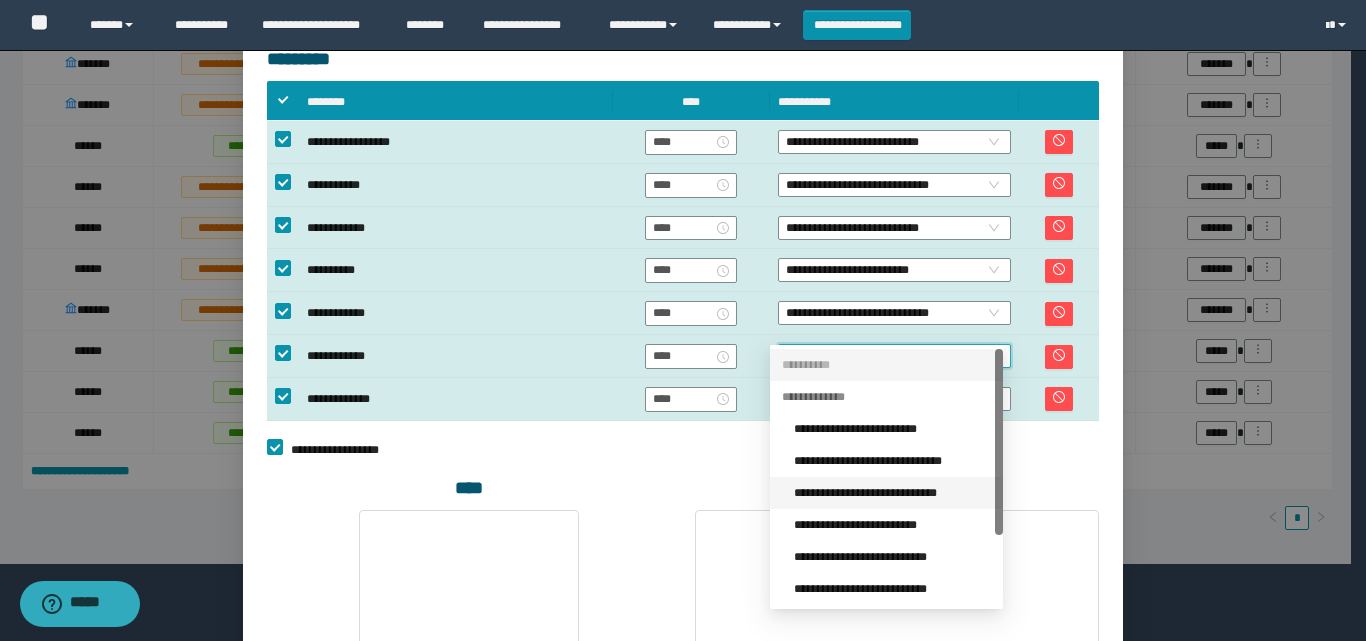 click on "**********" at bounding box center (892, 493) 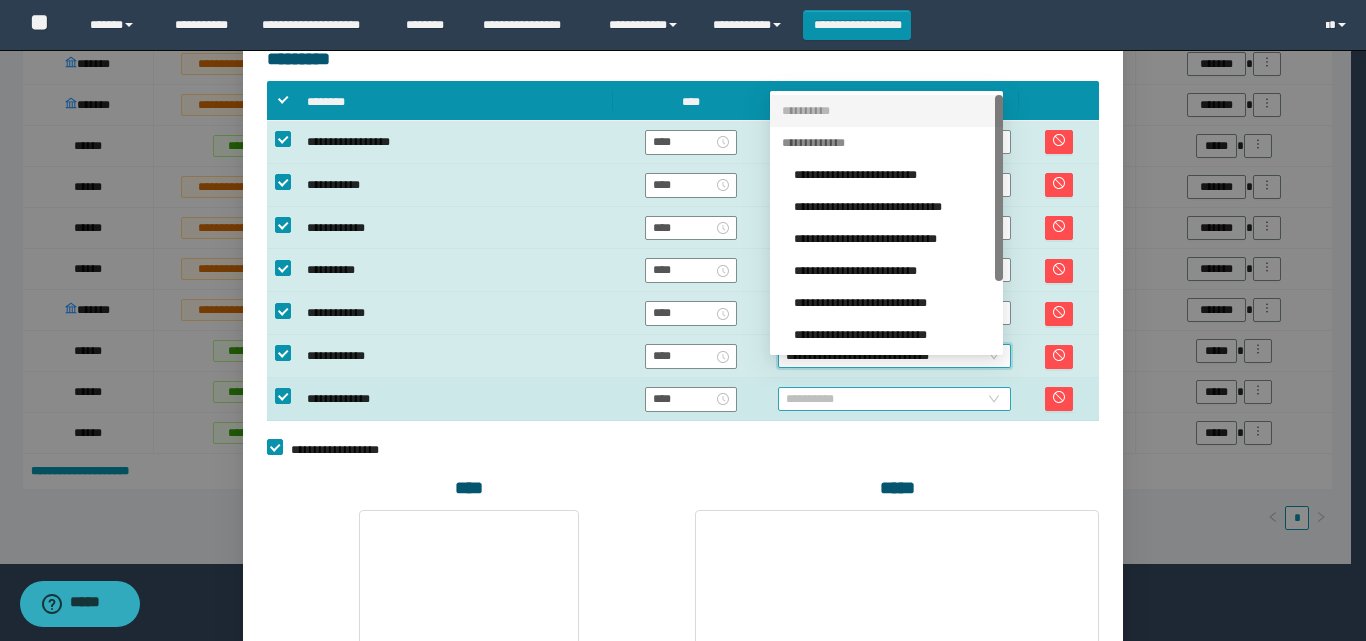 click on "**********" at bounding box center (894, 399) 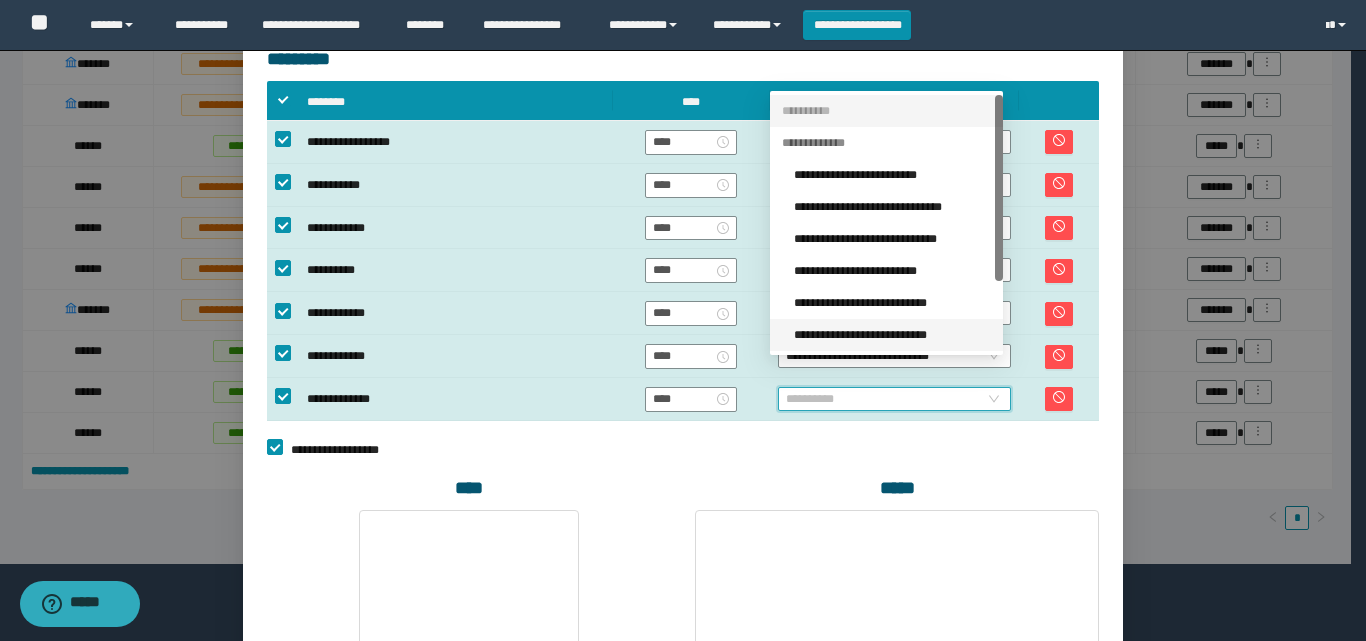 click on "**********" at bounding box center [892, 335] 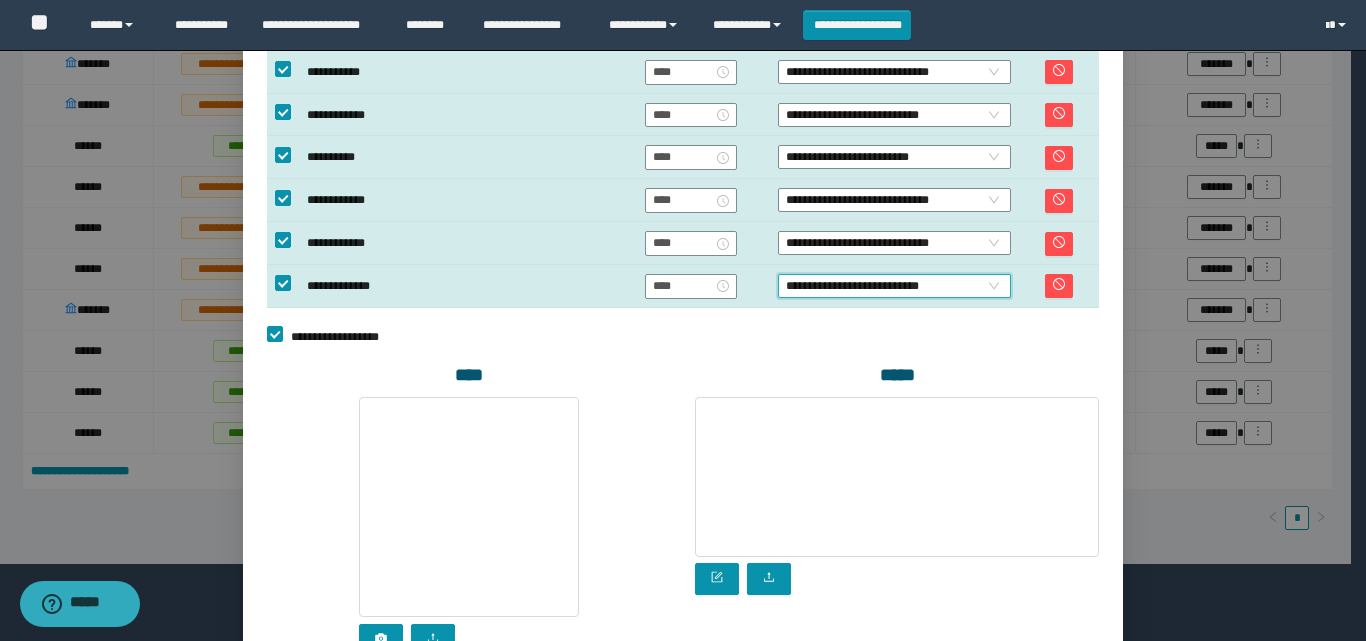 scroll, scrollTop: 721, scrollLeft: 0, axis: vertical 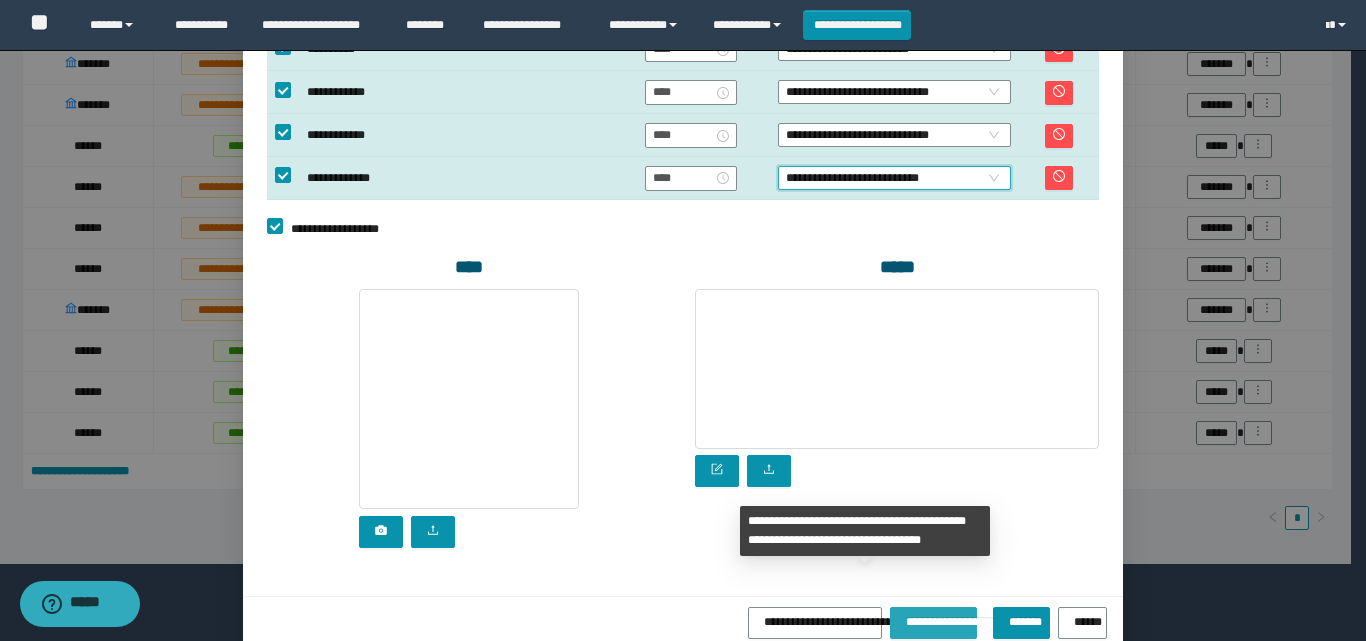click on "**********" at bounding box center [934, 618] 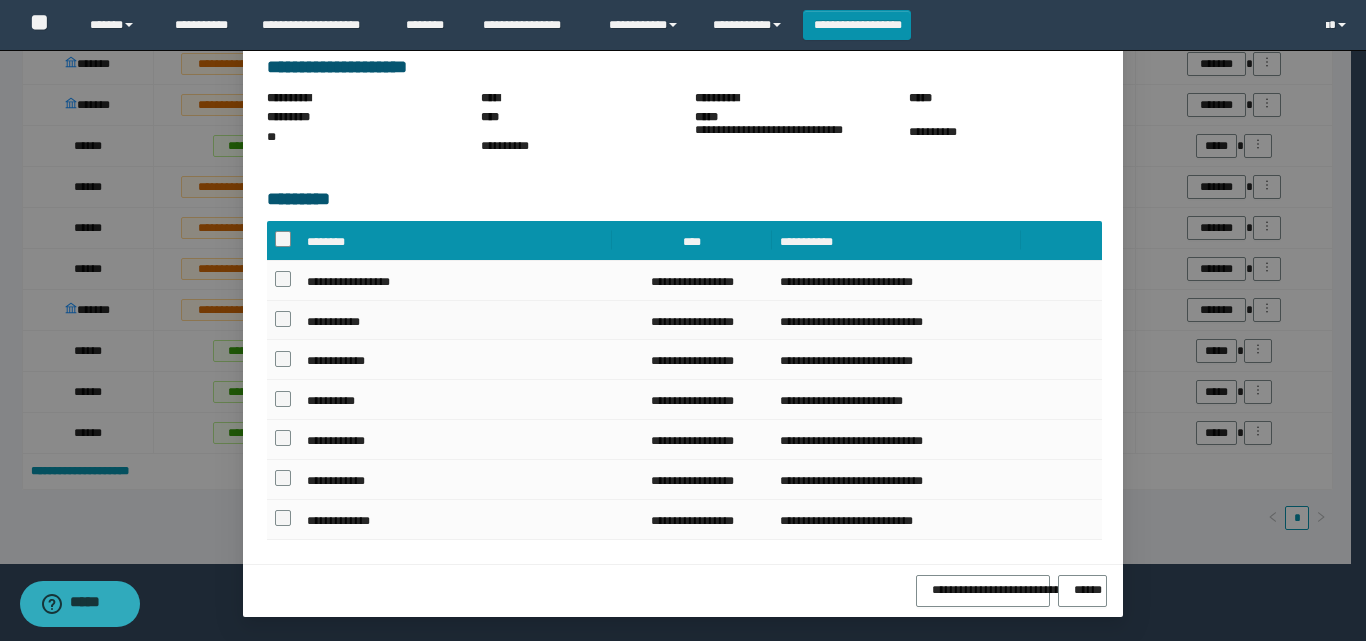 scroll, scrollTop: 378, scrollLeft: 0, axis: vertical 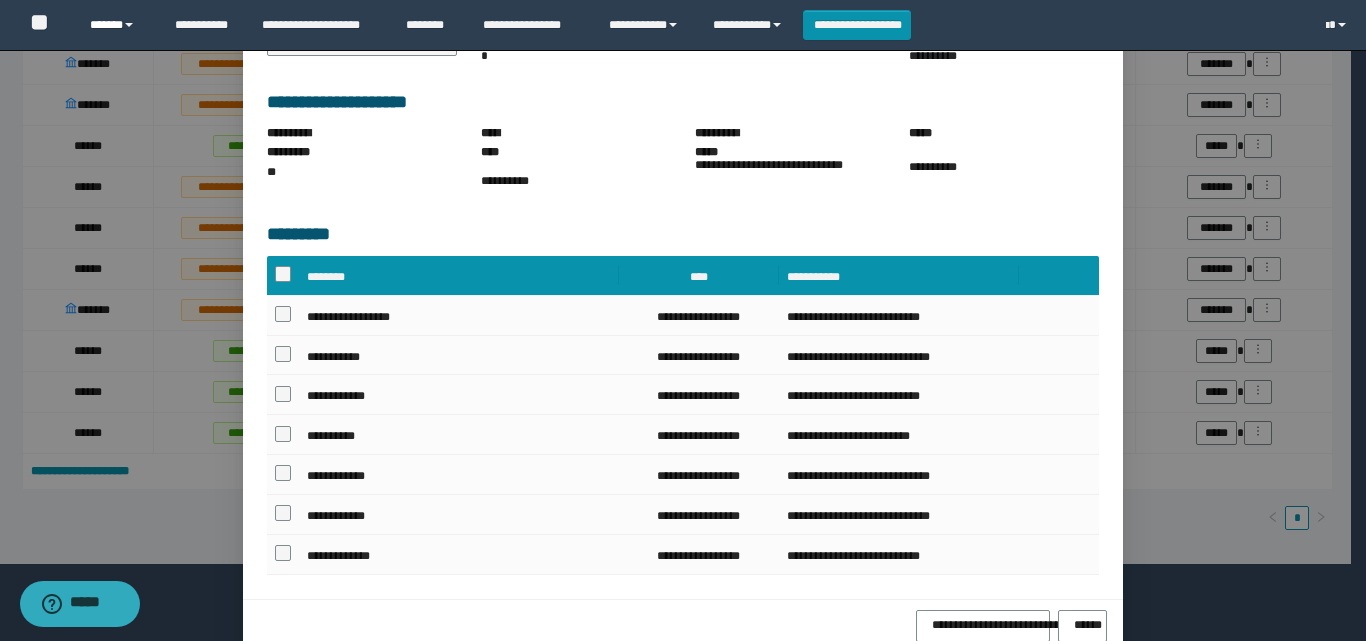 click on "******" at bounding box center (117, 25) 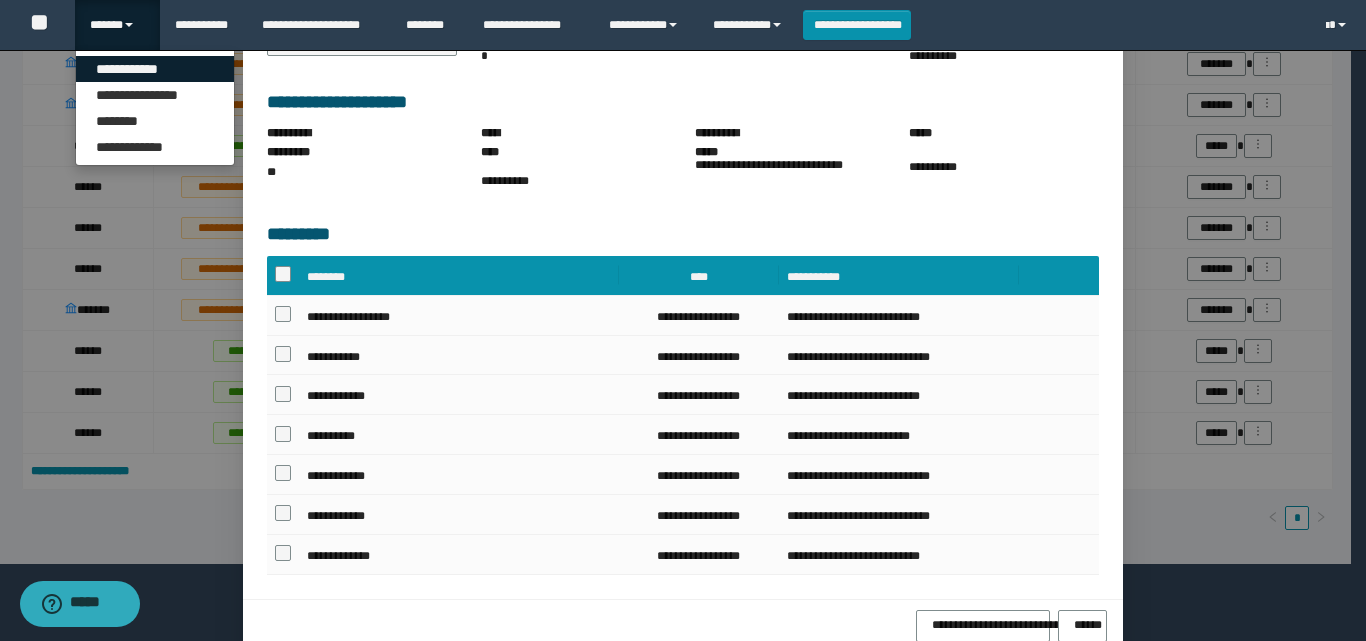 click on "**********" at bounding box center [155, 69] 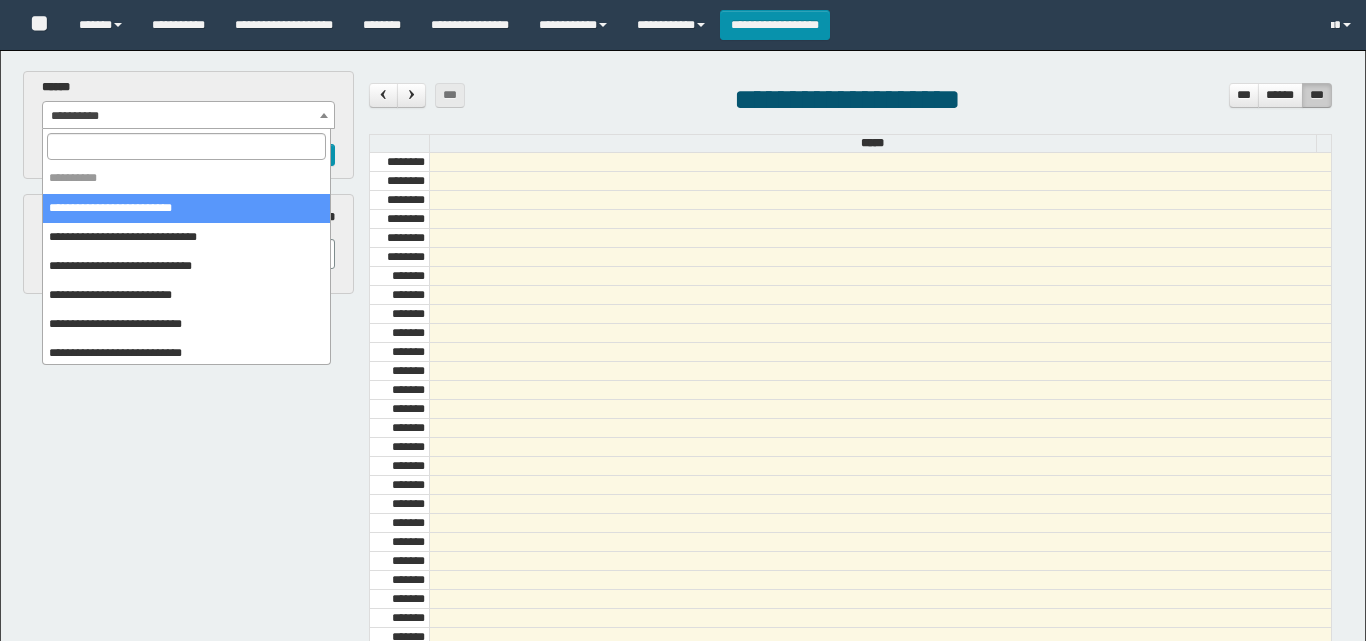 click on "**********" at bounding box center [188, 116] 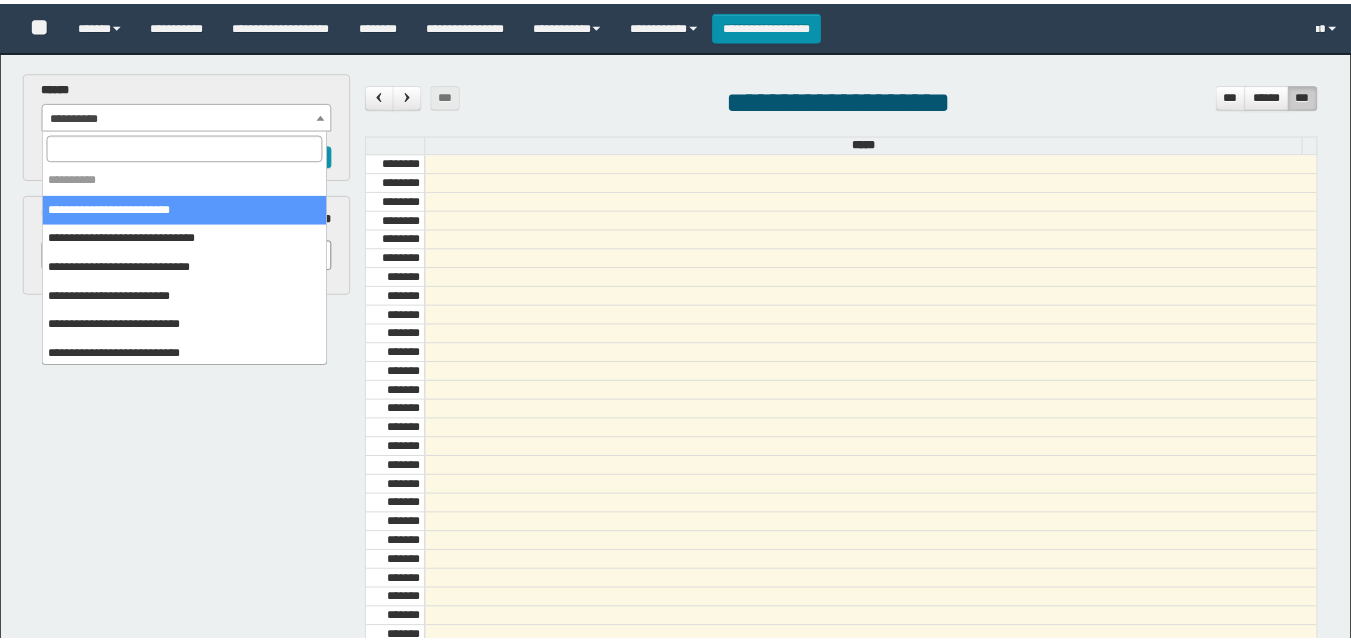 scroll, scrollTop: 0, scrollLeft: 0, axis: both 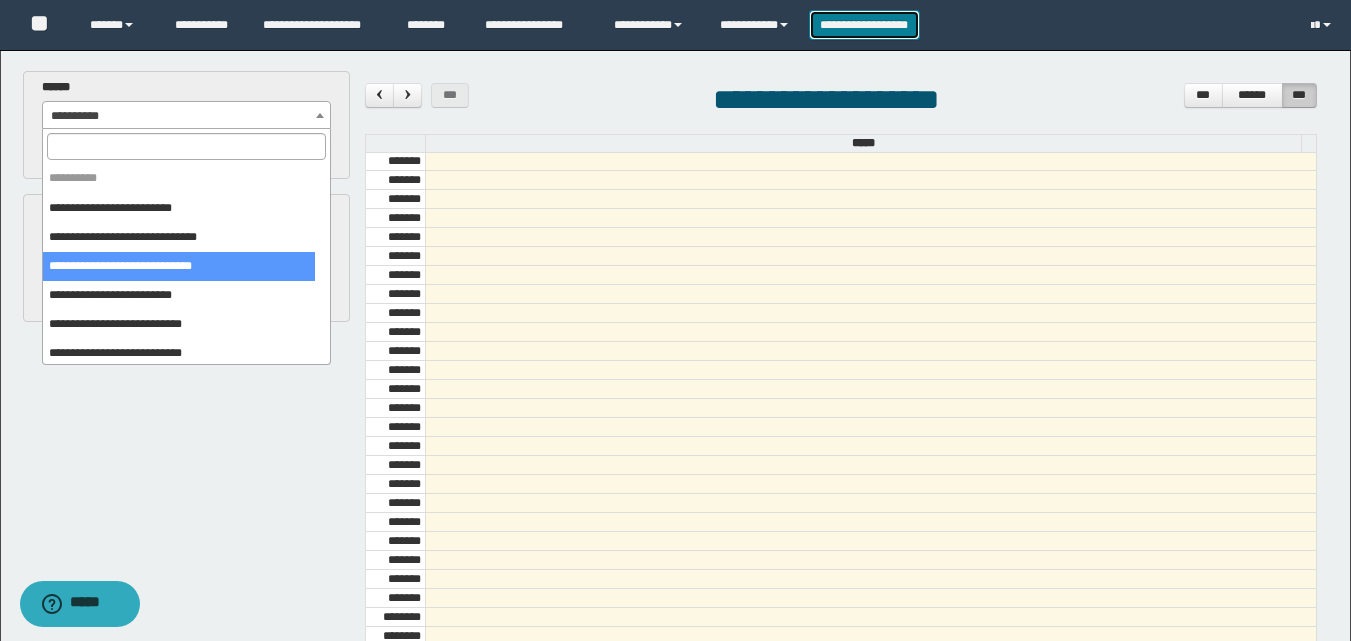 click on "**********" at bounding box center (864, 25) 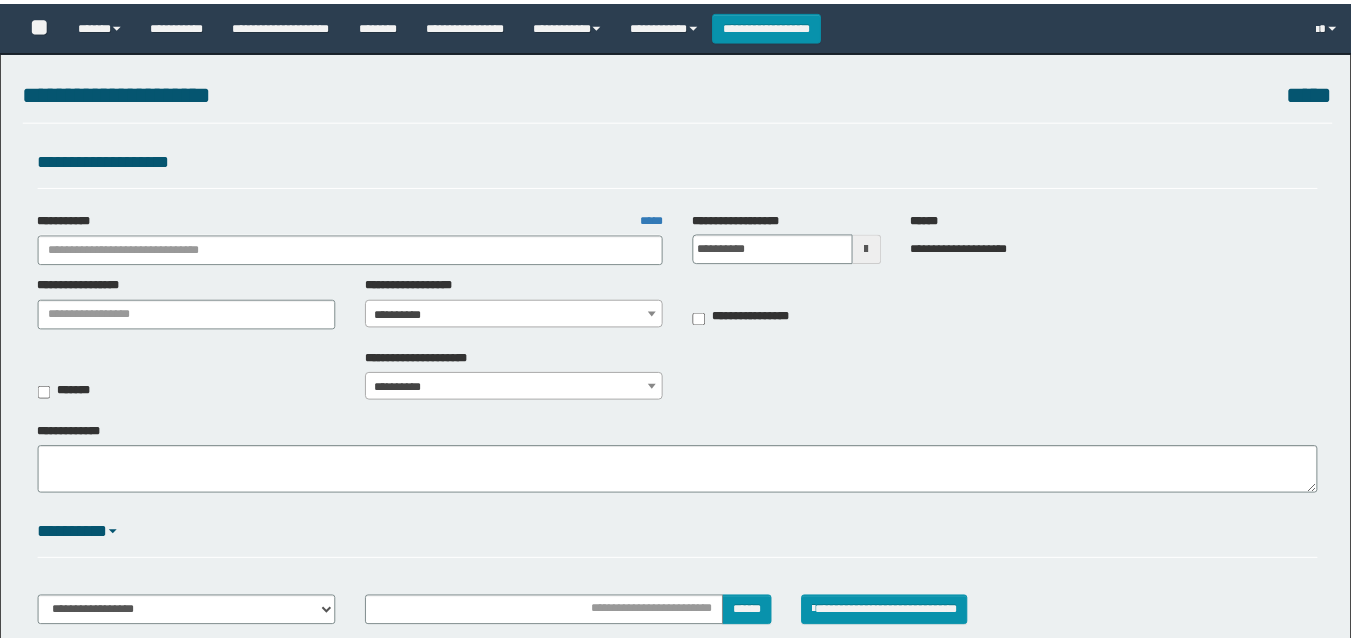 scroll, scrollTop: 0, scrollLeft: 0, axis: both 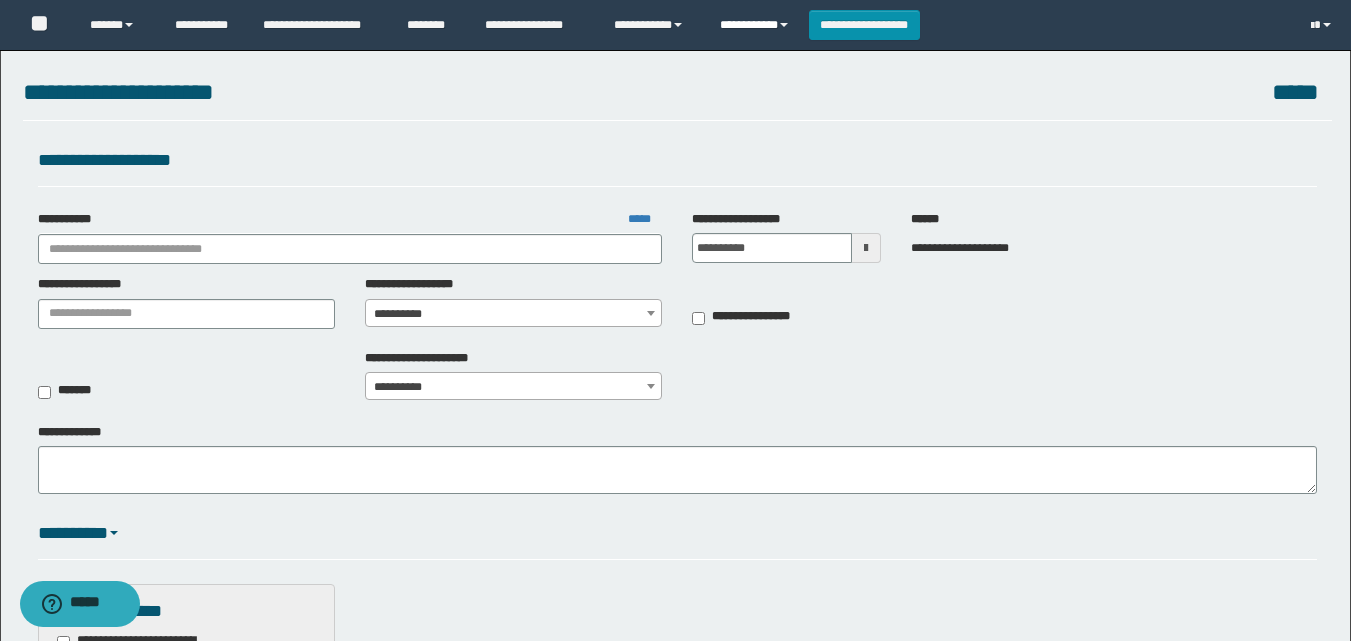 click on "**********" at bounding box center [757, 25] 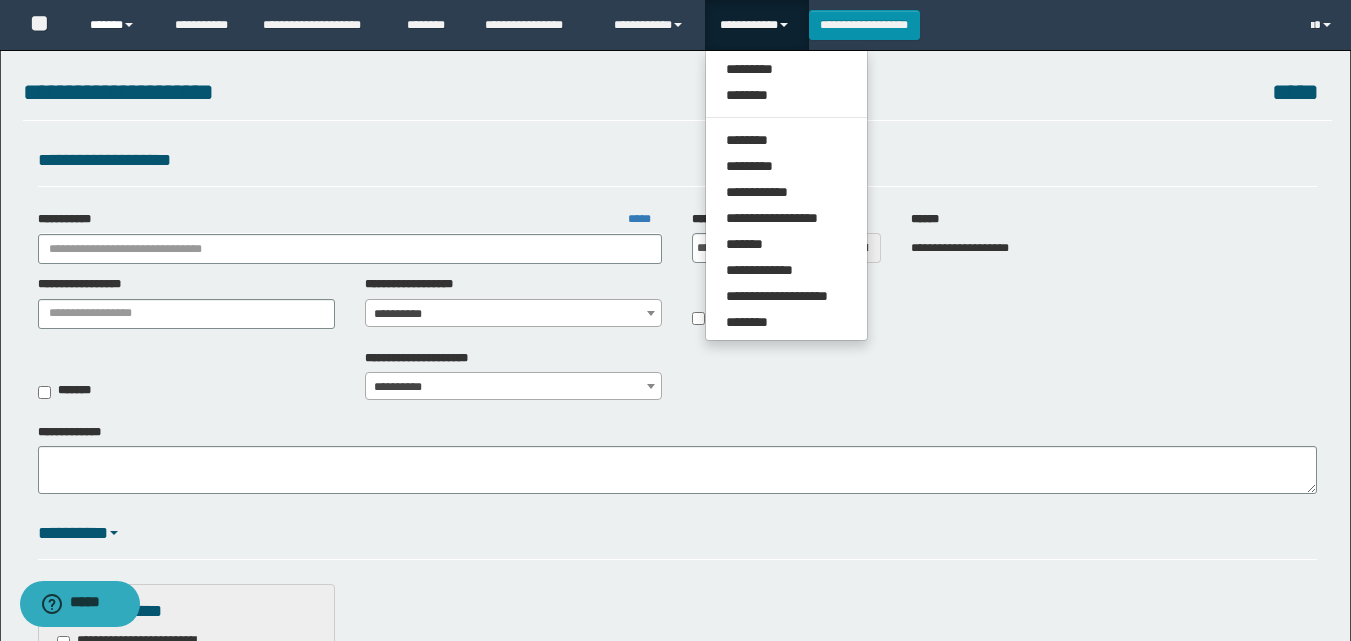 click on "******" at bounding box center [117, 25] 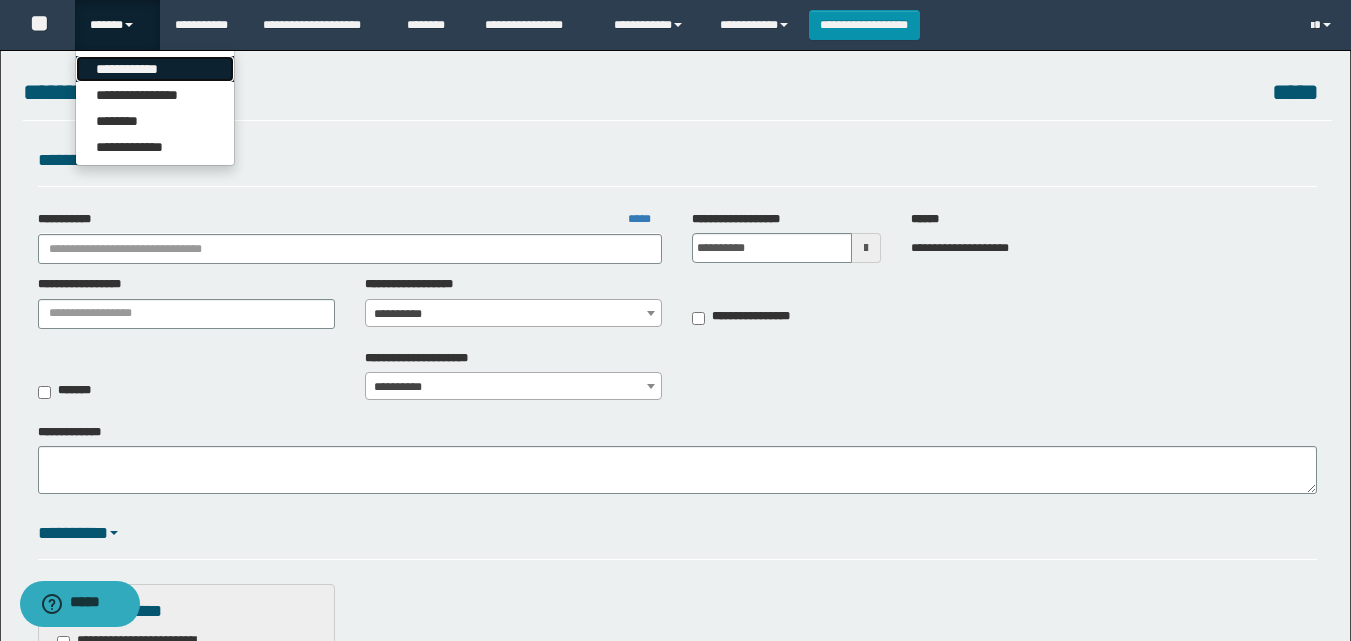 click on "**********" at bounding box center [155, 69] 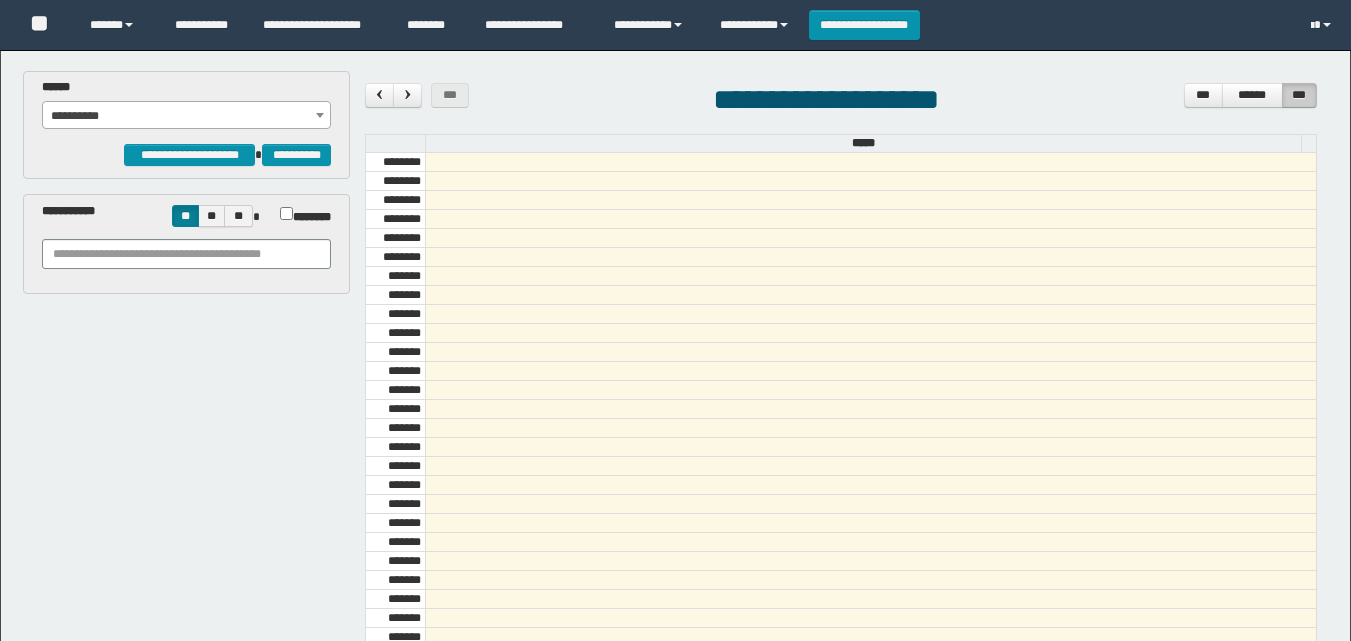 scroll, scrollTop: 0, scrollLeft: 0, axis: both 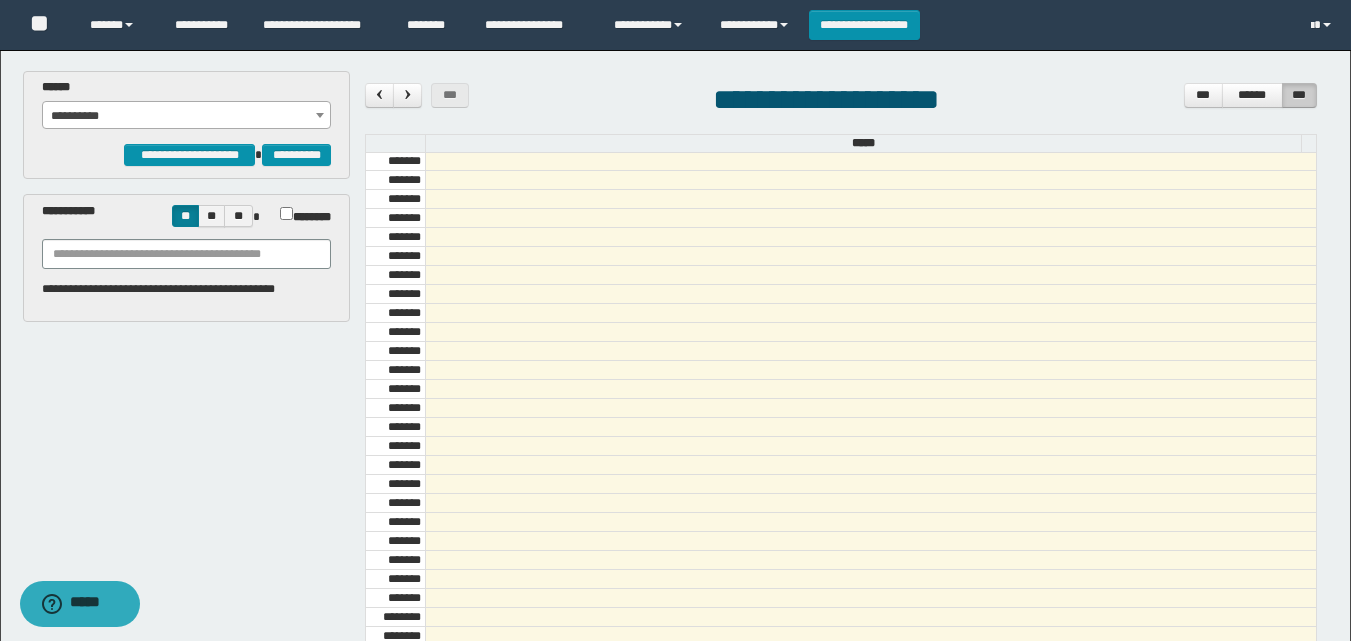 click on "**********" at bounding box center (186, 116) 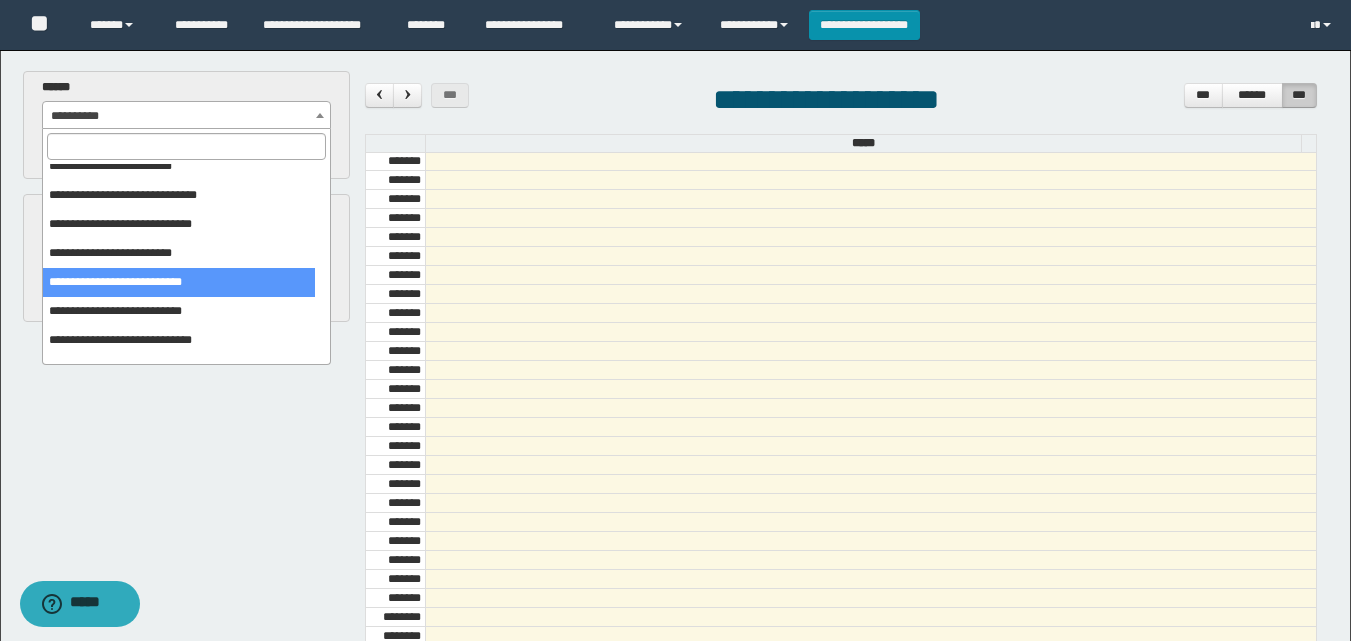 scroll, scrollTop: 62, scrollLeft: 0, axis: vertical 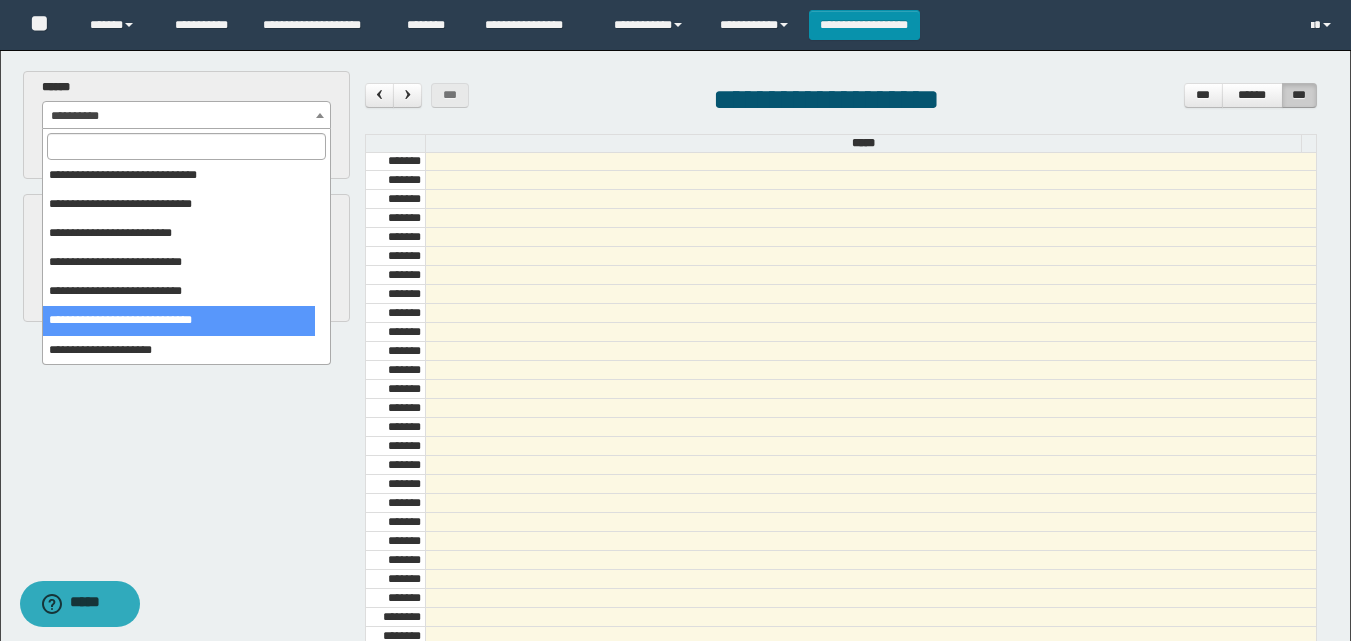 select on "******" 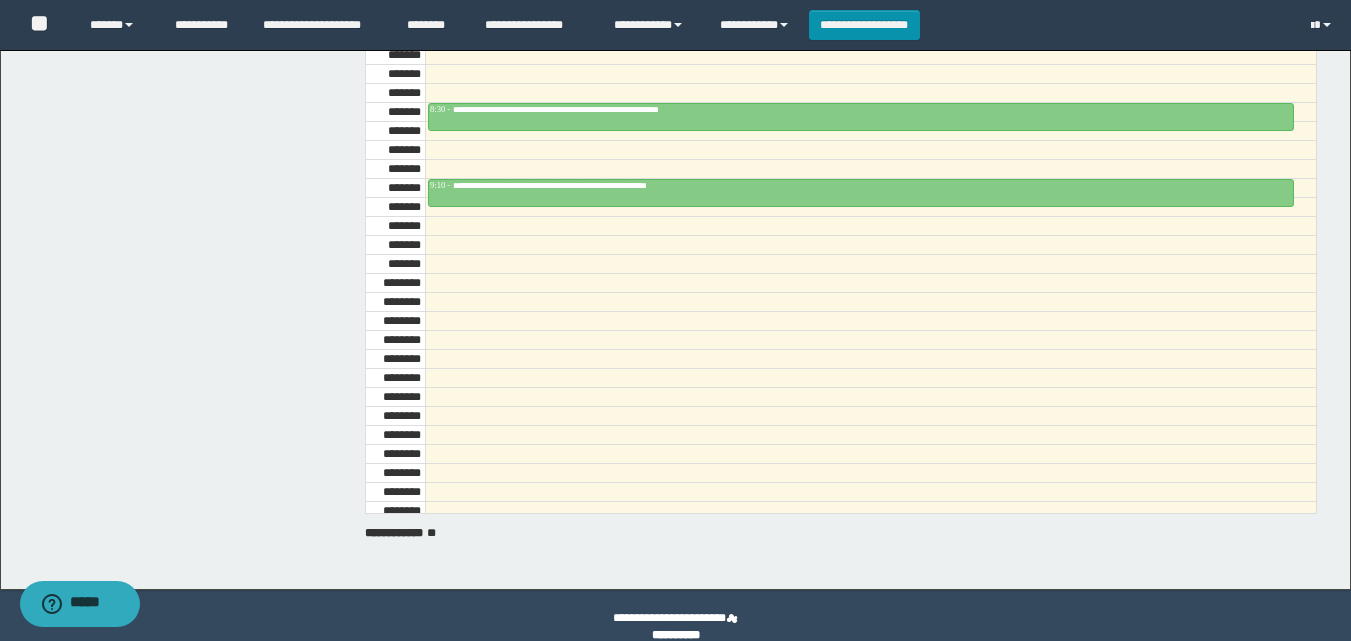 scroll, scrollTop: 358, scrollLeft: 0, axis: vertical 